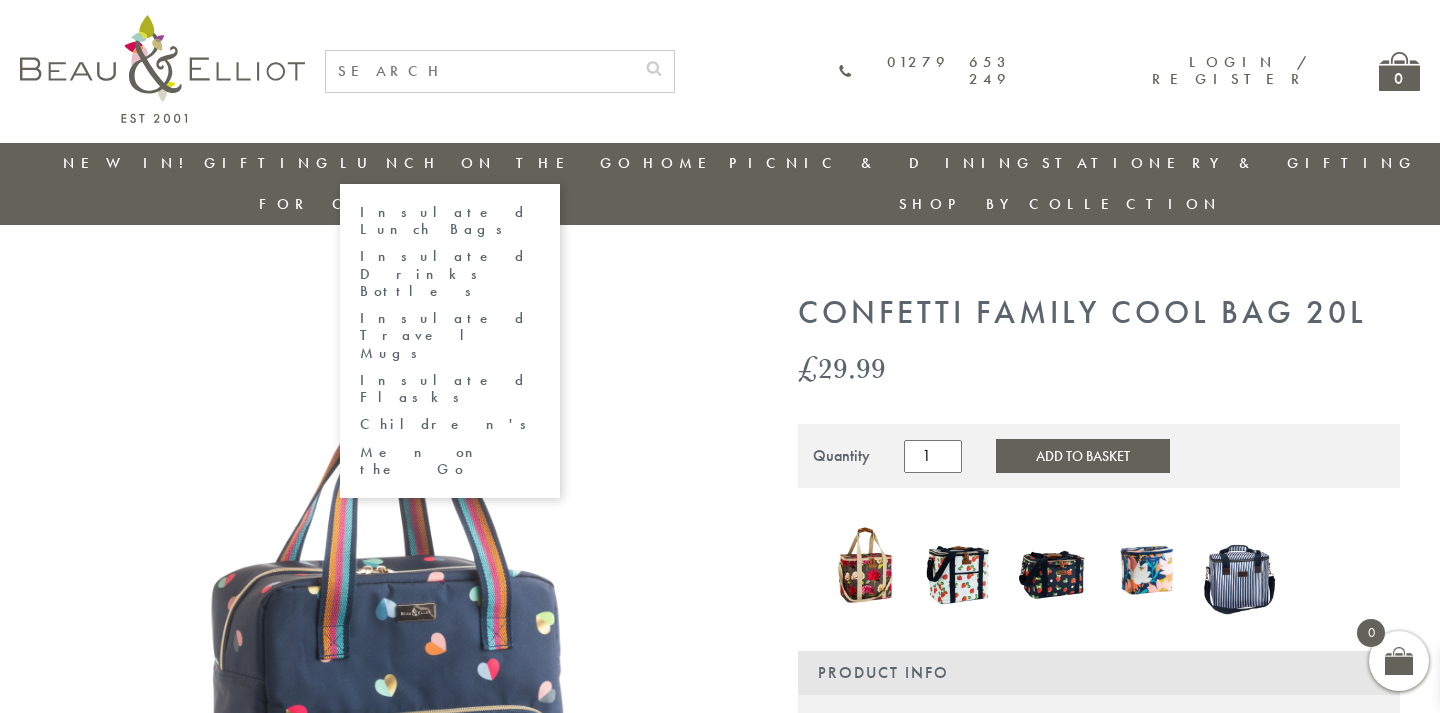 scroll, scrollTop: 0, scrollLeft: 0, axis: both 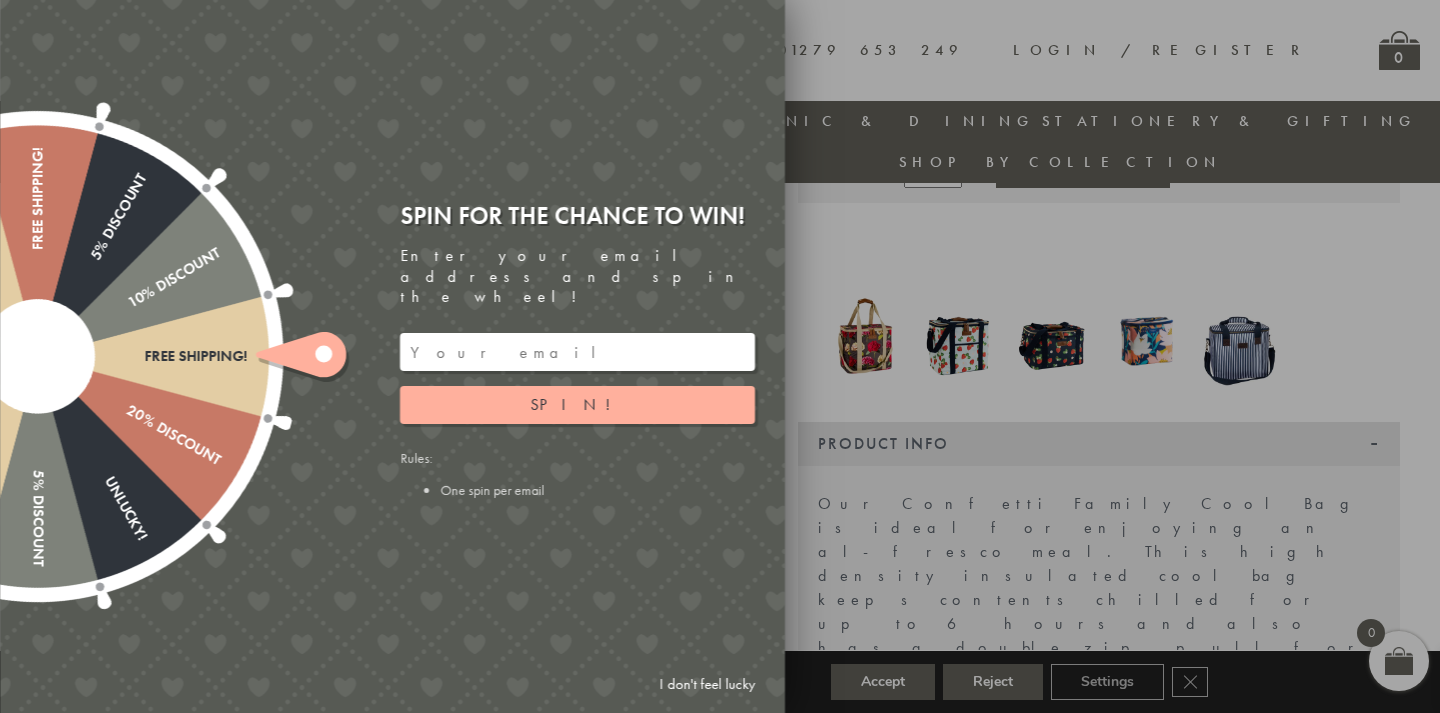 click on "I don't feel lucky" at bounding box center (707, 684) 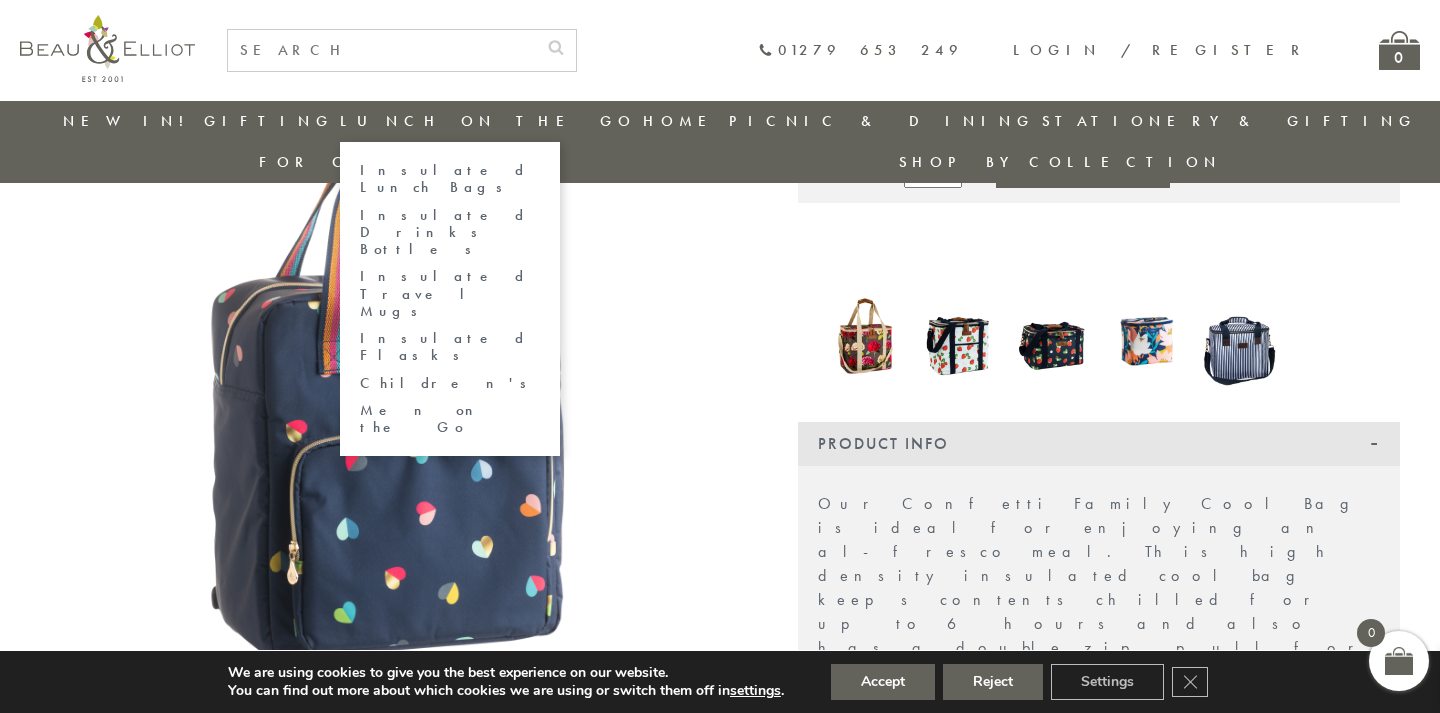 click on "Insulated Drinks Bottles" at bounding box center [450, 233] 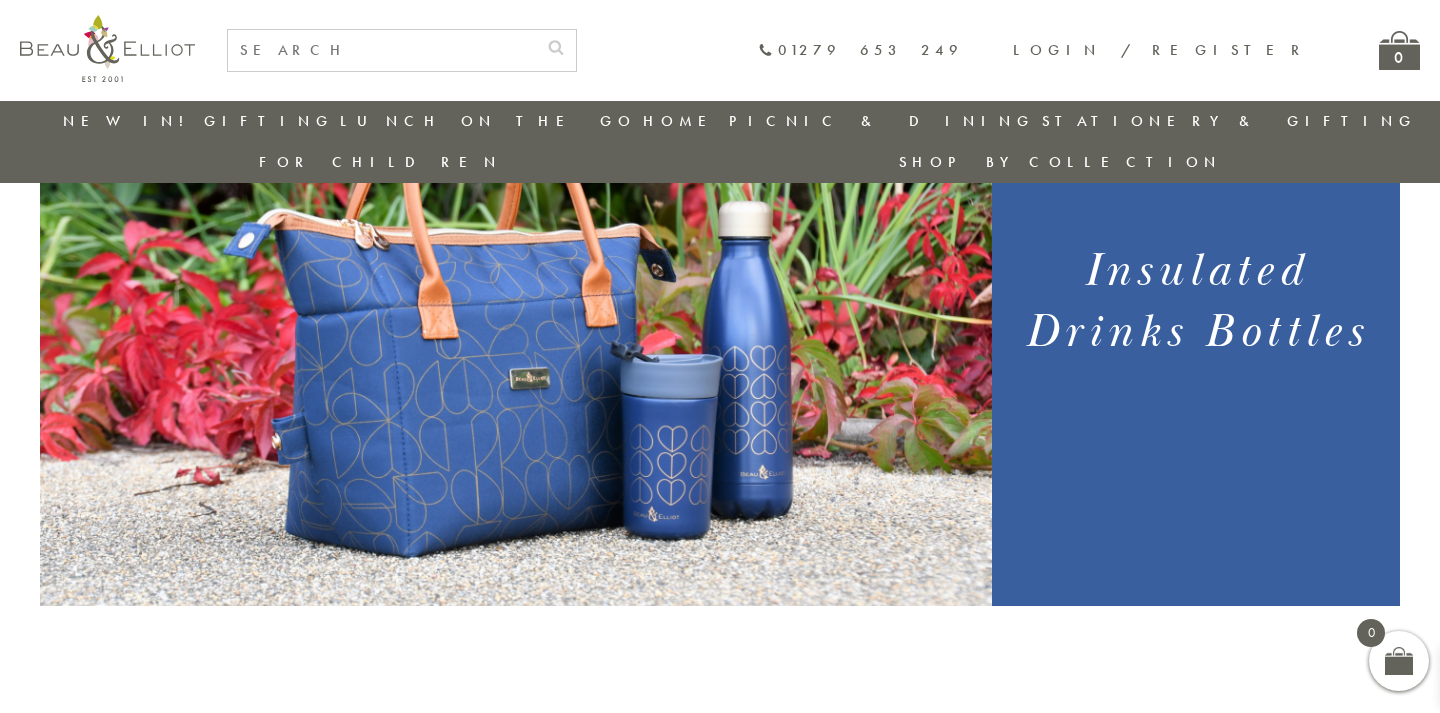 scroll, scrollTop: 276, scrollLeft: 0, axis: vertical 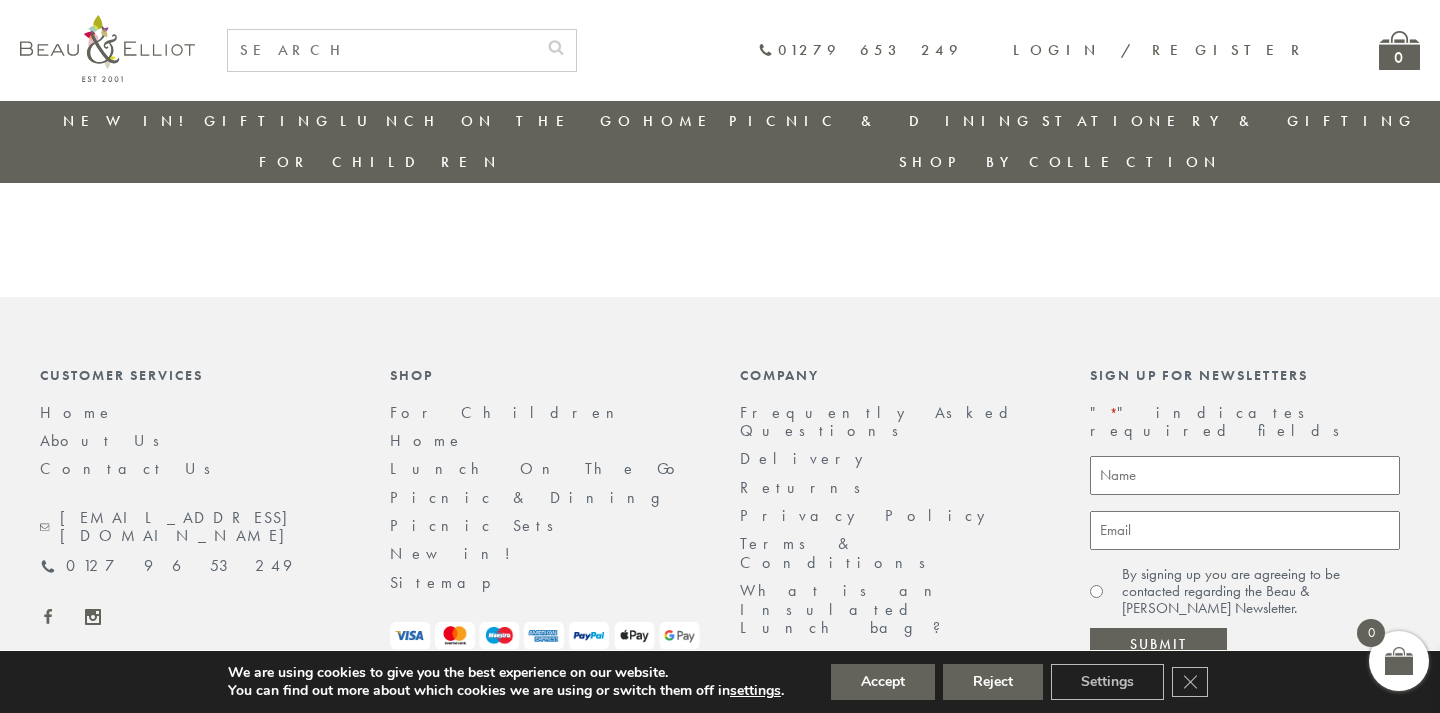click at bounding box center (382, 50) 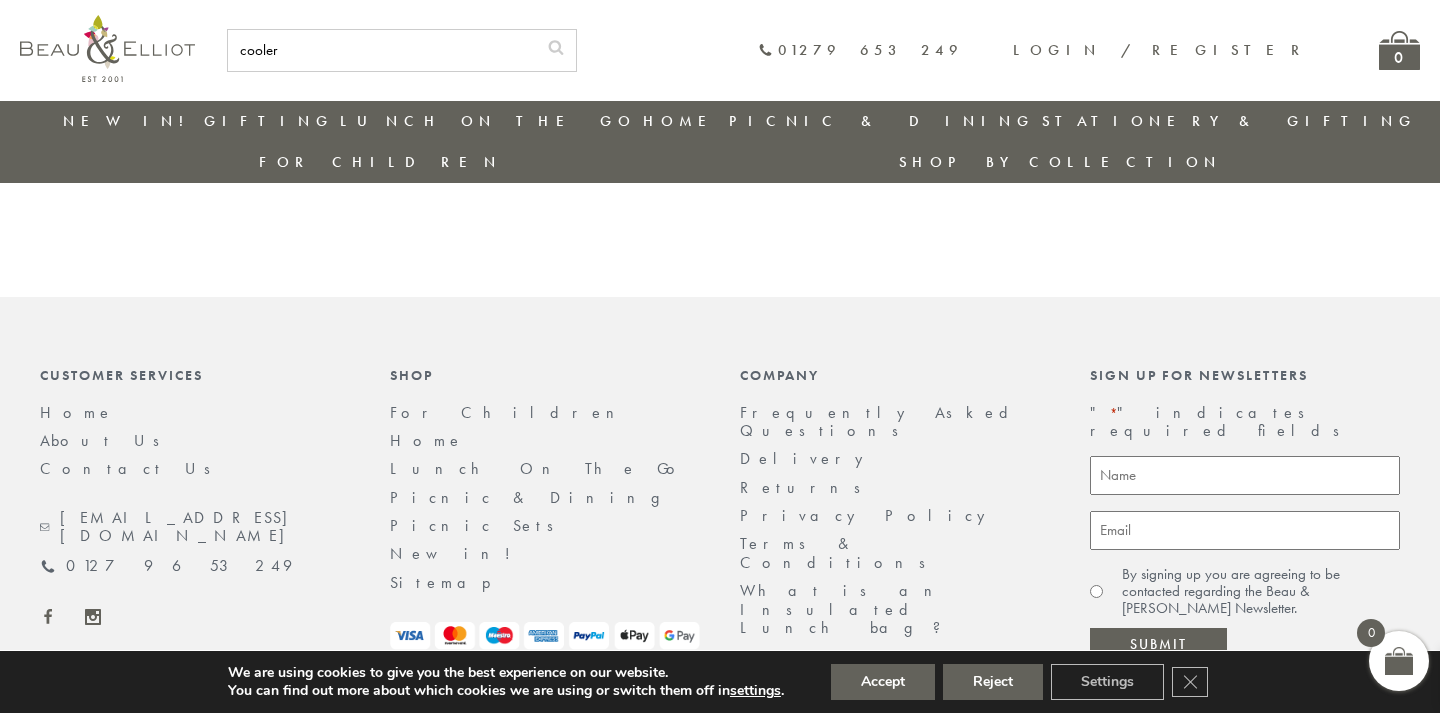 type on "cooler" 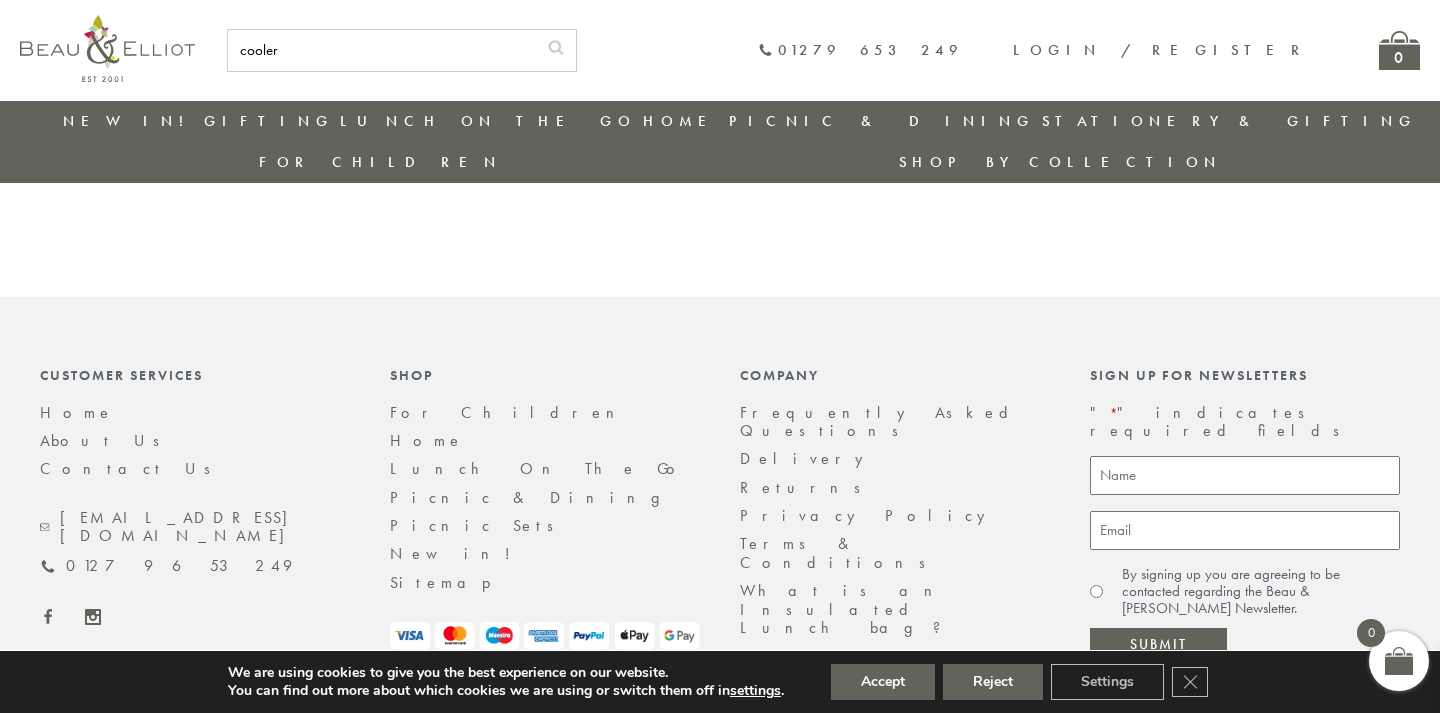 click at bounding box center (556, 46) 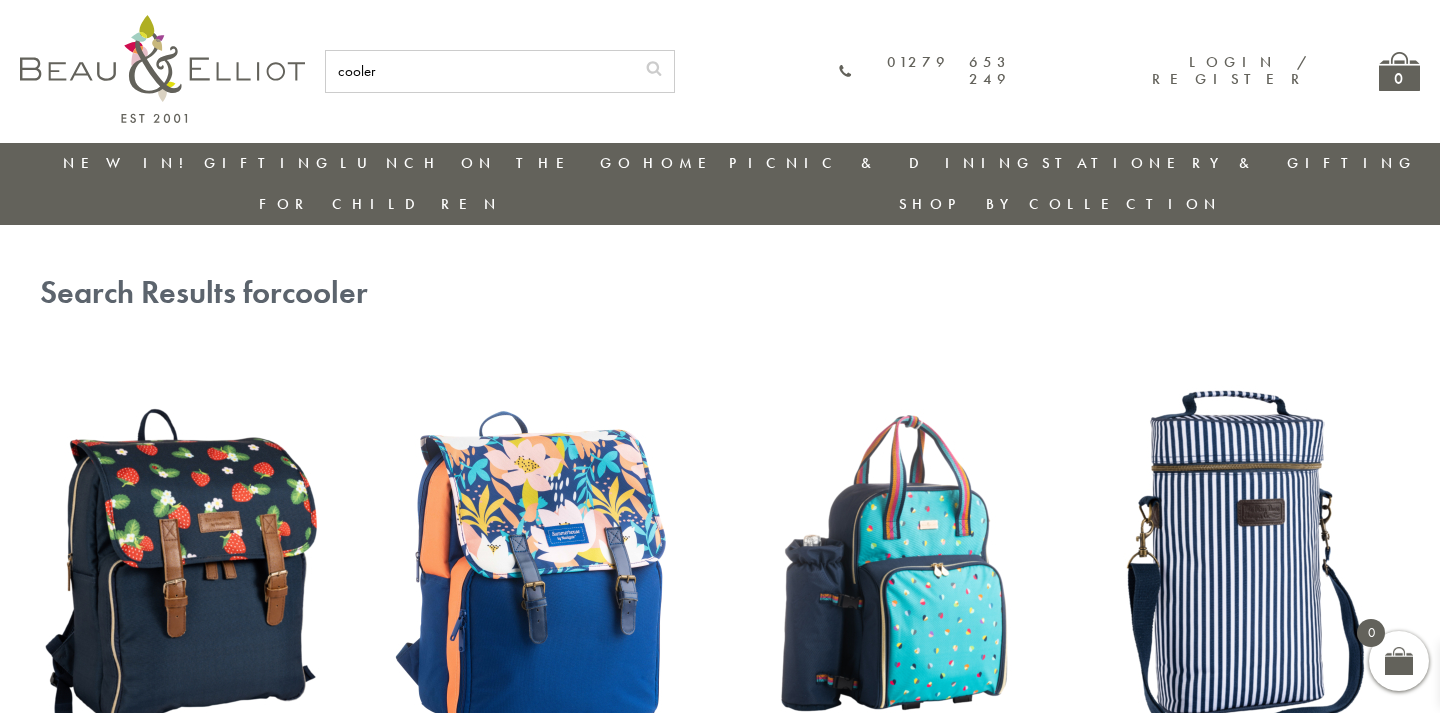 scroll, scrollTop: 0, scrollLeft: 0, axis: both 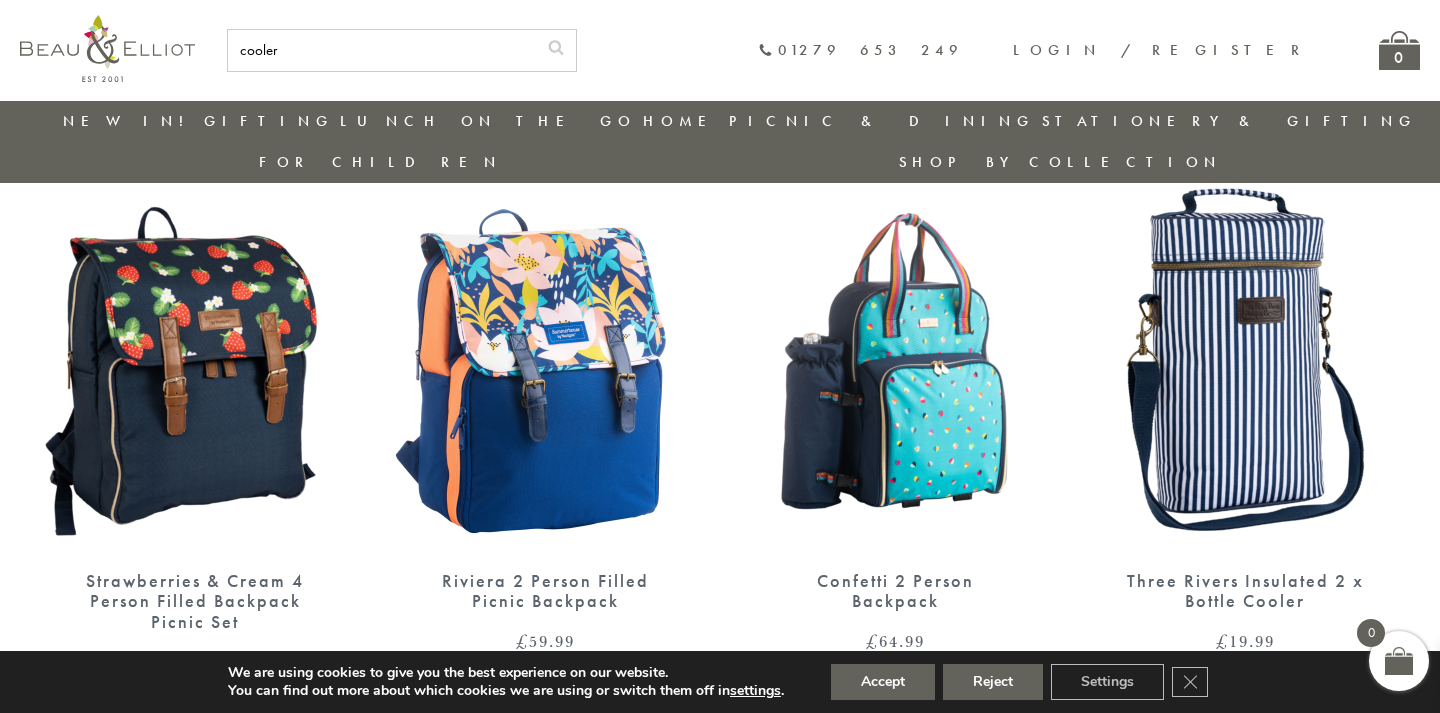click at bounding box center [1245, 351] 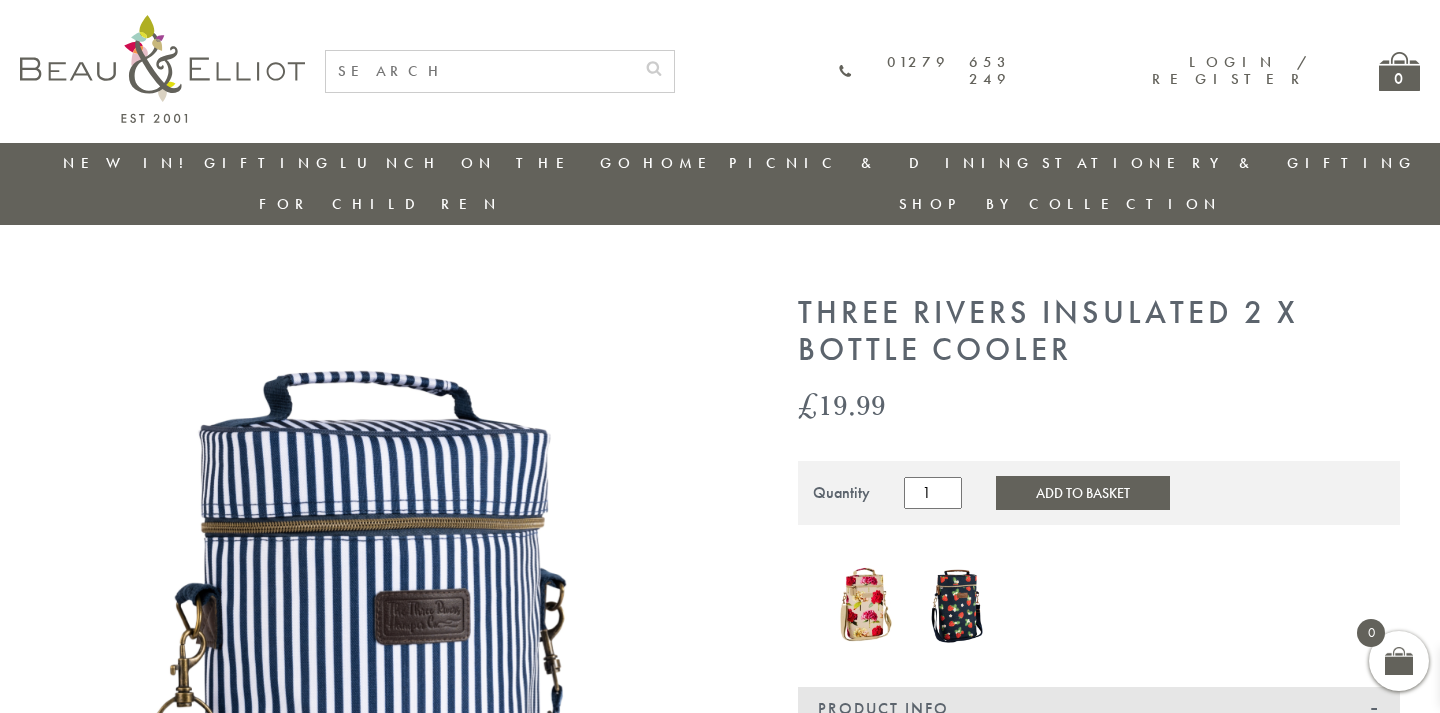 scroll, scrollTop: 0, scrollLeft: 0, axis: both 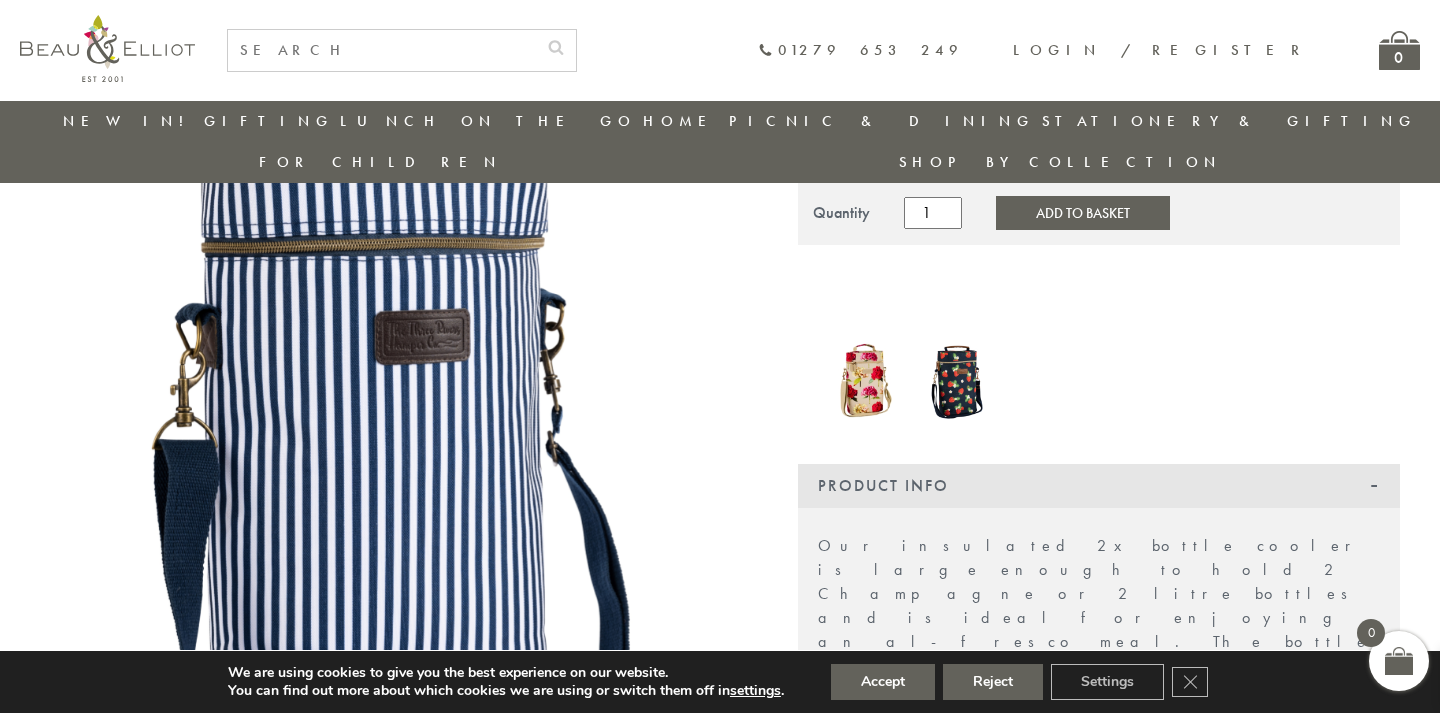 click at bounding box center (865, 380) 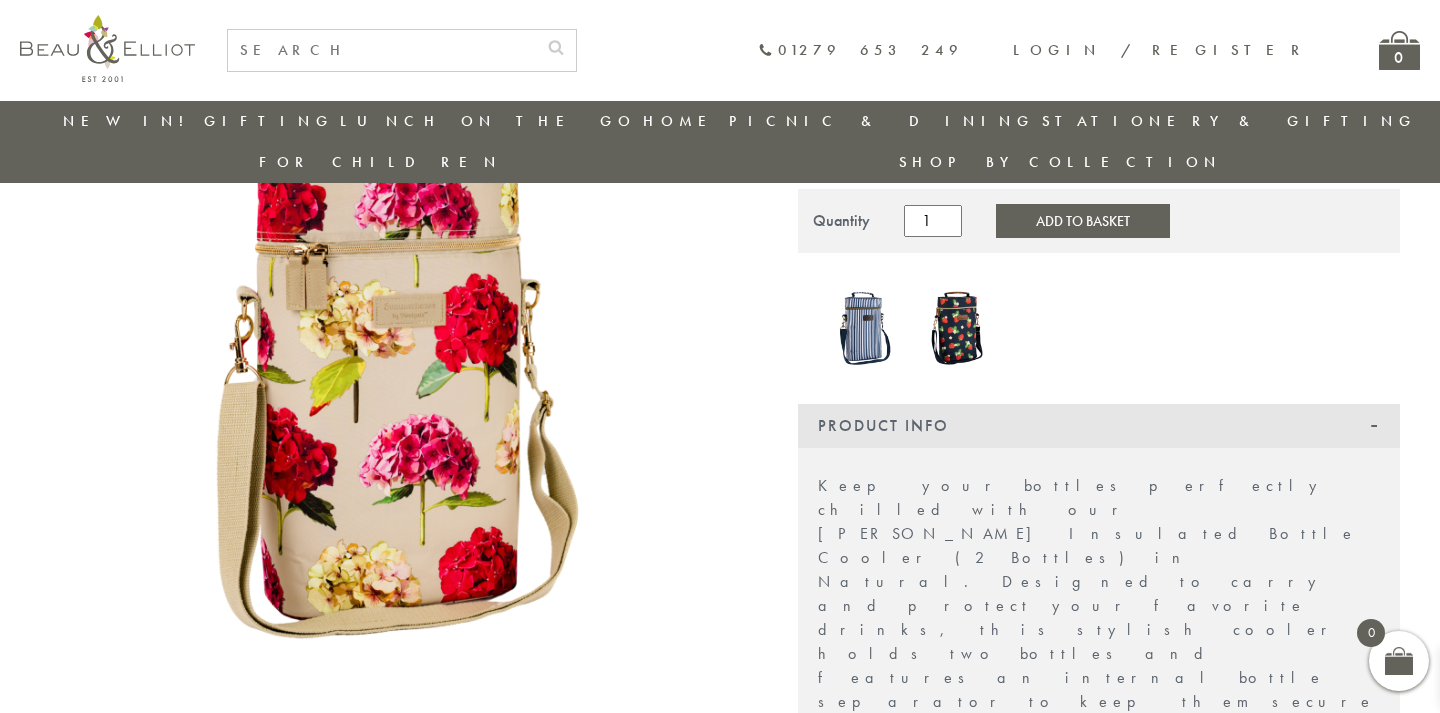scroll, scrollTop: 230, scrollLeft: 0, axis: vertical 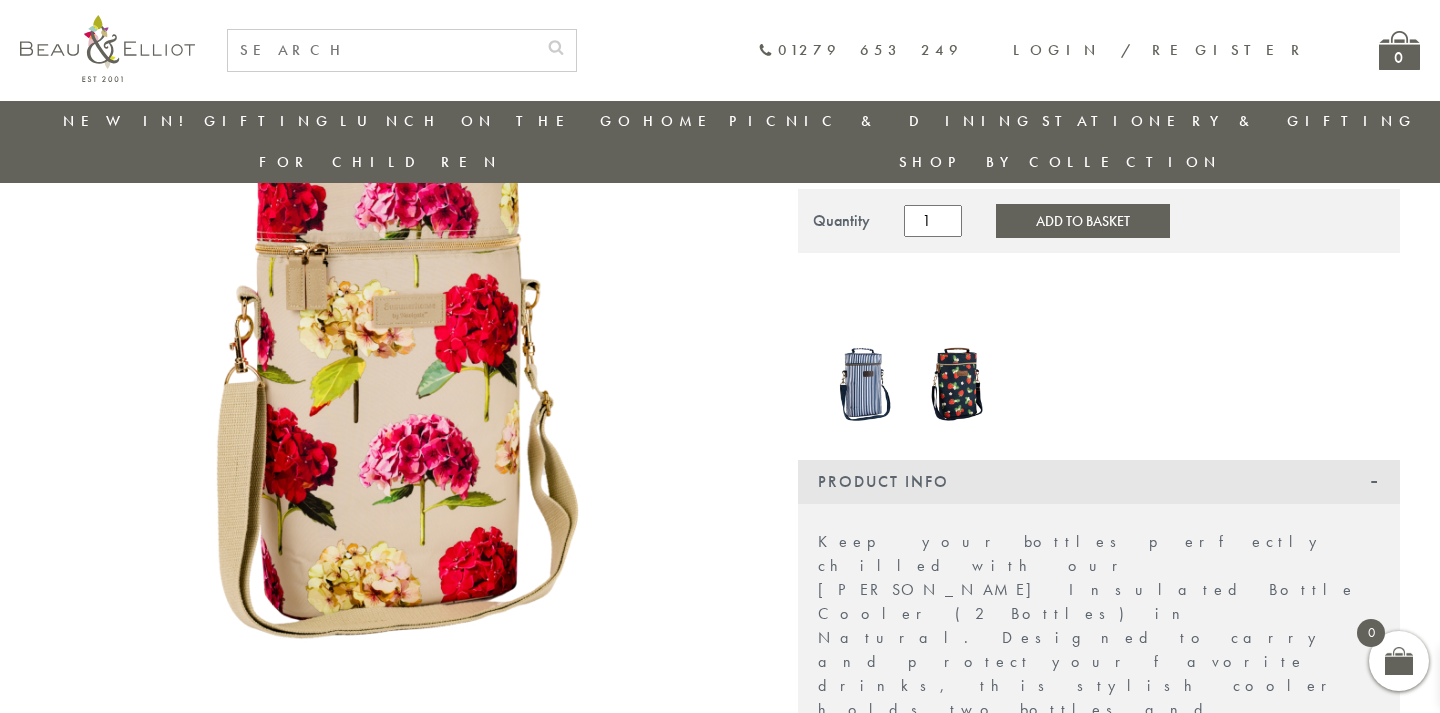 click at bounding box center (959, 382) 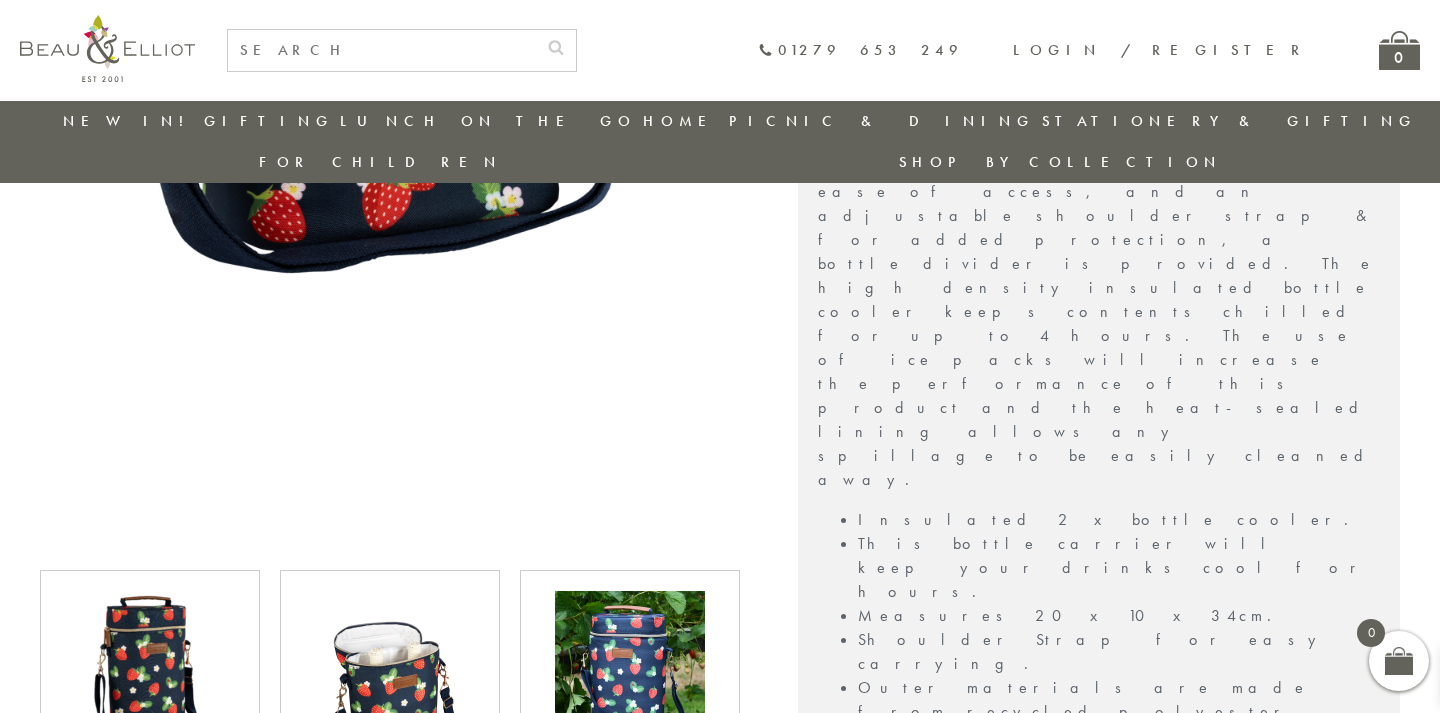 scroll, scrollTop: 1081, scrollLeft: 0, axis: vertical 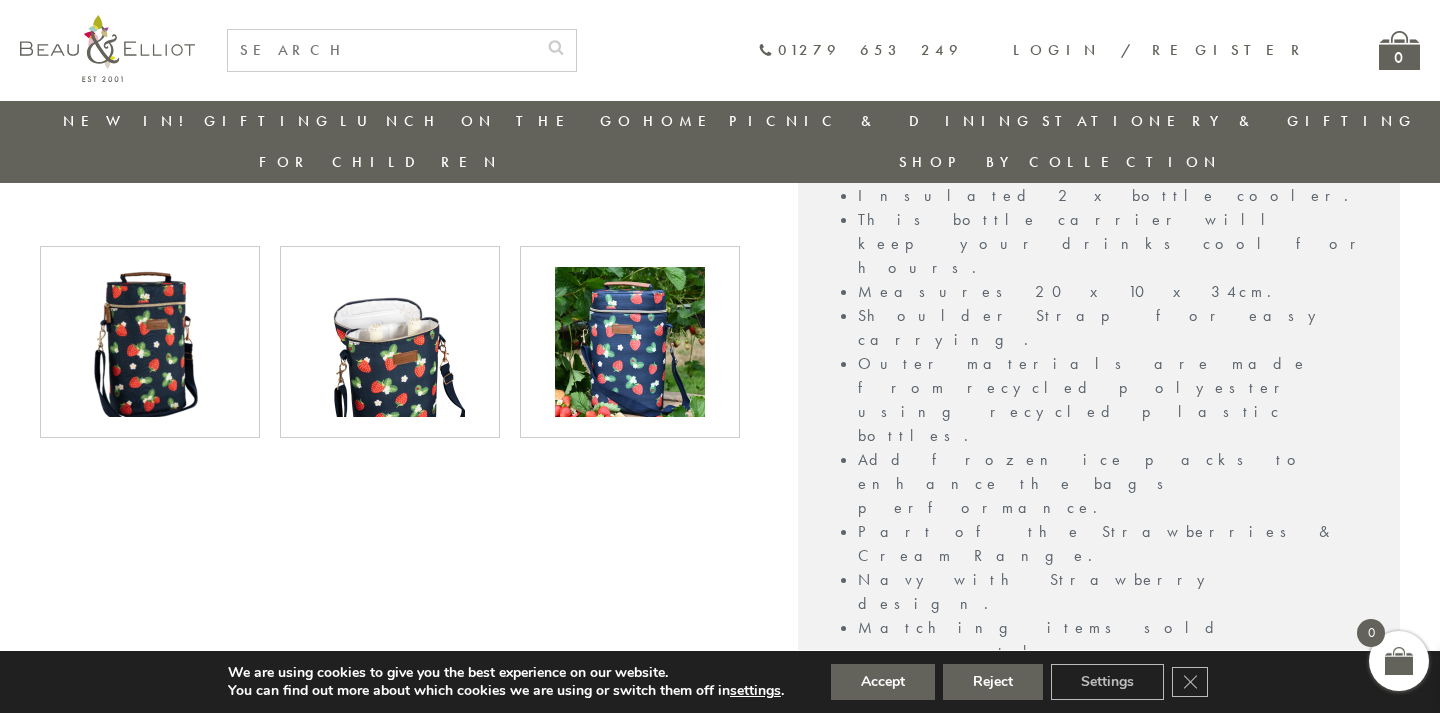 click at bounding box center (390, 342) 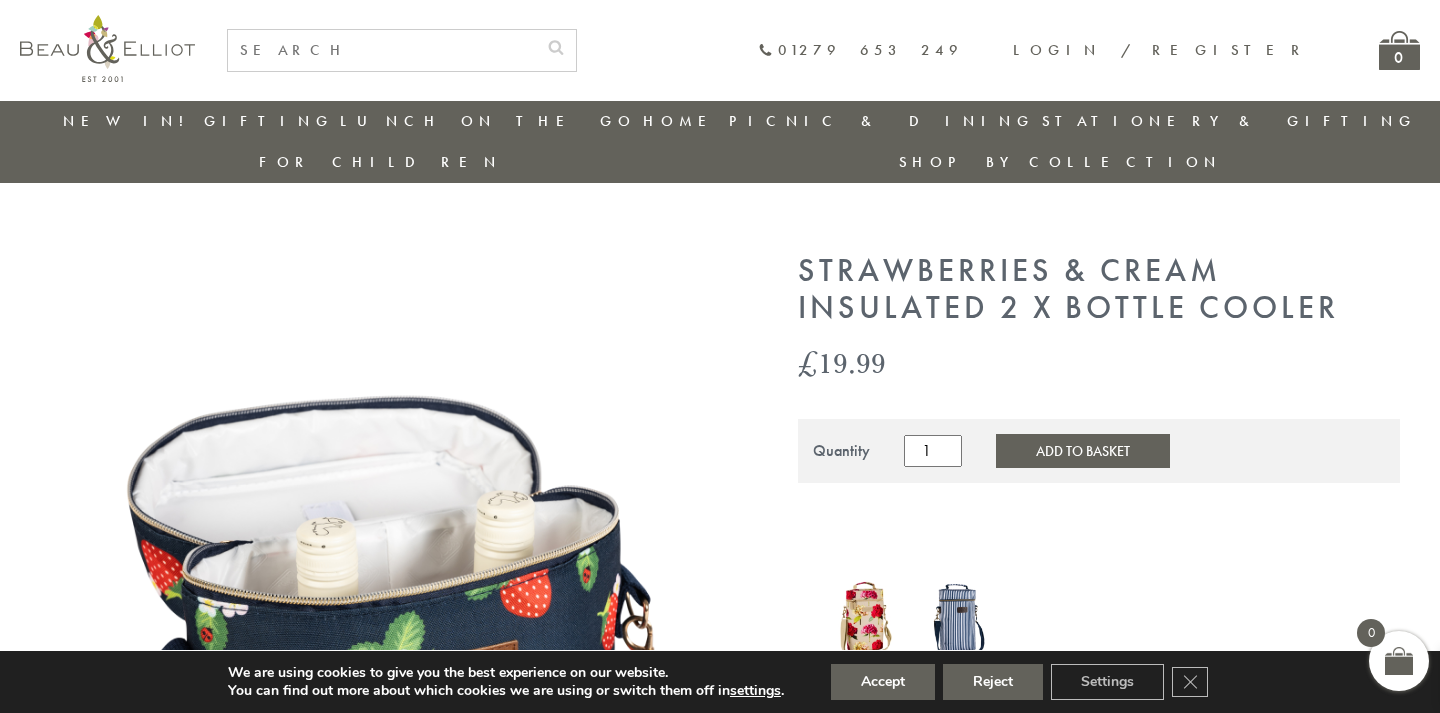scroll, scrollTop: 161, scrollLeft: 0, axis: vertical 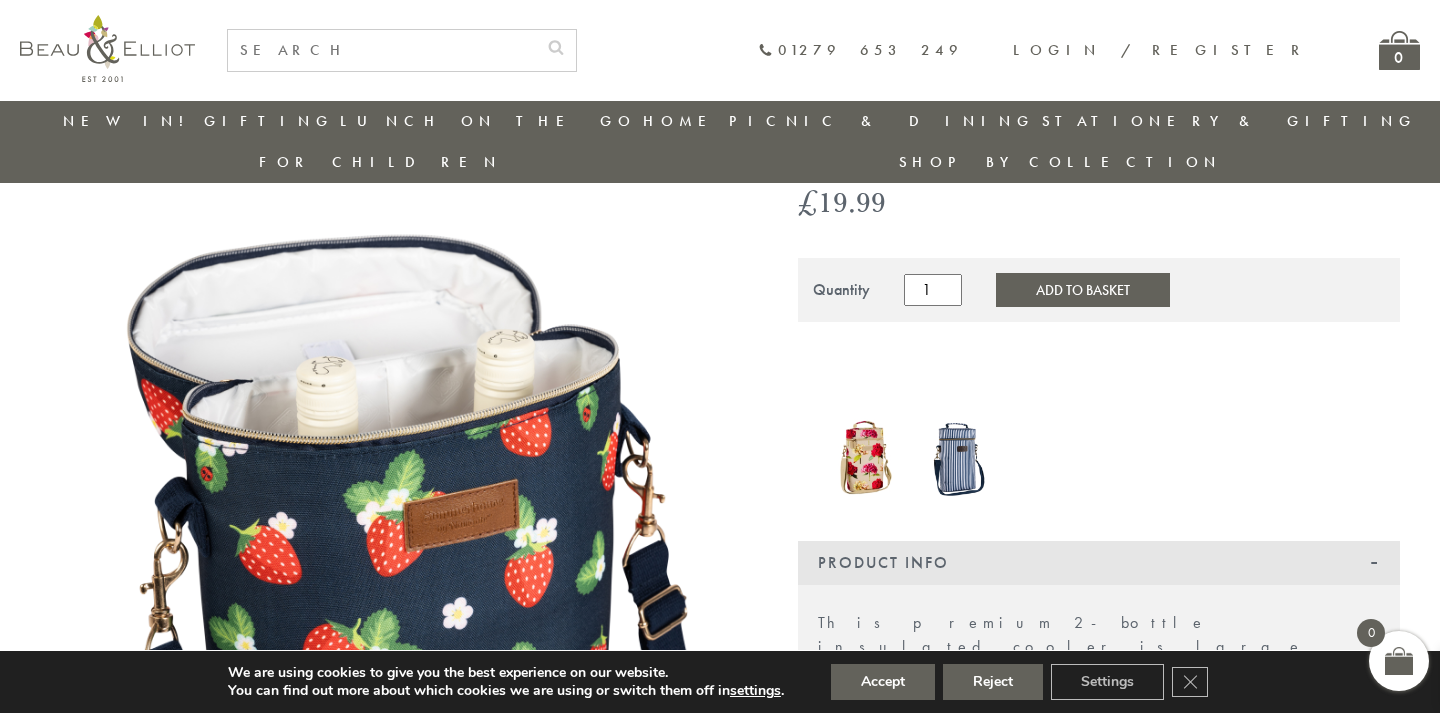 click at bounding box center (382, 50) 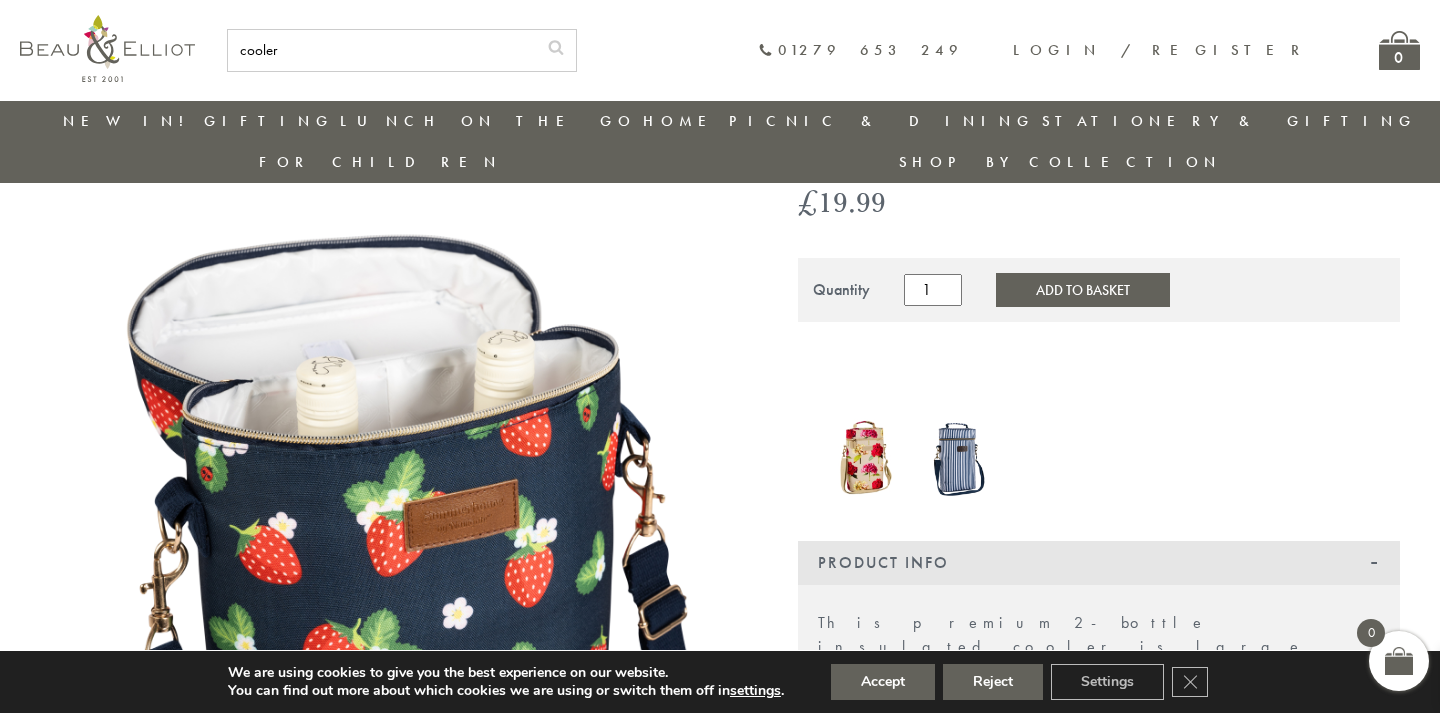 type on "cooler" 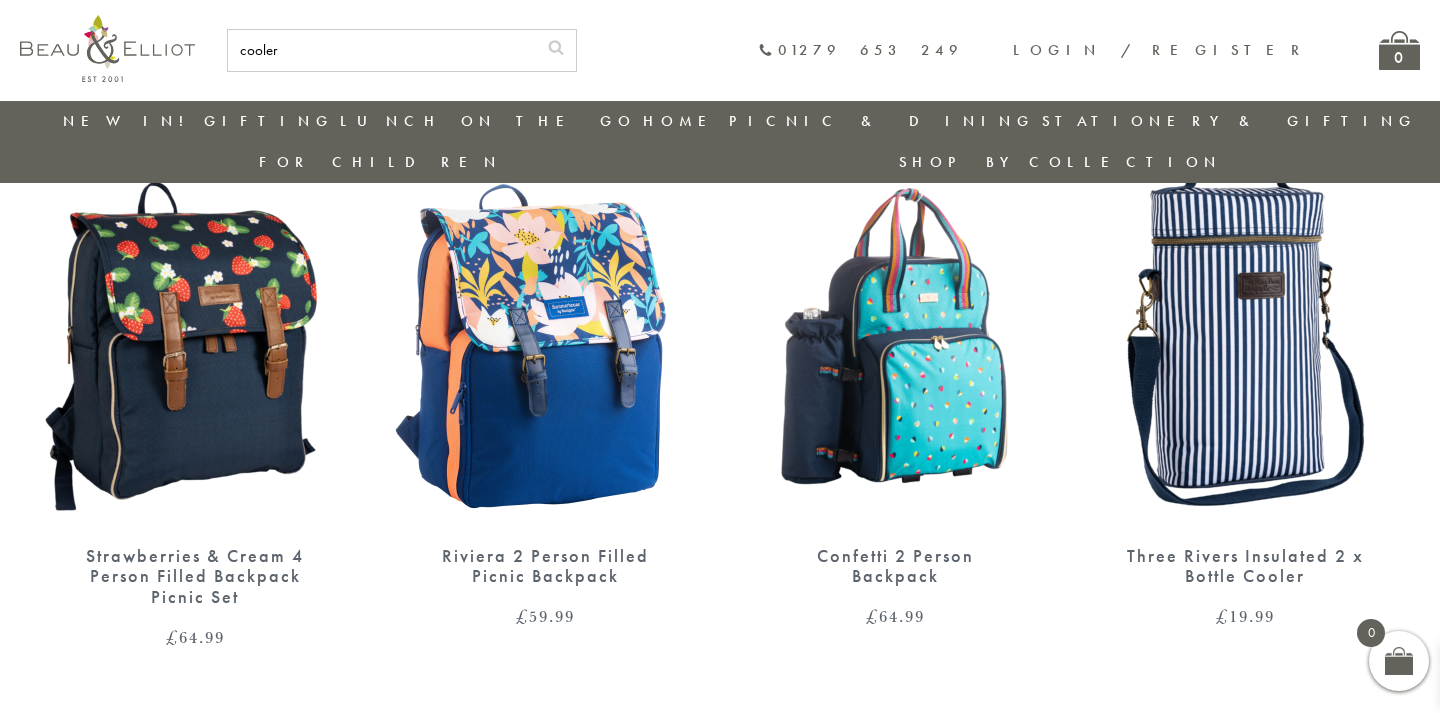 scroll, scrollTop: 0, scrollLeft: 0, axis: both 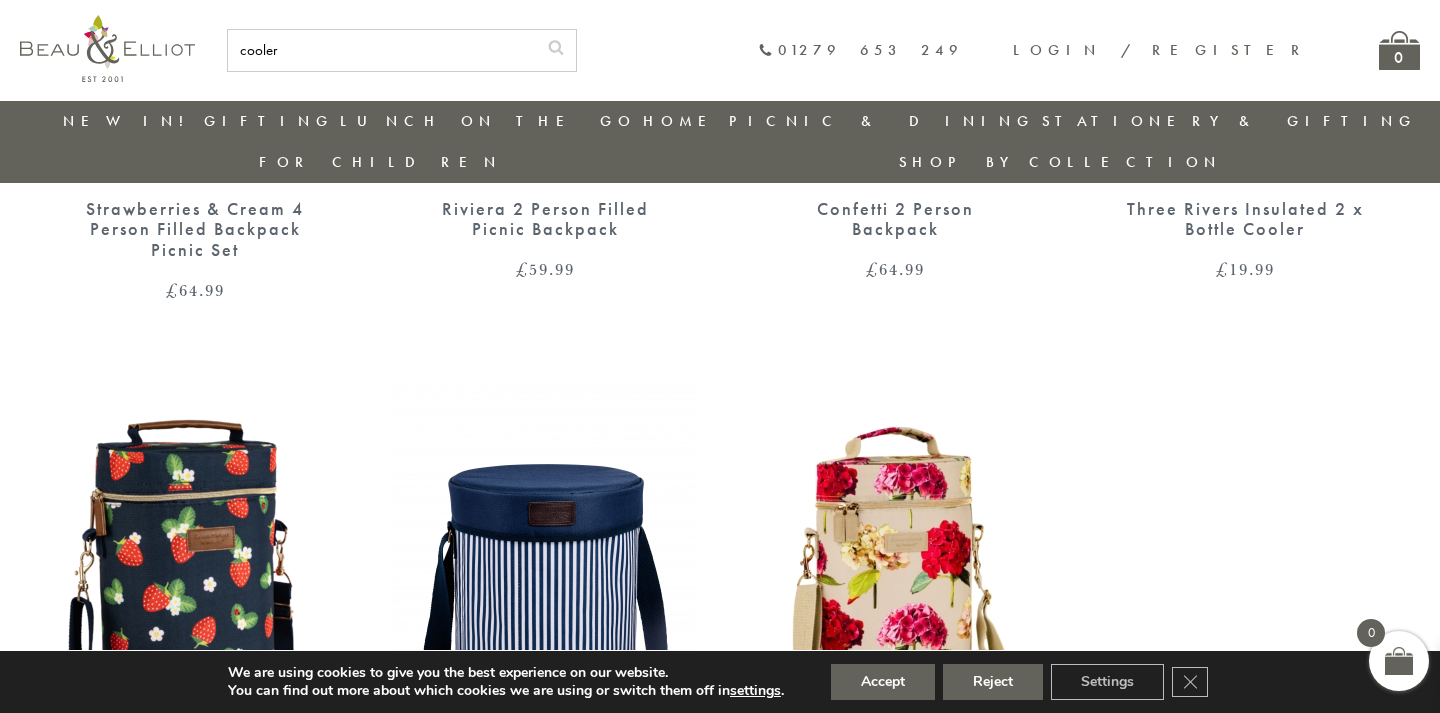 click at bounding box center (545, 579) 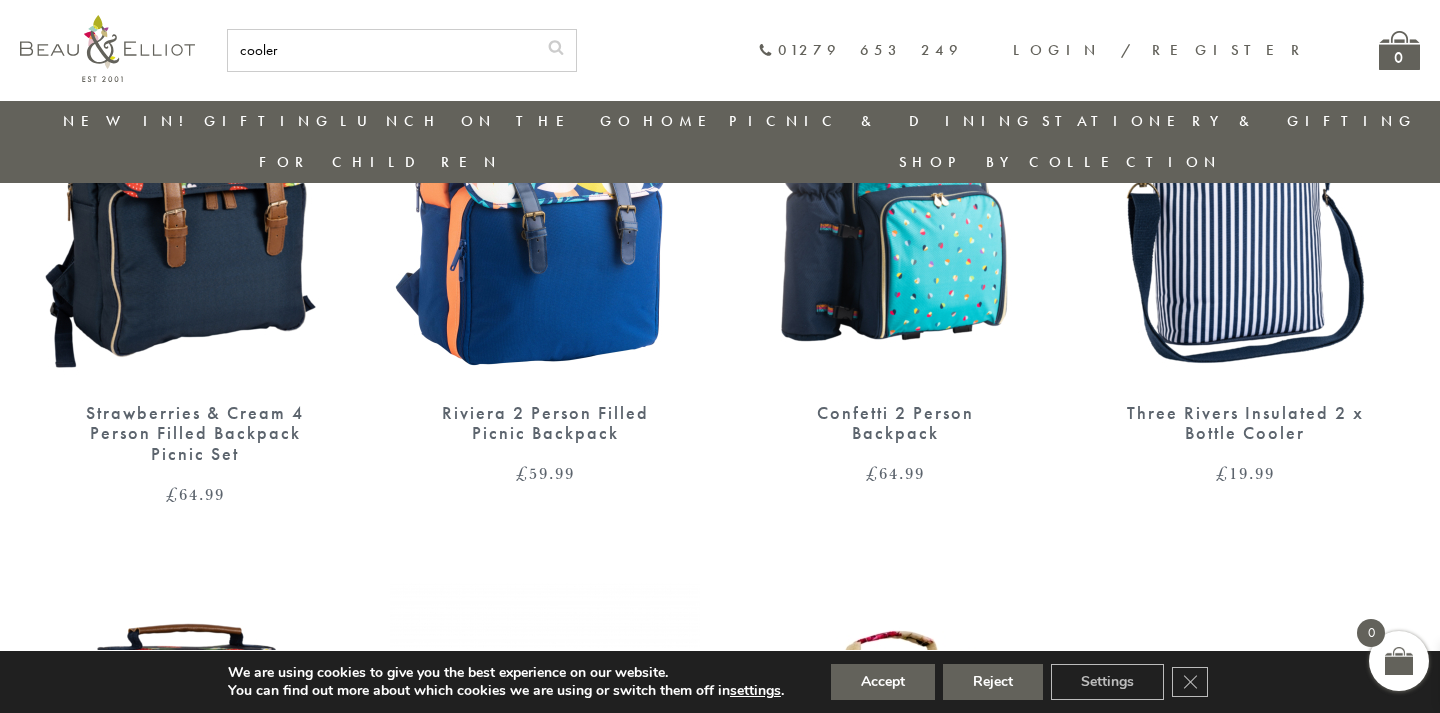 scroll, scrollTop: 318, scrollLeft: 0, axis: vertical 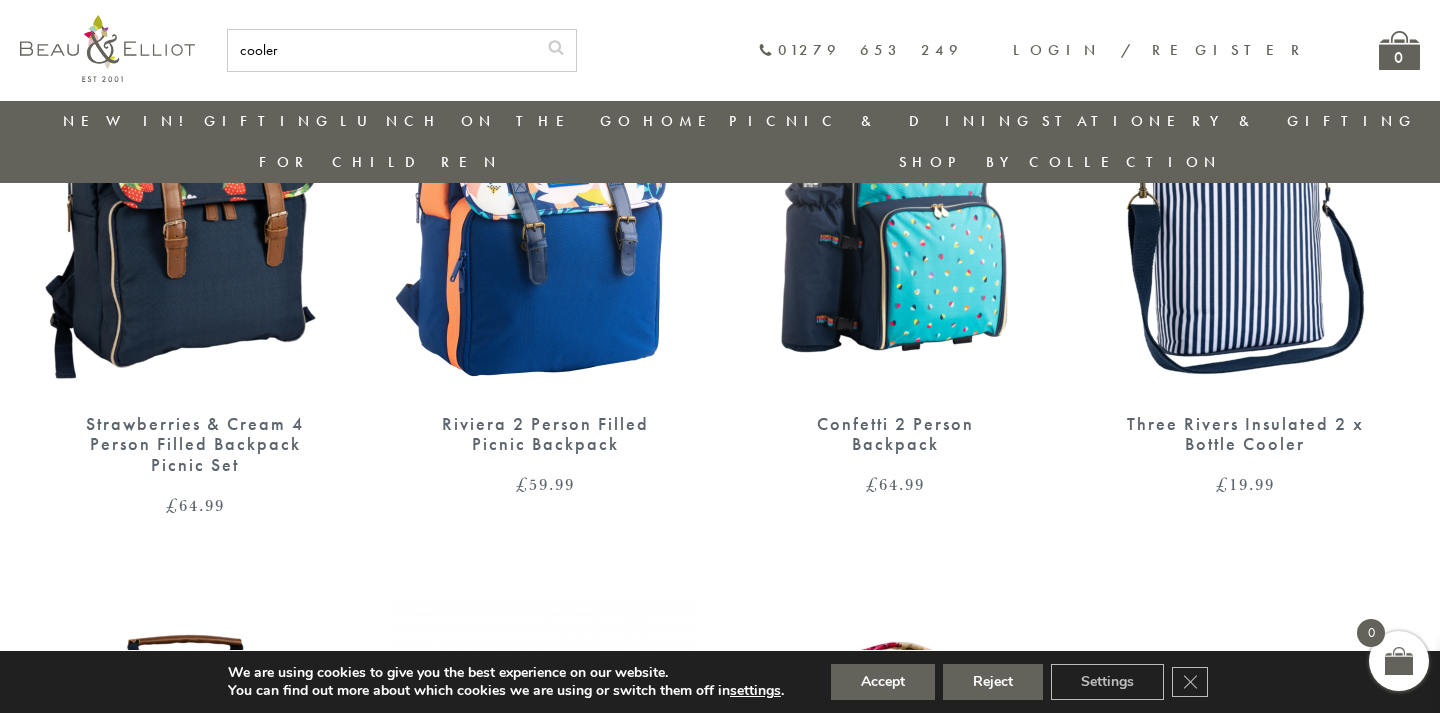 click at bounding box center [545, 194] 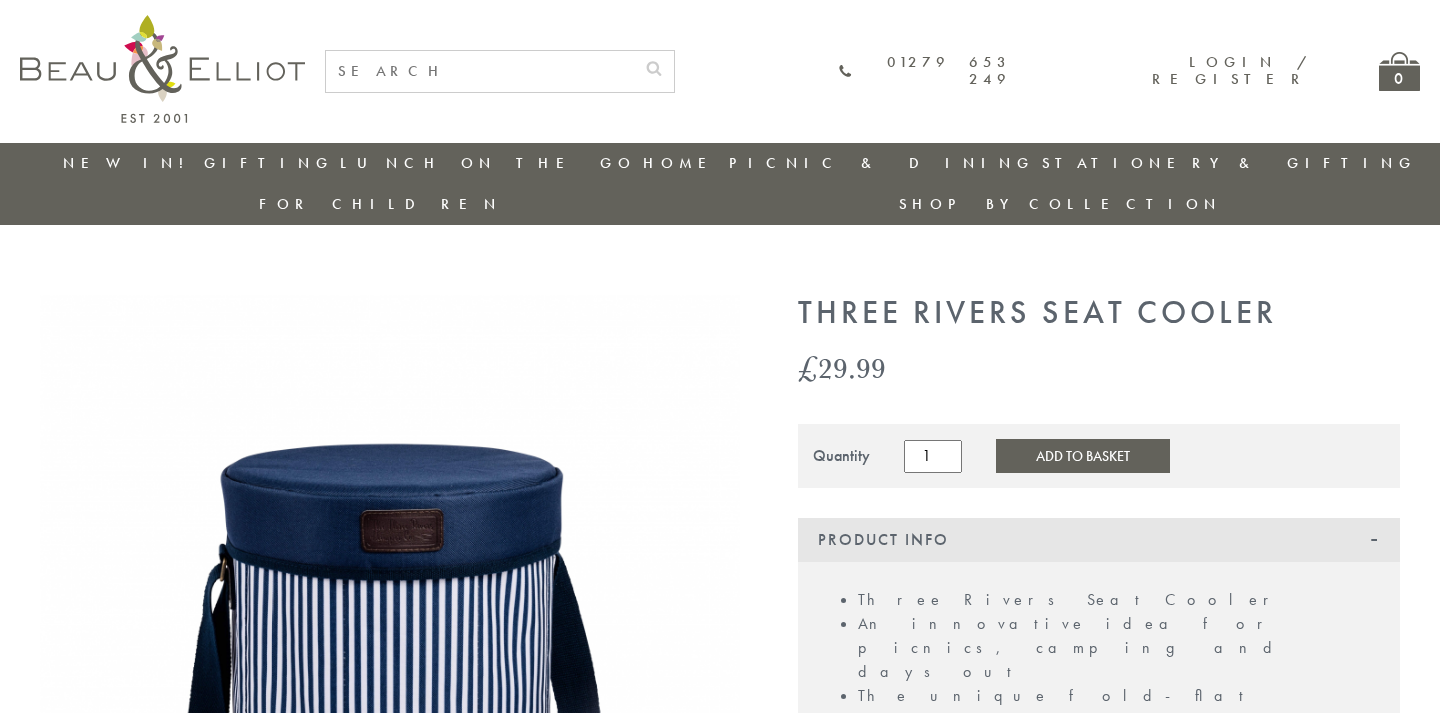 scroll, scrollTop: 0, scrollLeft: 0, axis: both 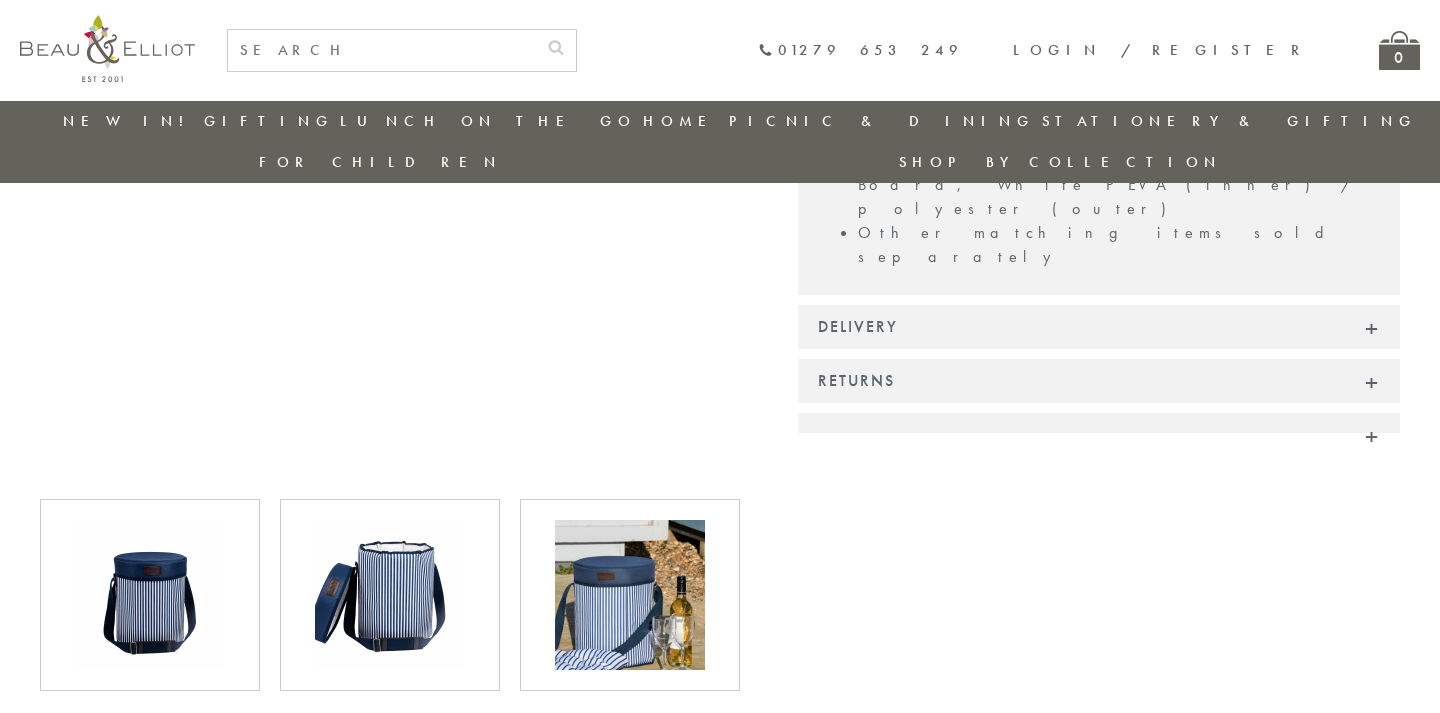 click at bounding box center [630, 595] 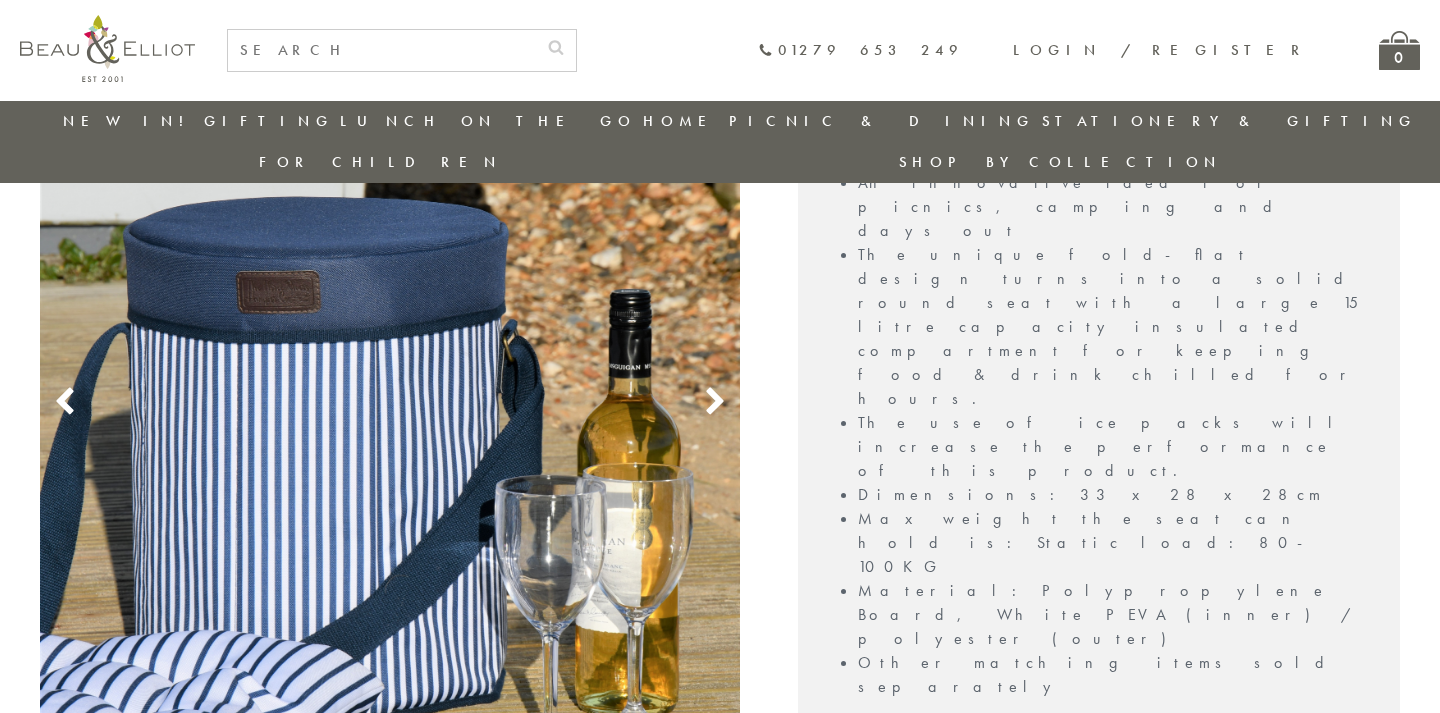 scroll, scrollTop: 399, scrollLeft: 0, axis: vertical 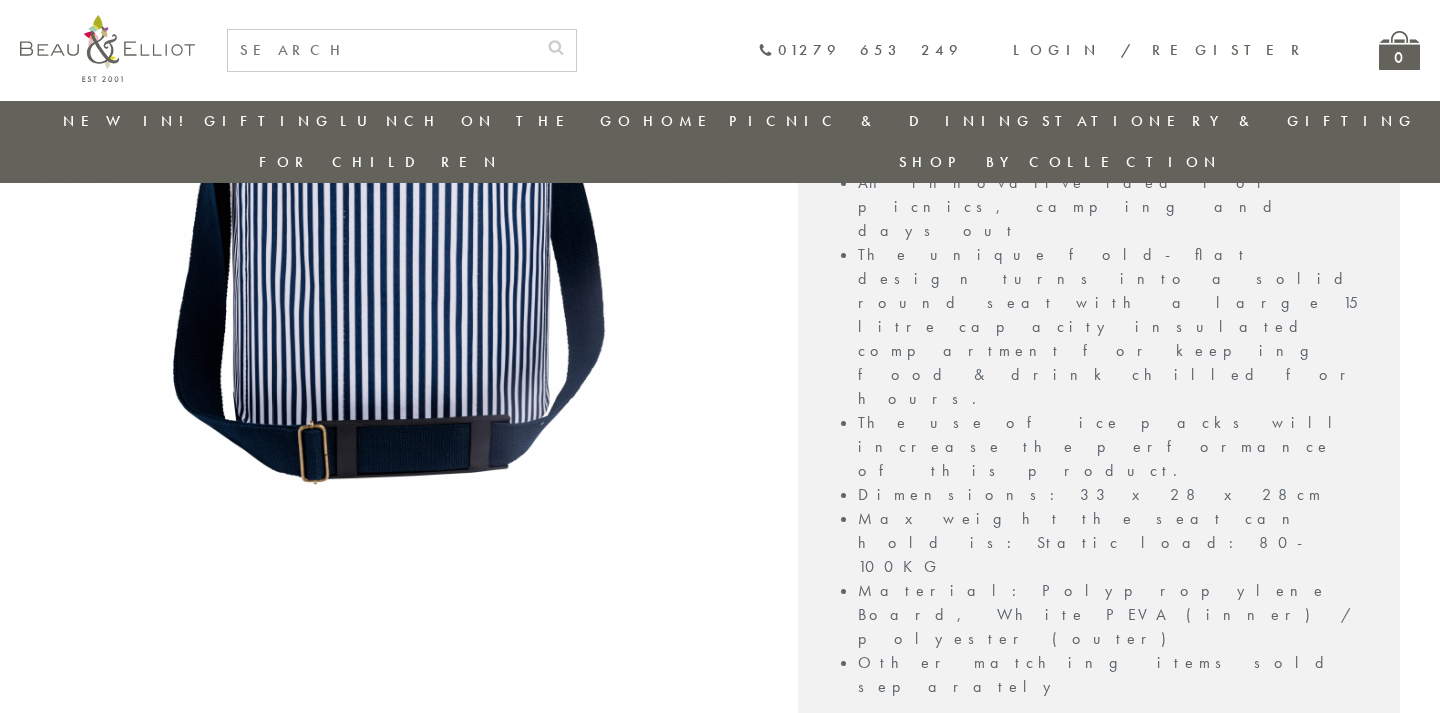 click 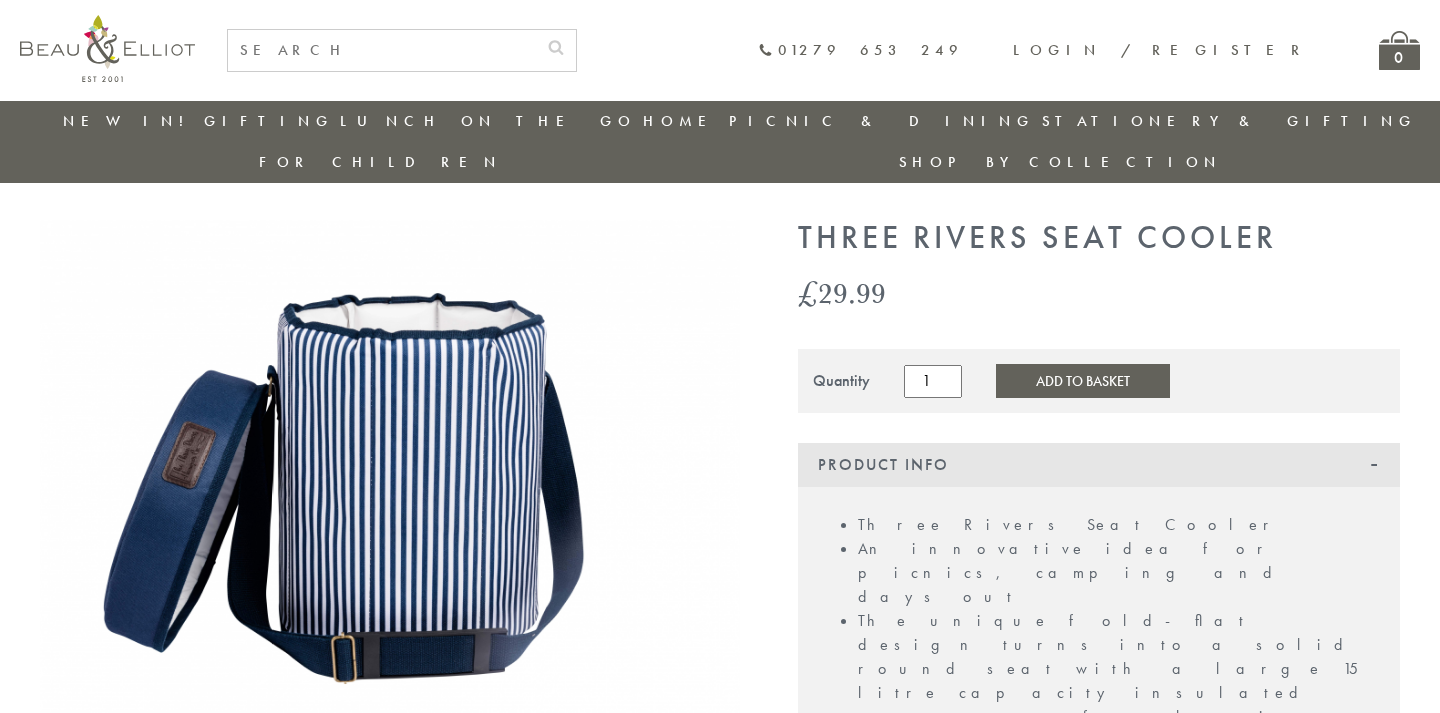 scroll, scrollTop: 32, scrollLeft: 0, axis: vertical 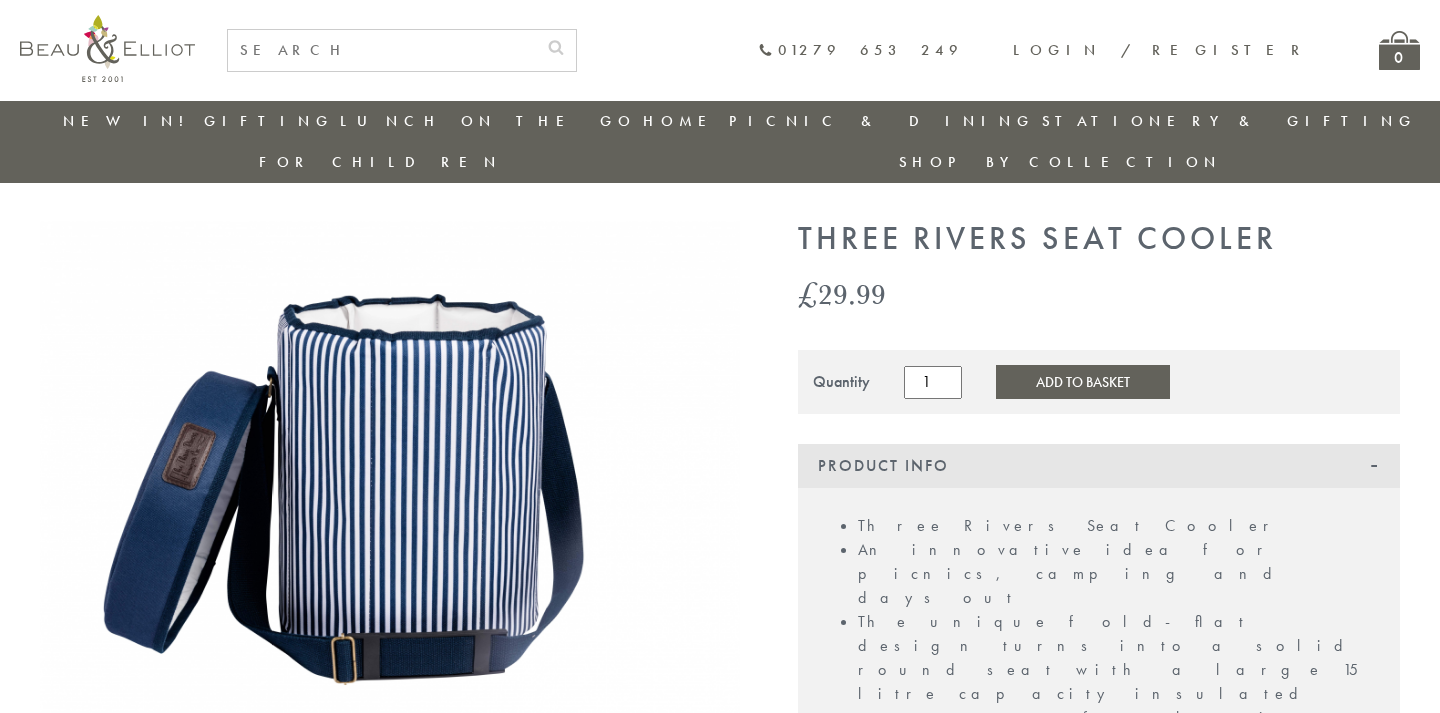 click at bounding box center [390, 854] 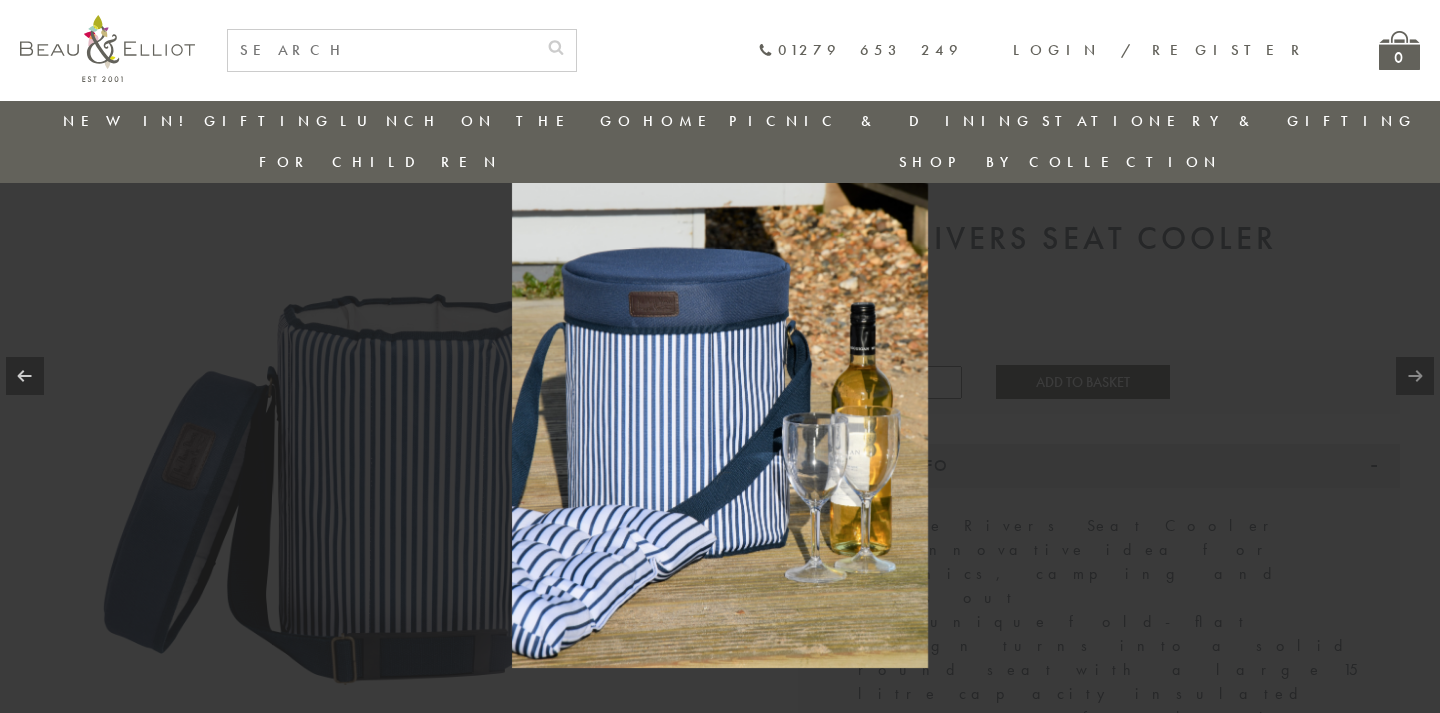 click at bounding box center (720, 356) 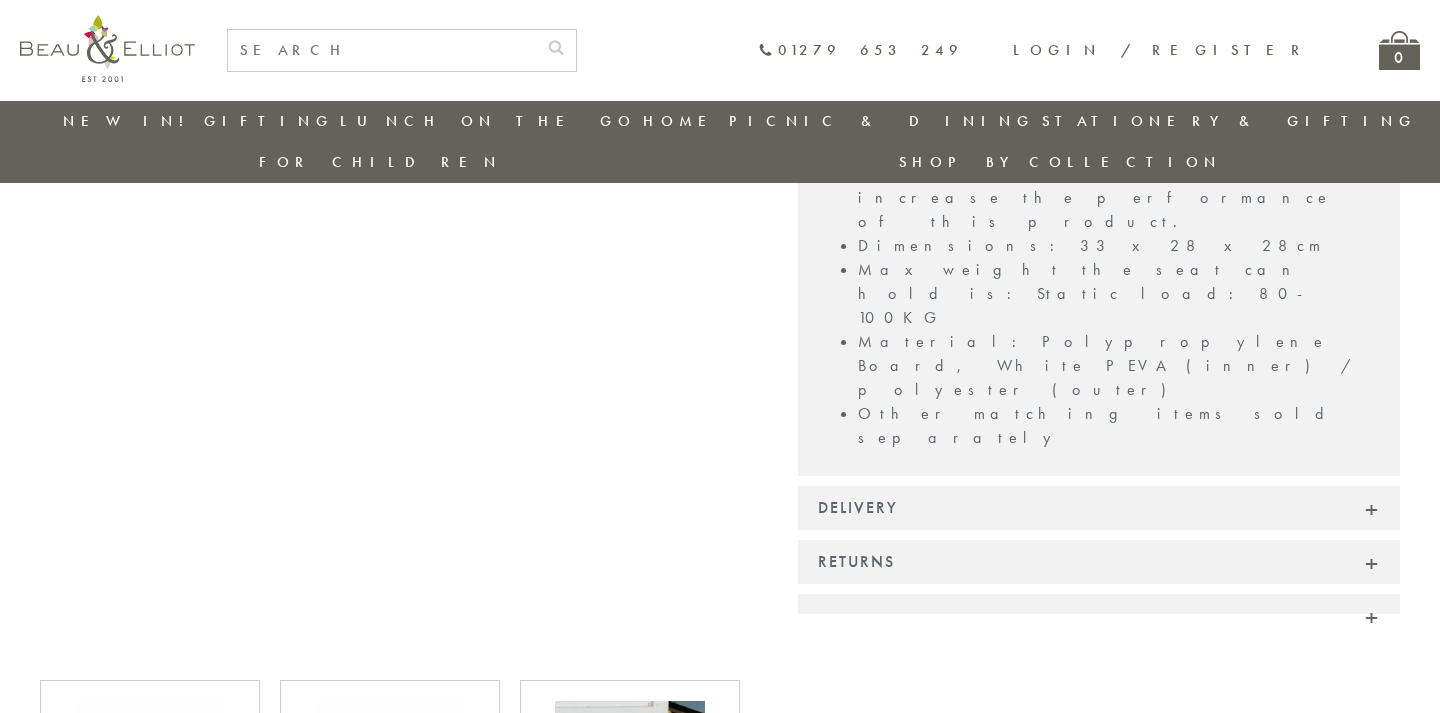 scroll, scrollTop: 676, scrollLeft: 0, axis: vertical 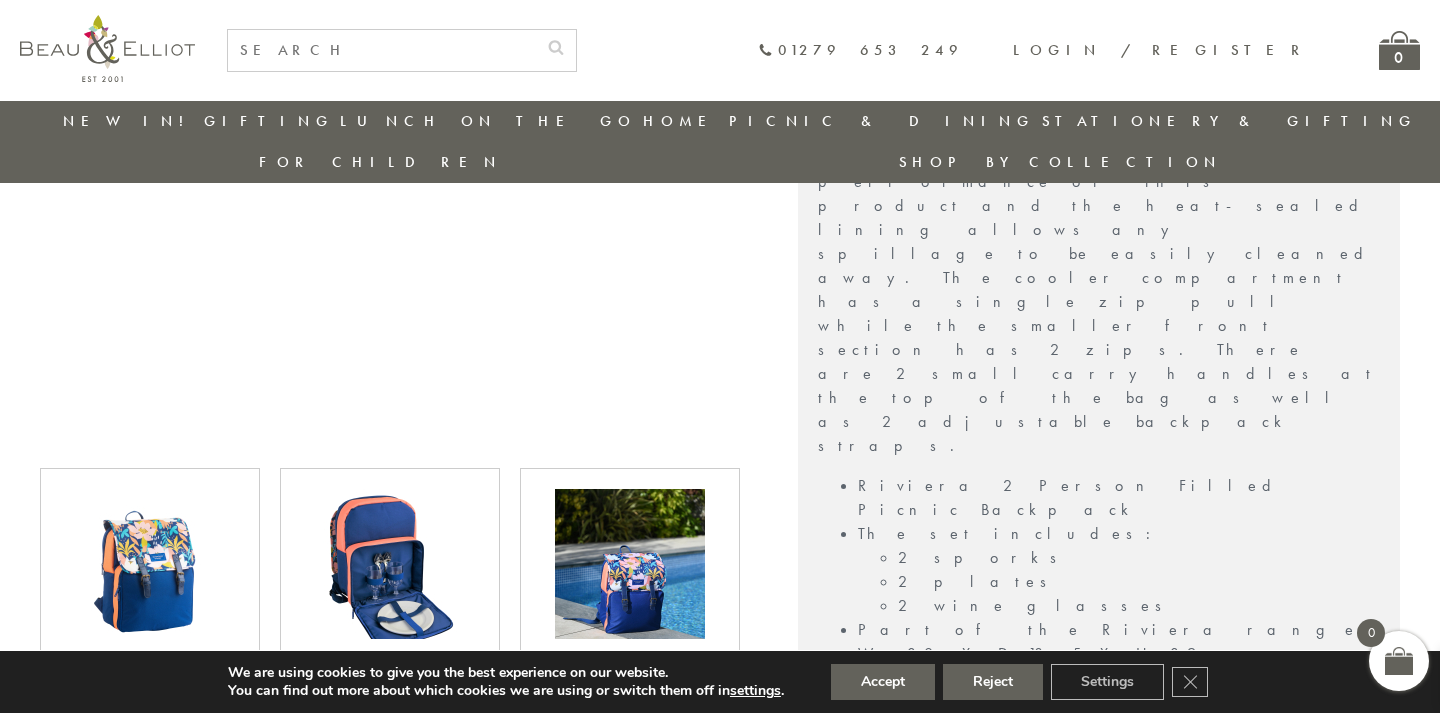 click at bounding box center (390, 564) 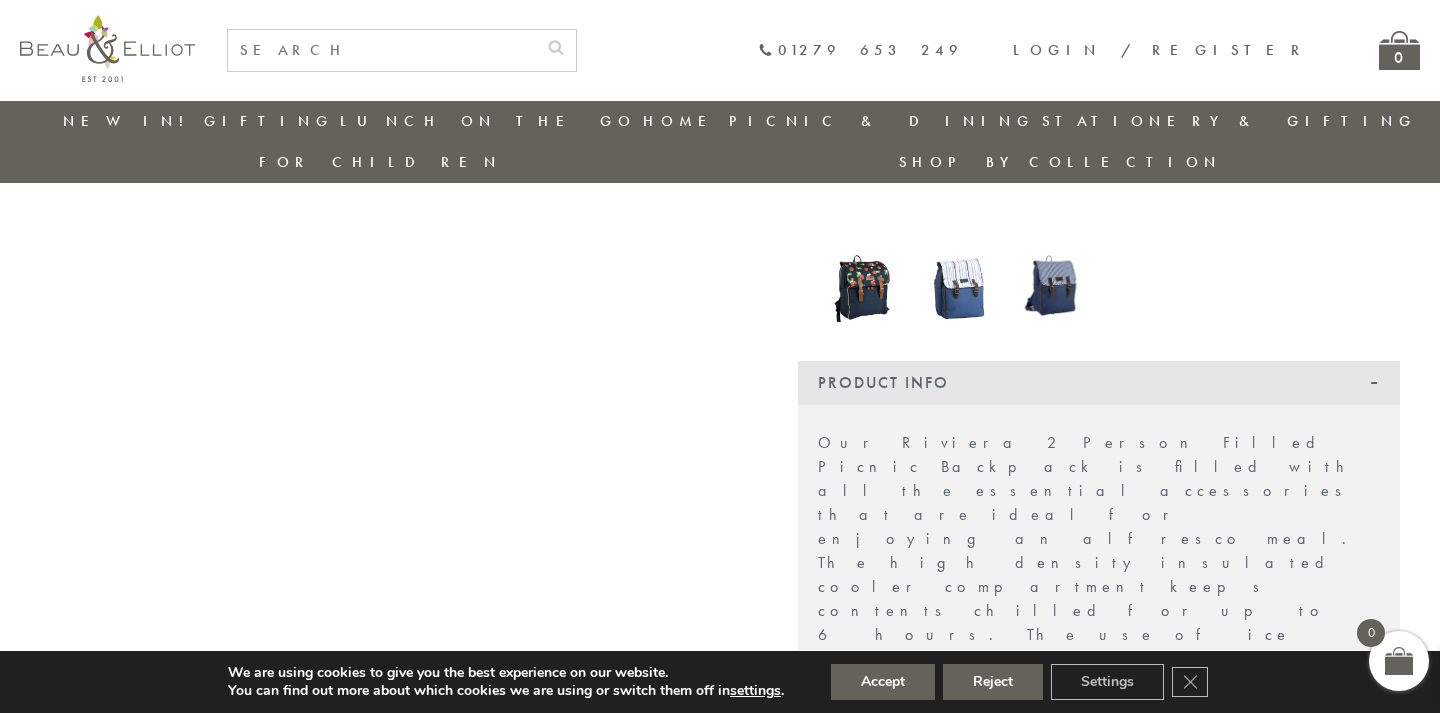 scroll, scrollTop: 361, scrollLeft: 0, axis: vertical 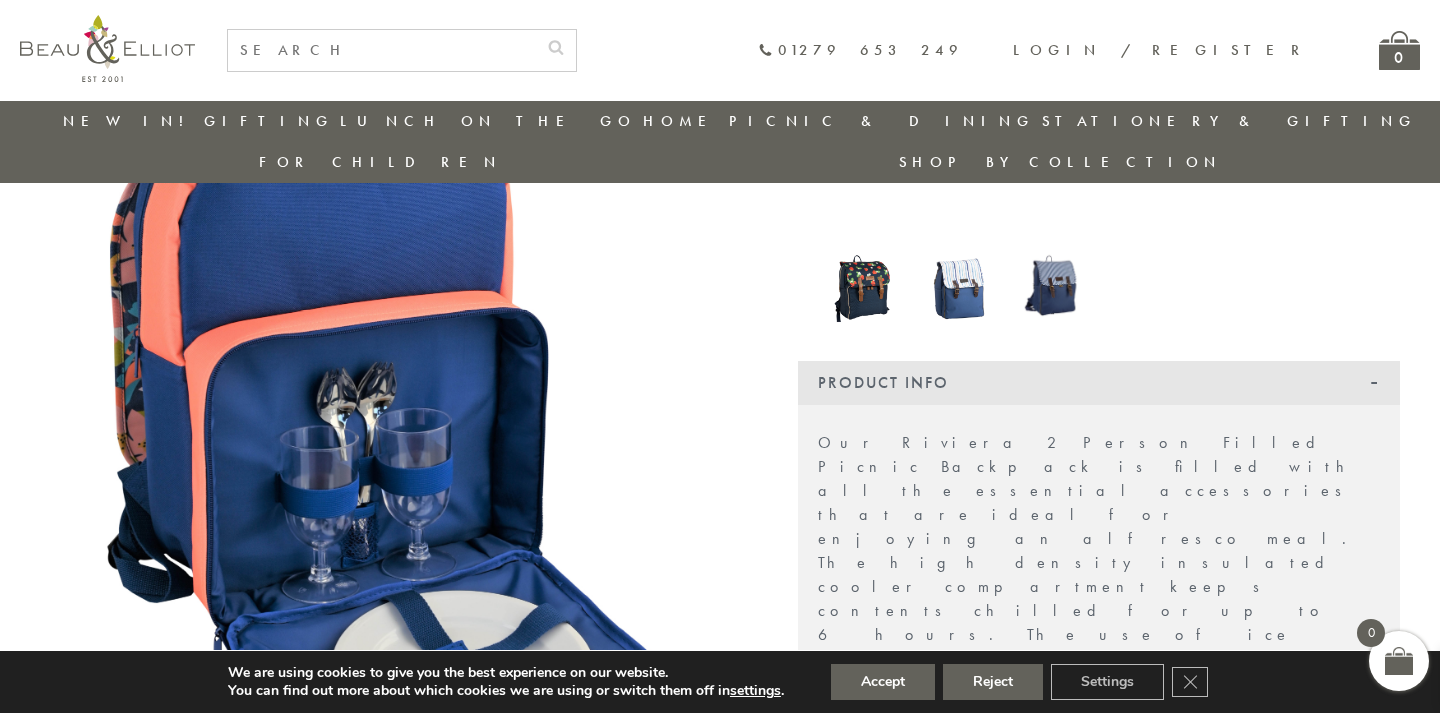 click at bounding box center [1053, 284] 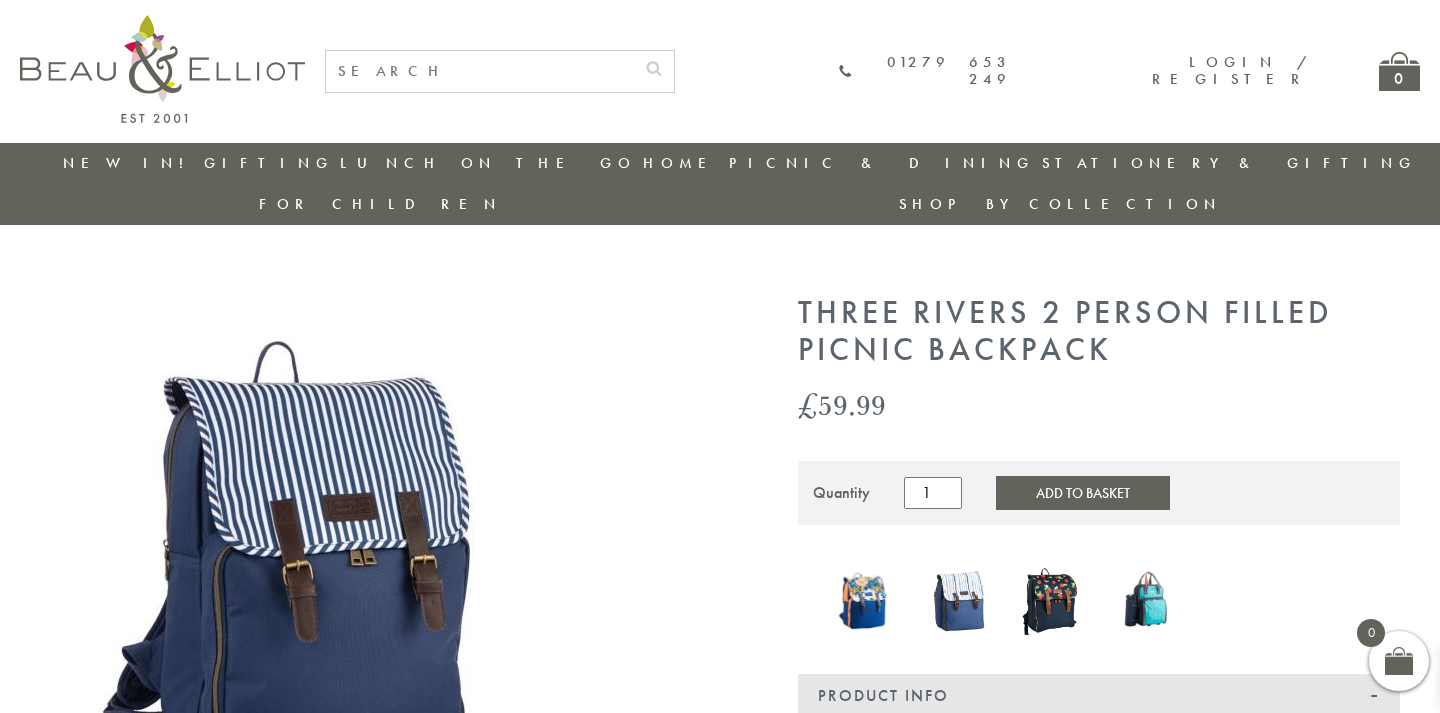 scroll, scrollTop: 201, scrollLeft: 0, axis: vertical 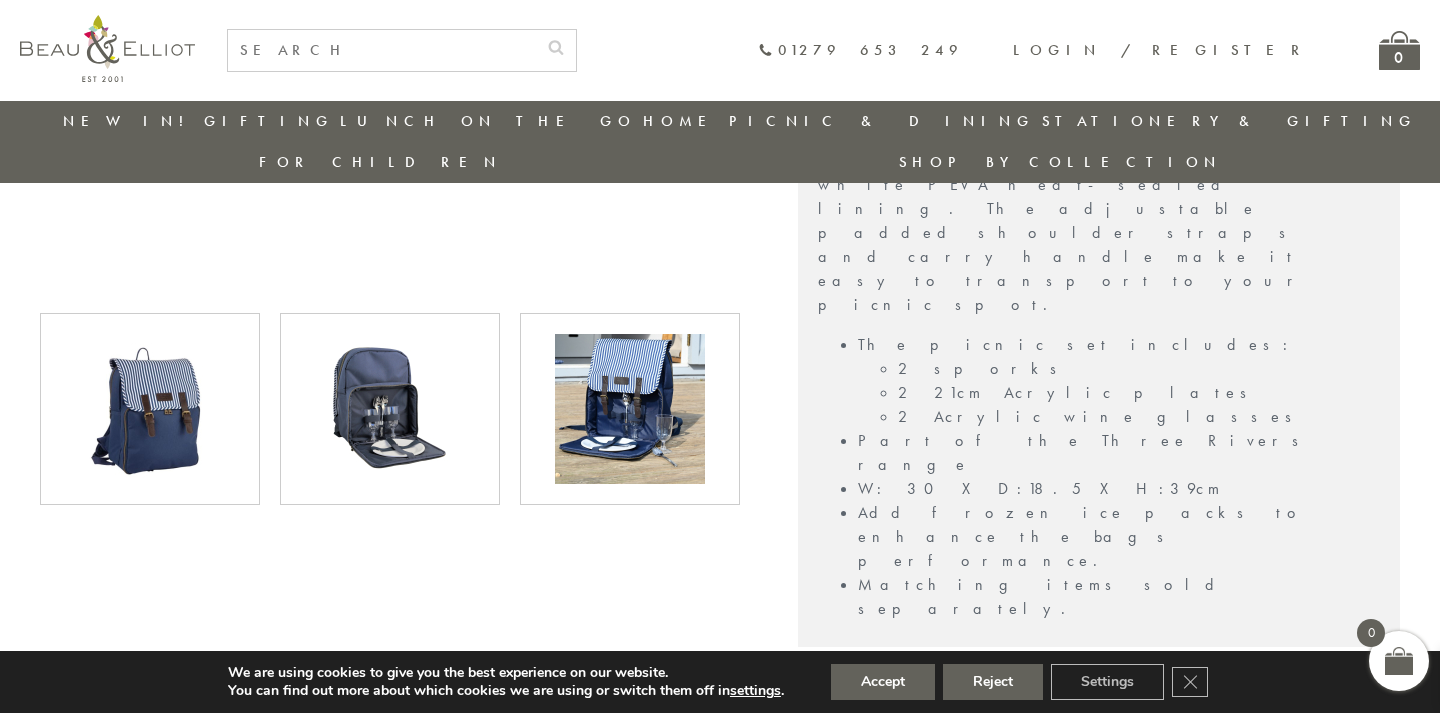 click at bounding box center [630, 409] 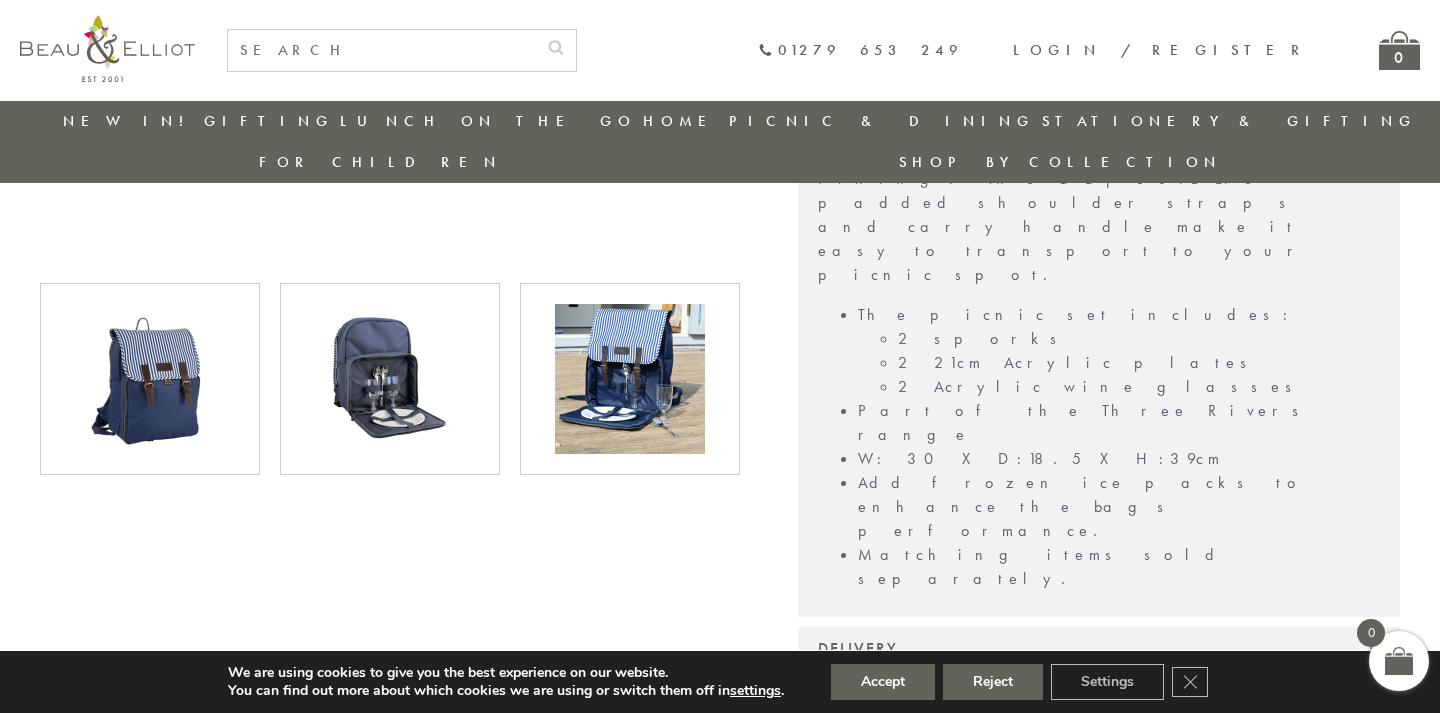 scroll, scrollTop: 1053, scrollLeft: 0, axis: vertical 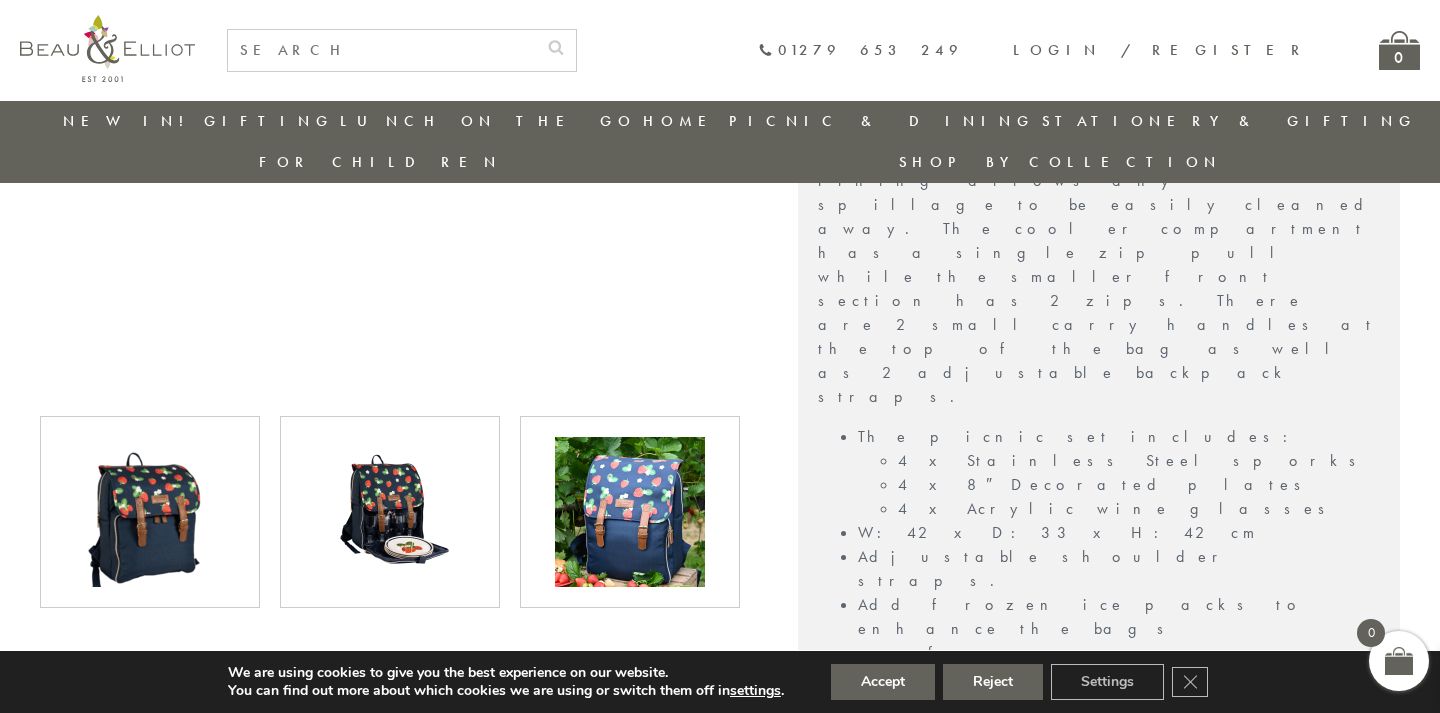 click at bounding box center [390, 512] 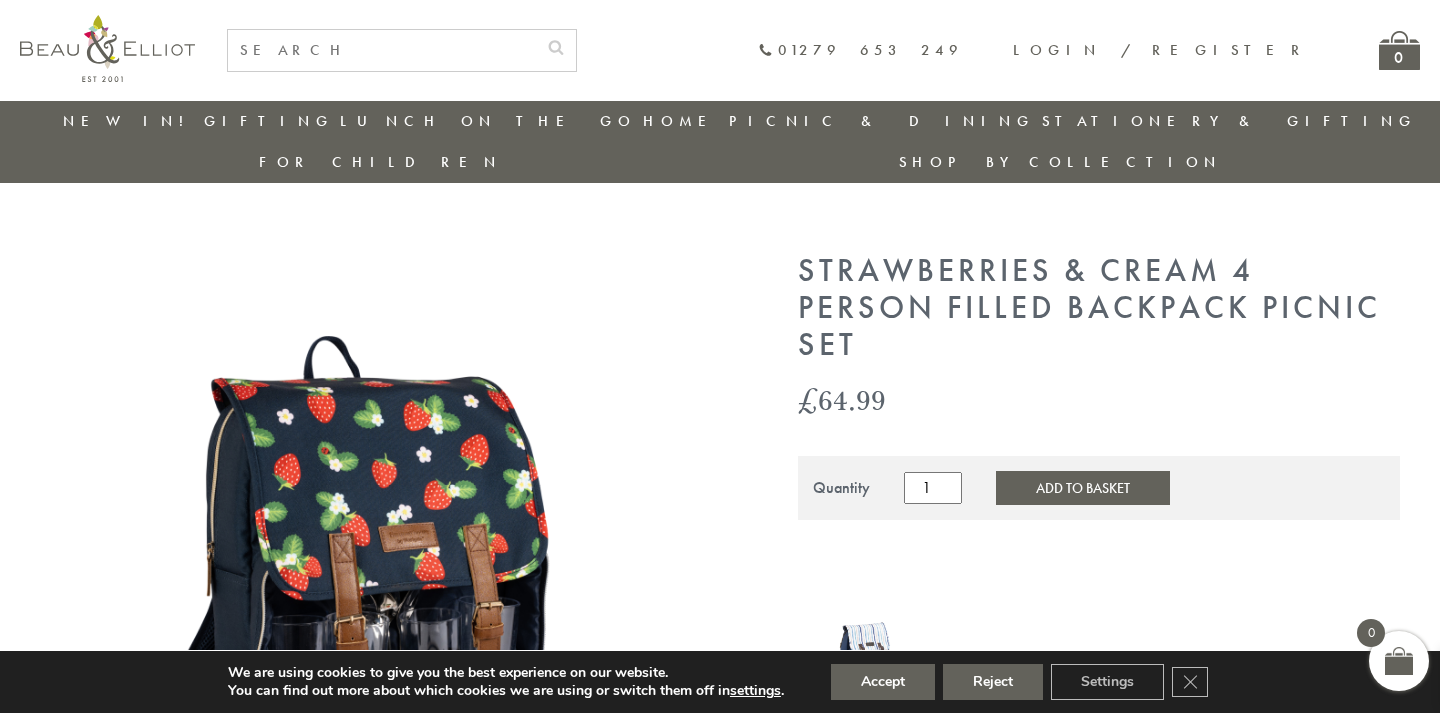scroll, scrollTop: 268, scrollLeft: 0, axis: vertical 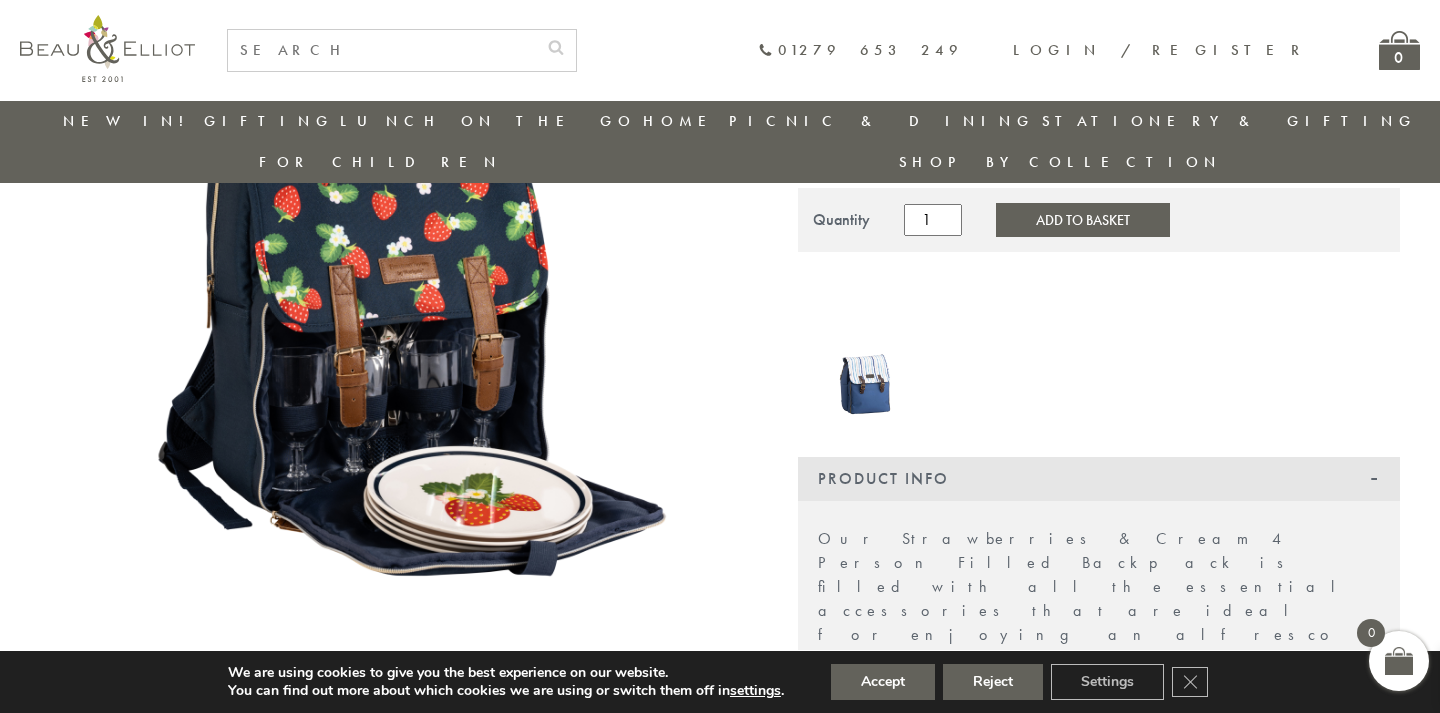 click at bounding box center [865, 380] 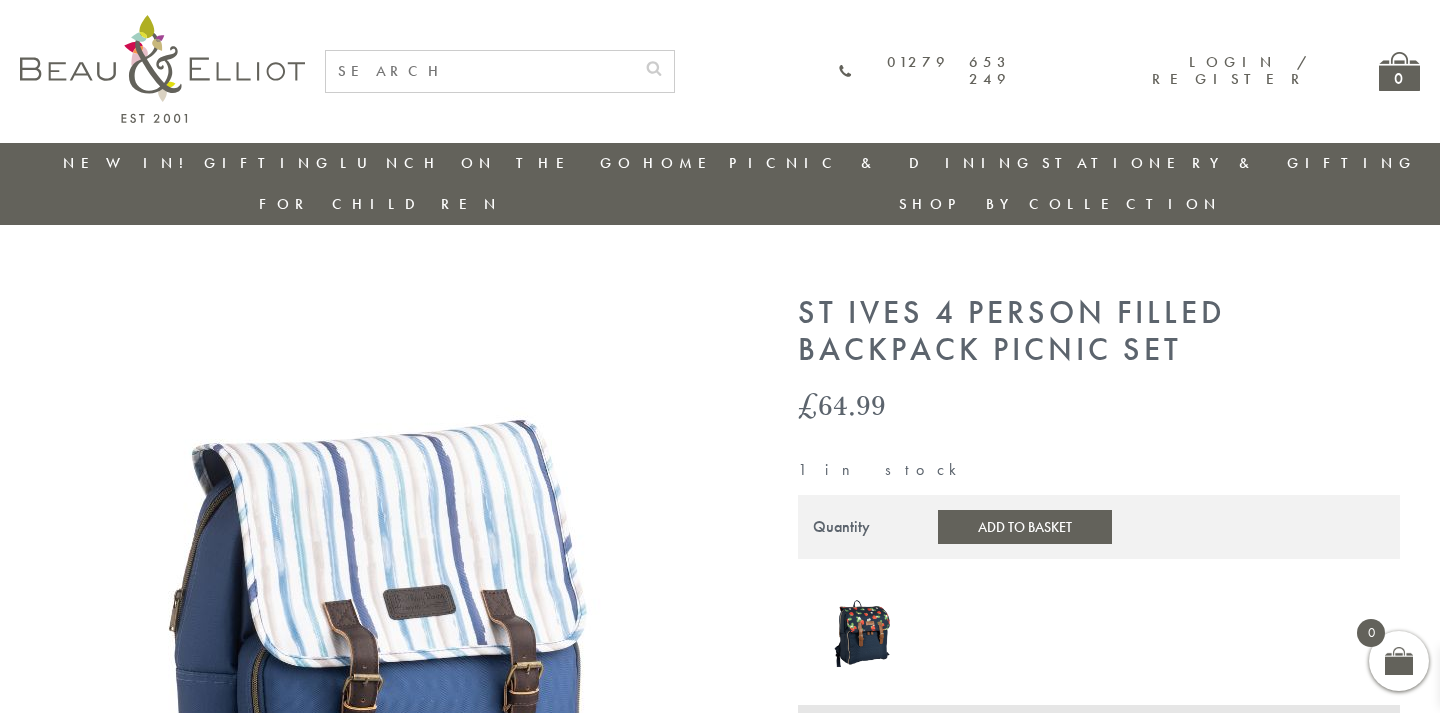scroll, scrollTop: 256, scrollLeft: 1, axis: both 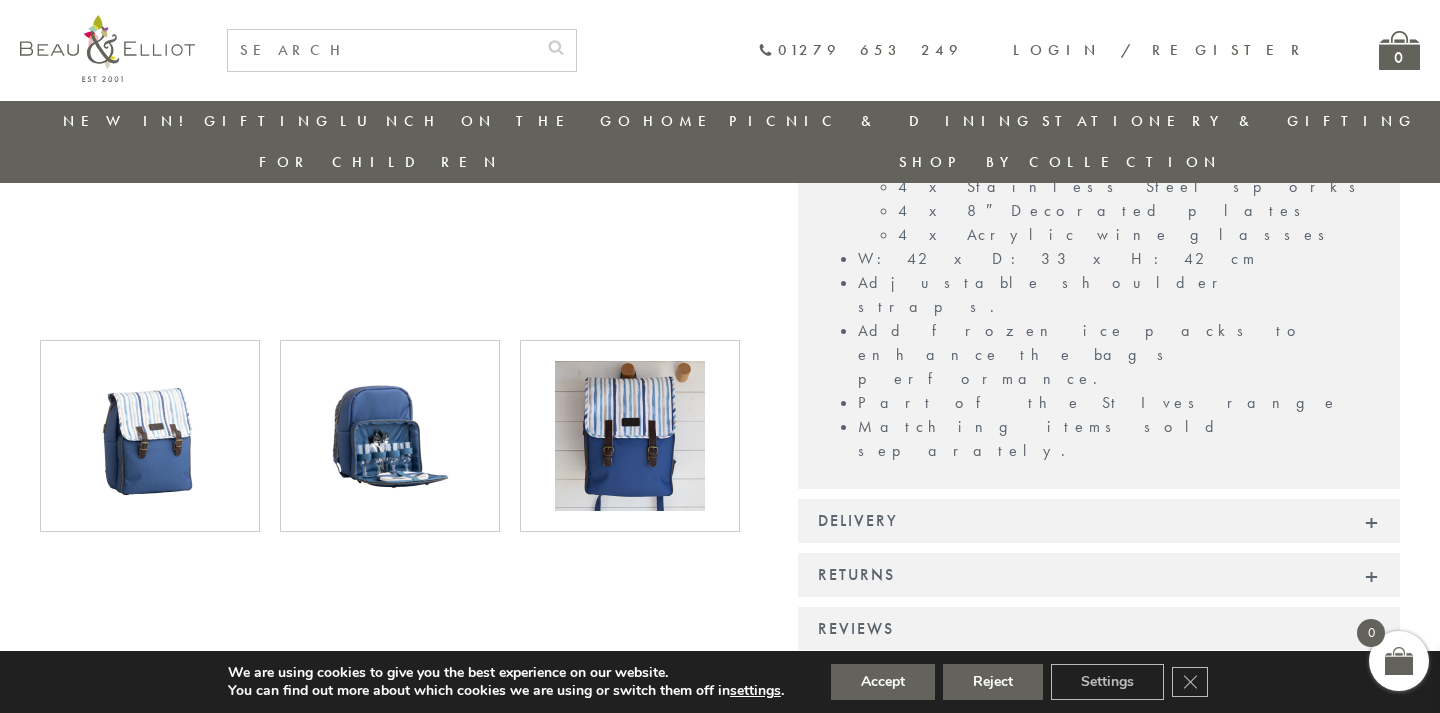 click at bounding box center (390, 436) 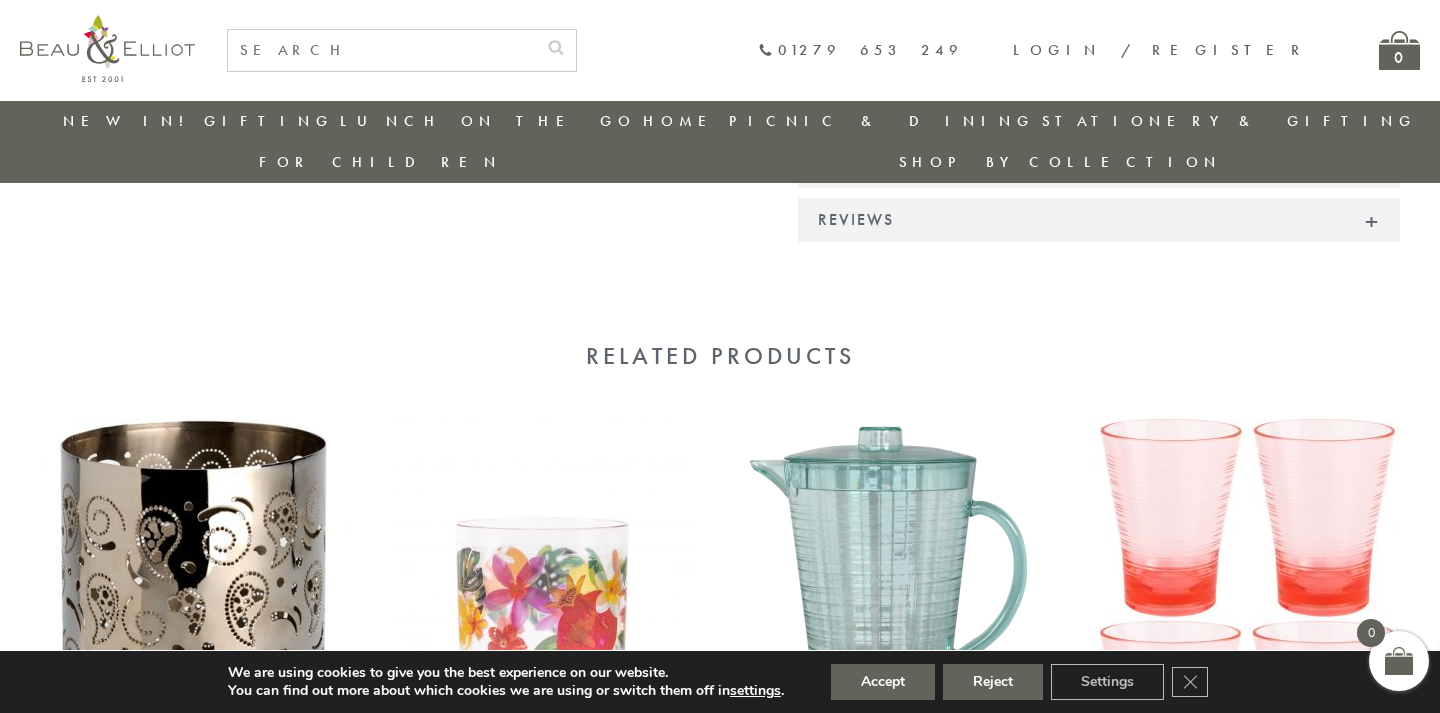 scroll, scrollTop: 1400, scrollLeft: 0, axis: vertical 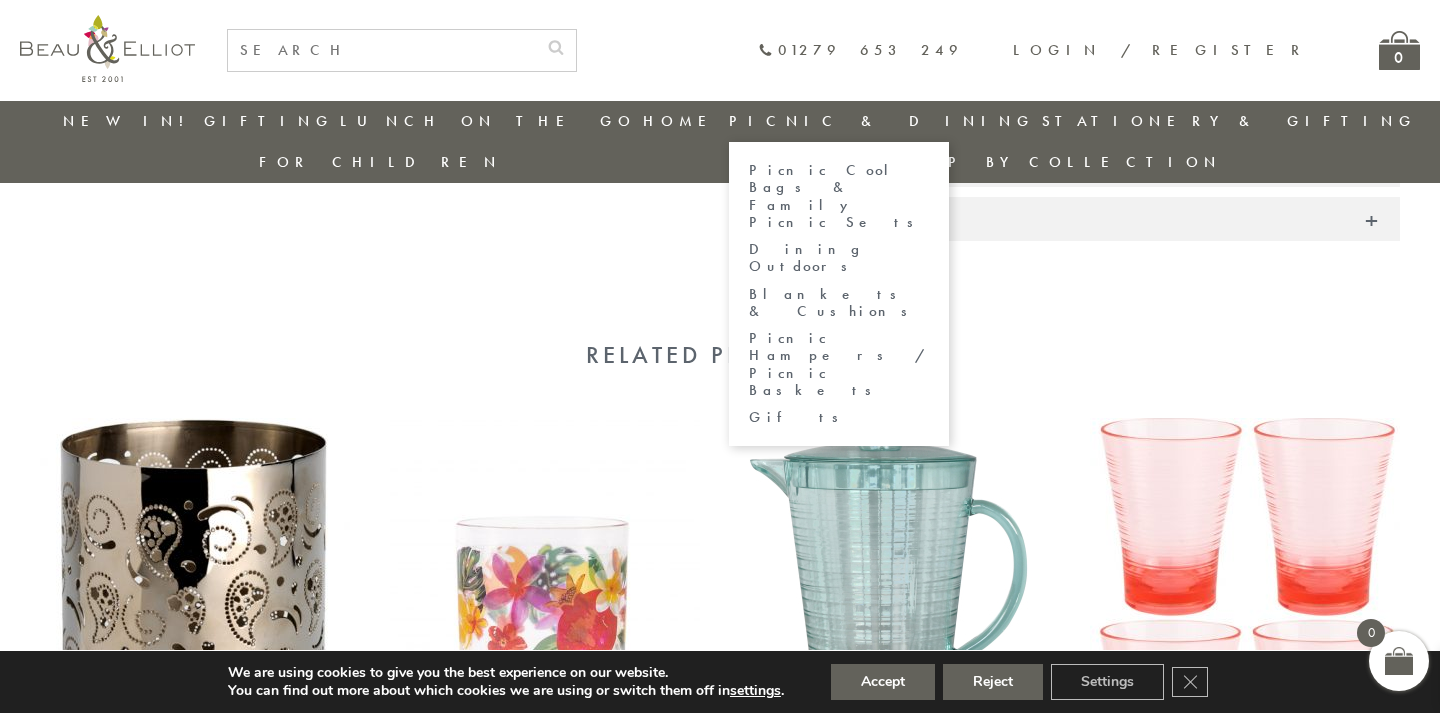 click on "Picnic Cool Bags & Family Picnic Sets" at bounding box center [839, 196] 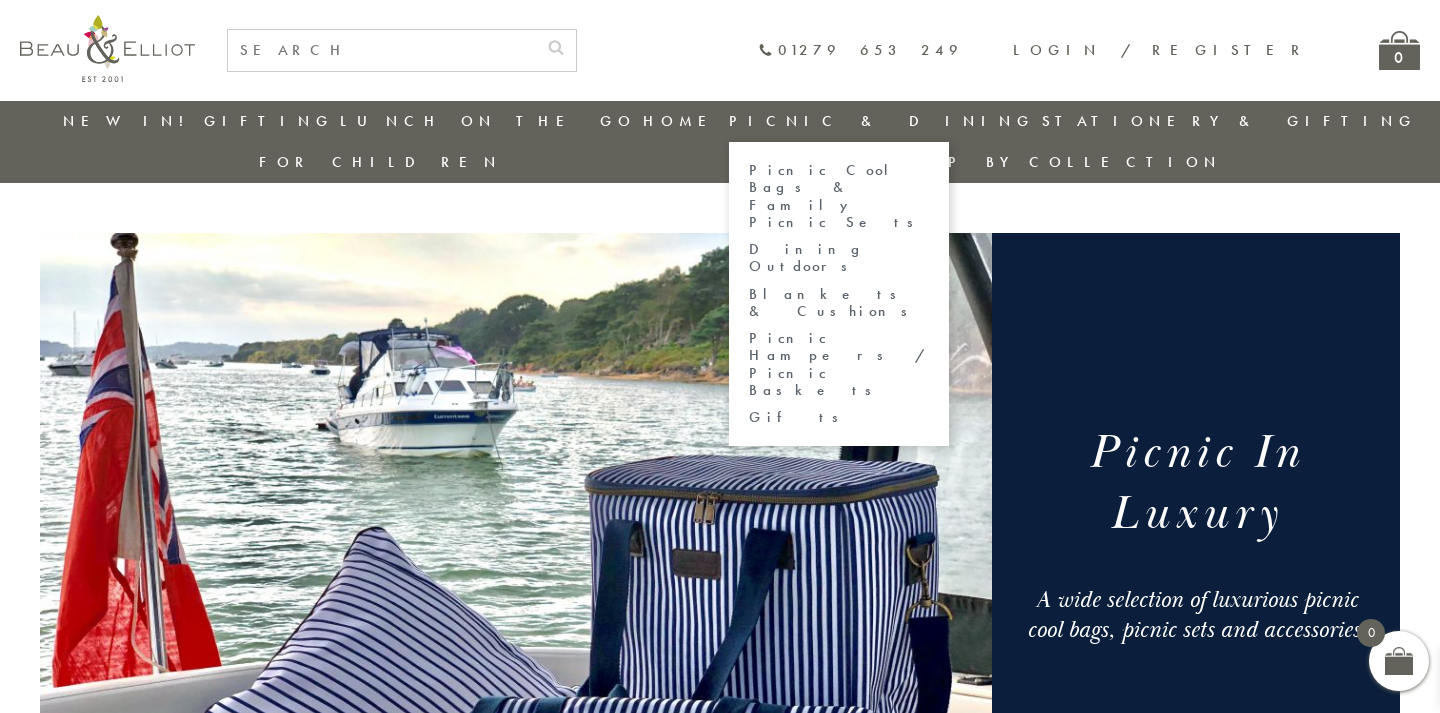 scroll, scrollTop: 287, scrollLeft: 0, axis: vertical 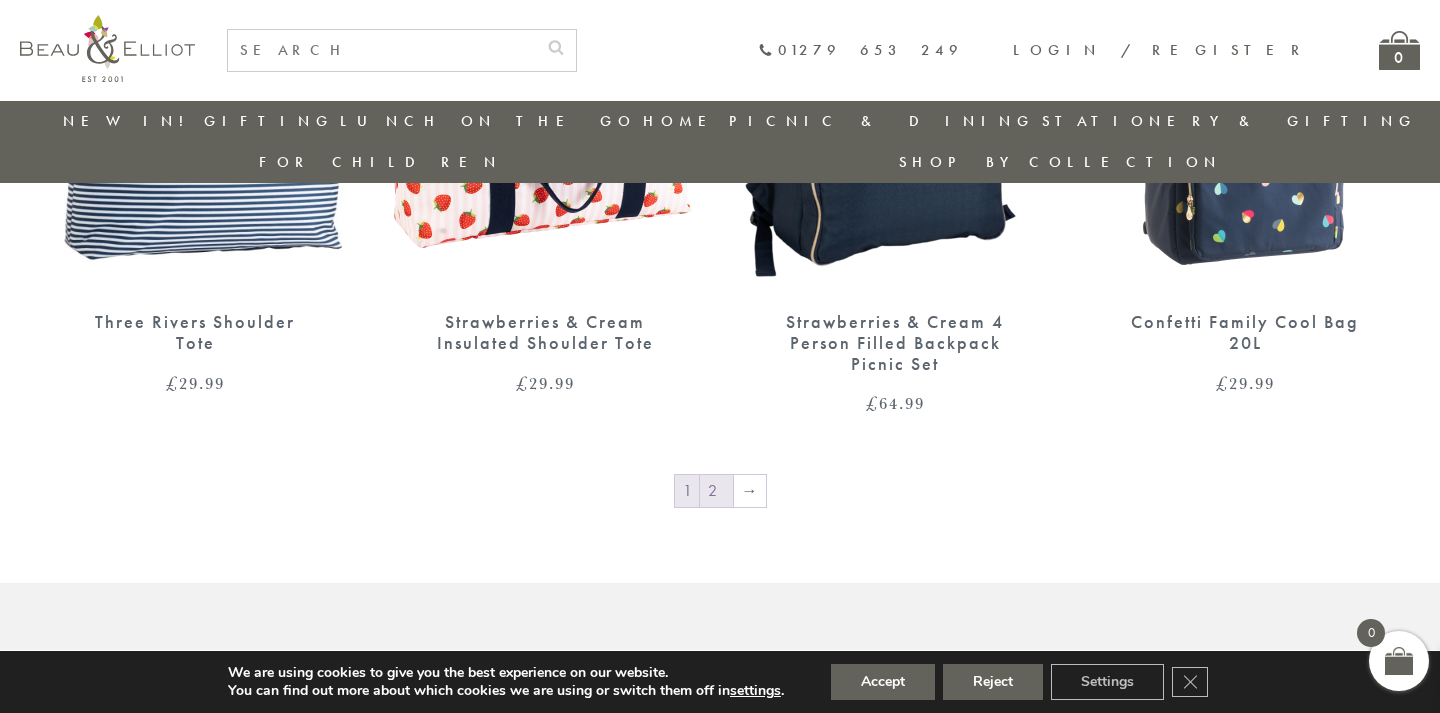 click on "2" at bounding box center [716, 491] 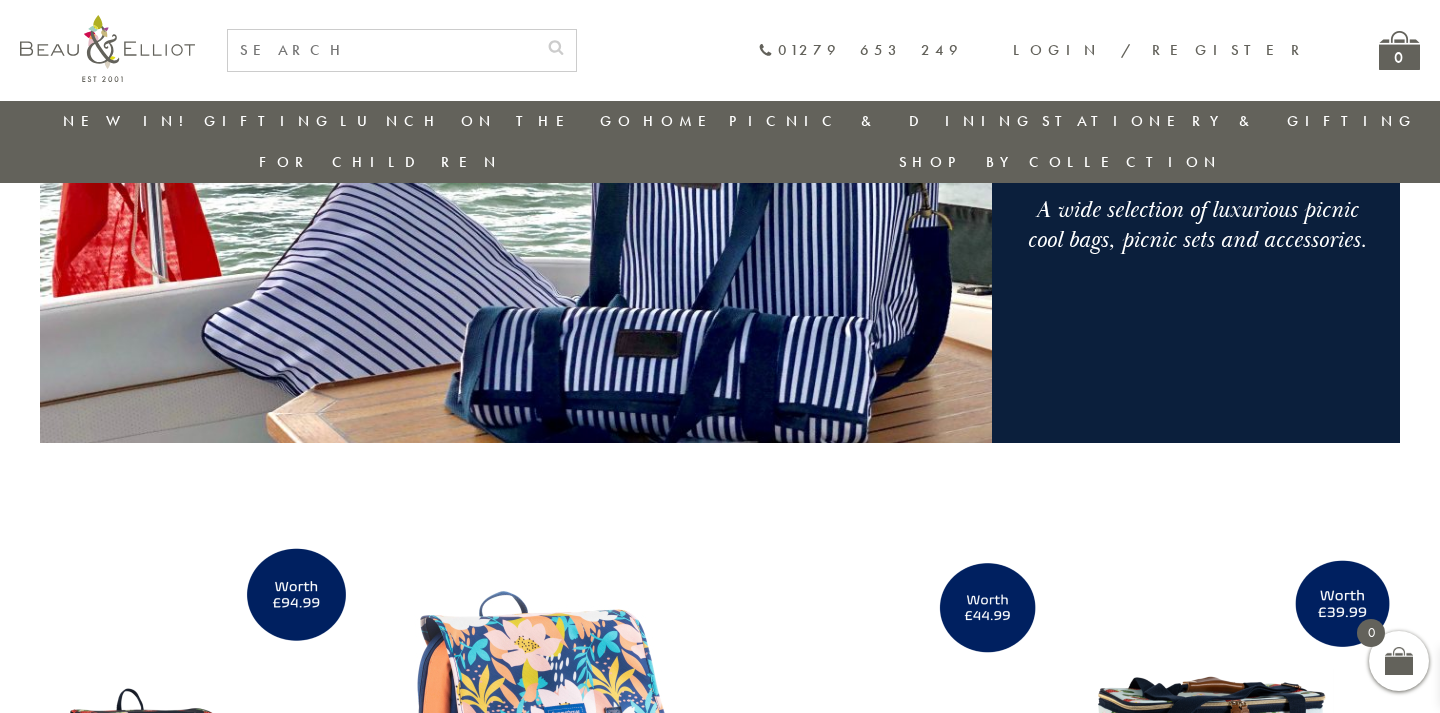 scroll, scrollTop: 390, scrollLeft: 0, axis: vertical 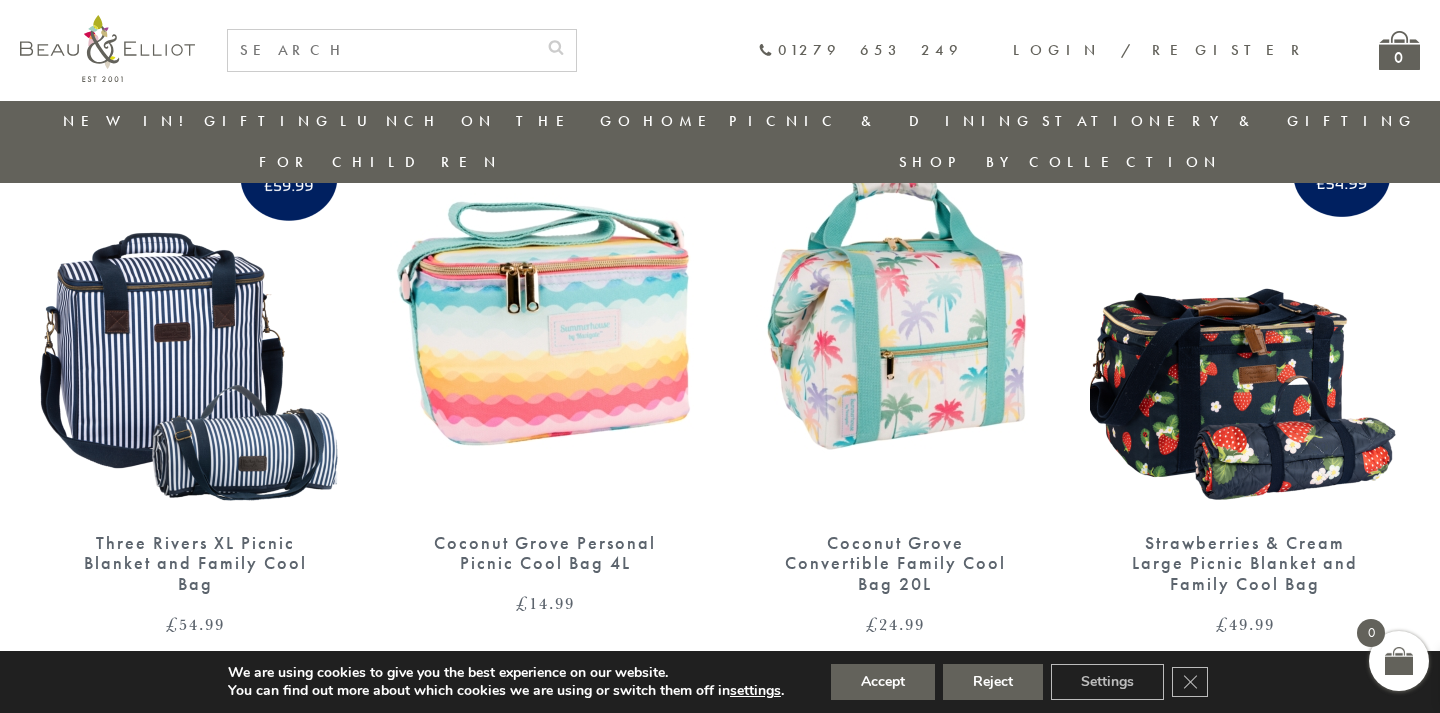 click at bounding box center [195, 313] 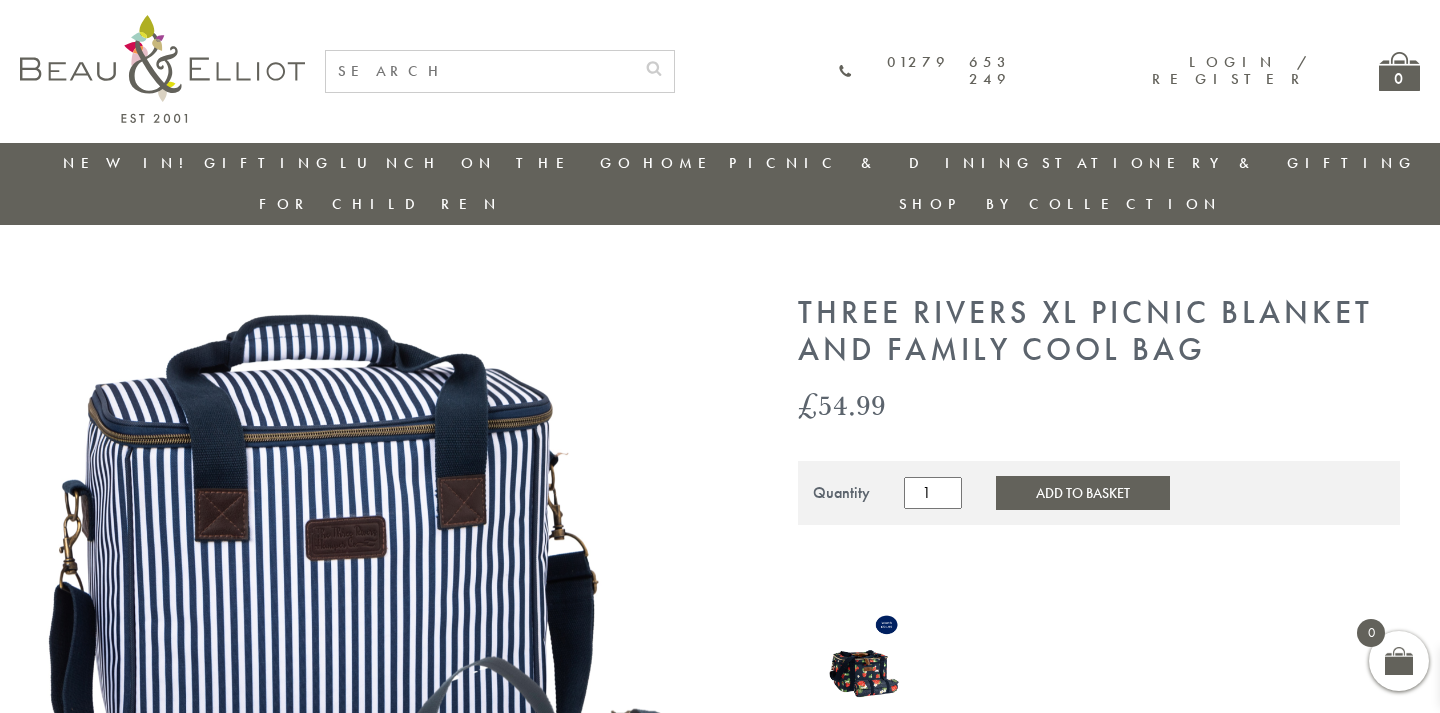 scroll, scrollTop: 192, scrollLeft: 0, axis: vertical 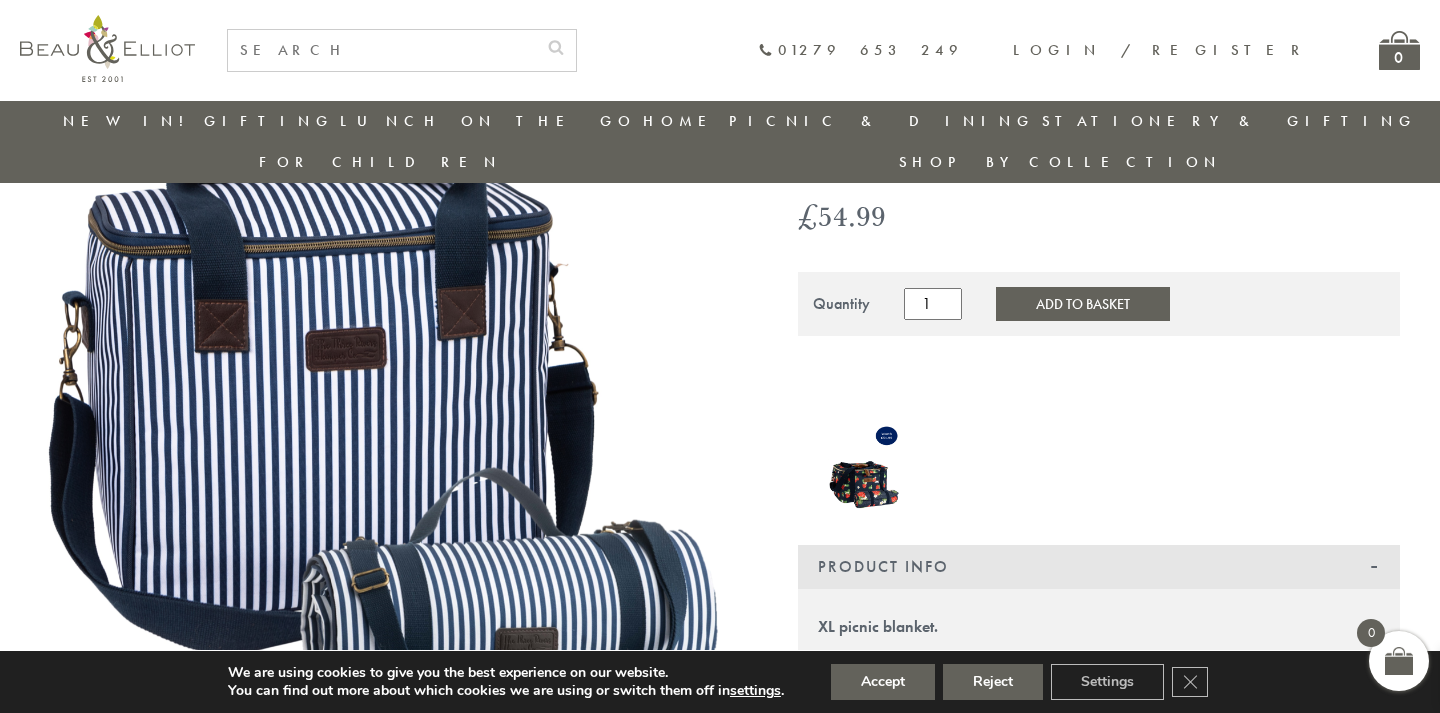 click at bounding box center (390, 423) 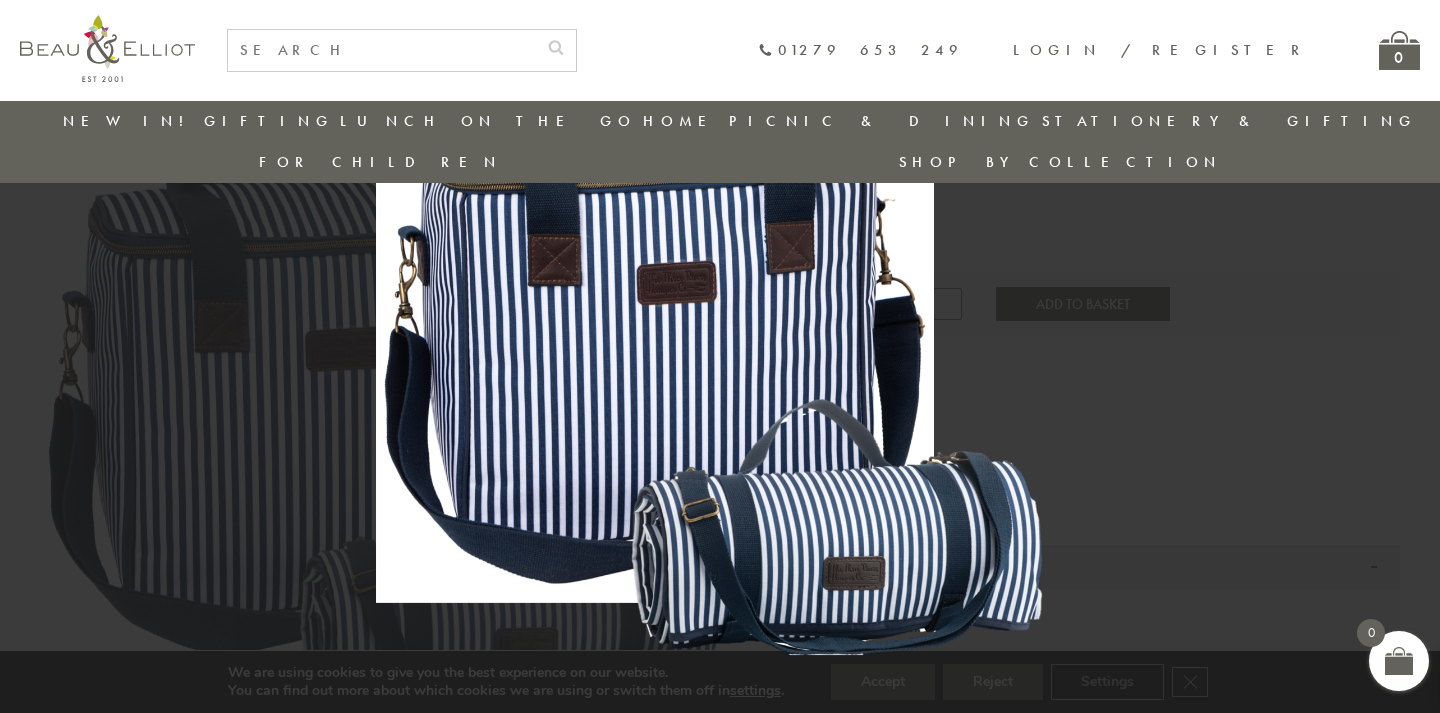 click at bounding box center [720, 356] 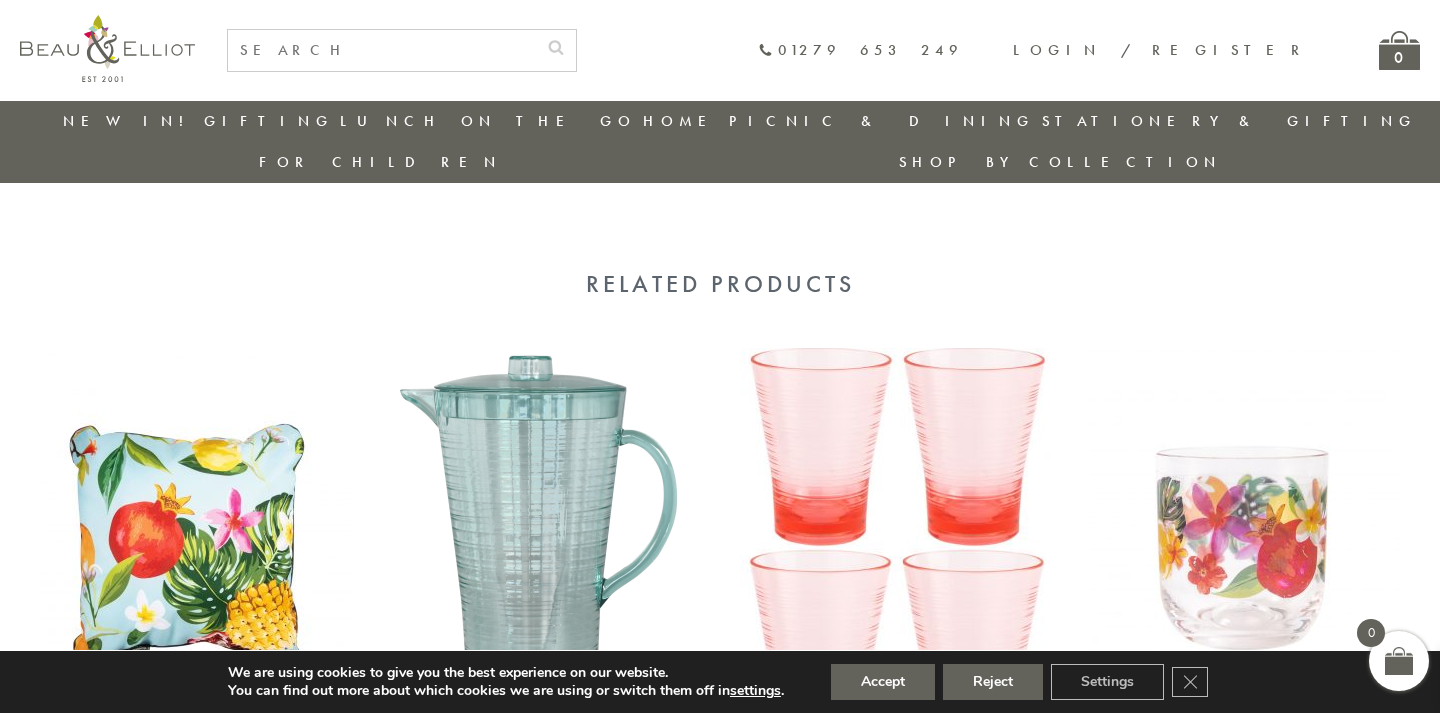 scroll, scrollTop: 1139, scrollLeft: 0, axis: vertical 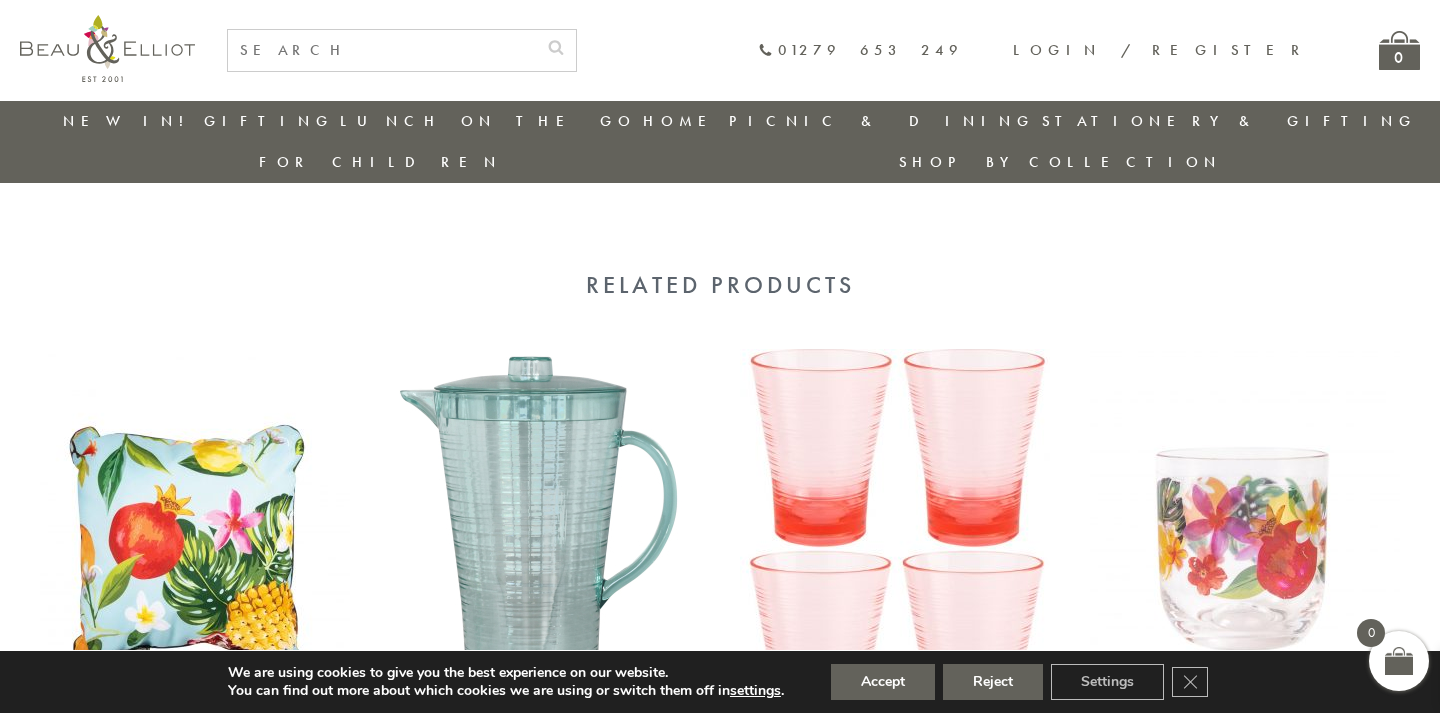 click on "Stationery & Gifting" at bounding box center [1229, 121] 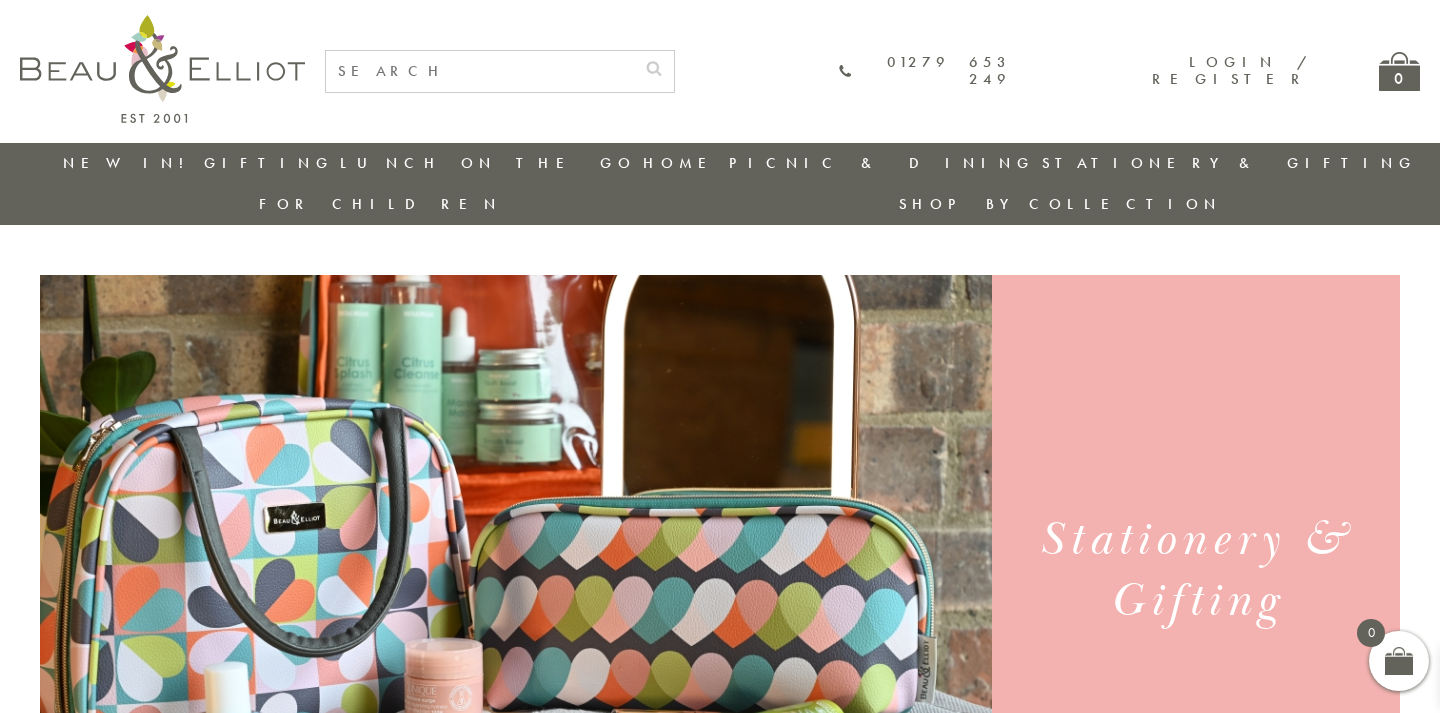 scroll, scrollTop: 0, scrollLeft: 0, axis: both 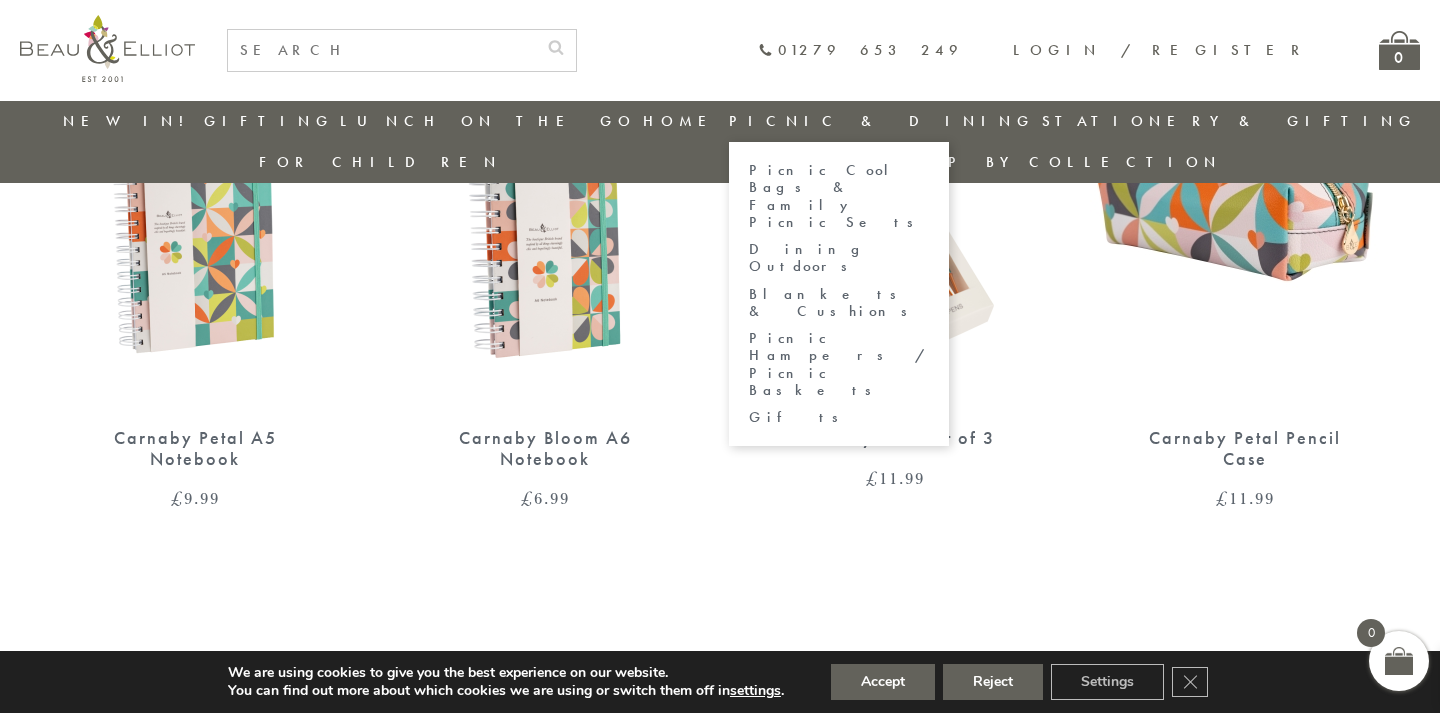 click on "Dining Outdoors" at bounding box center (839, 258) 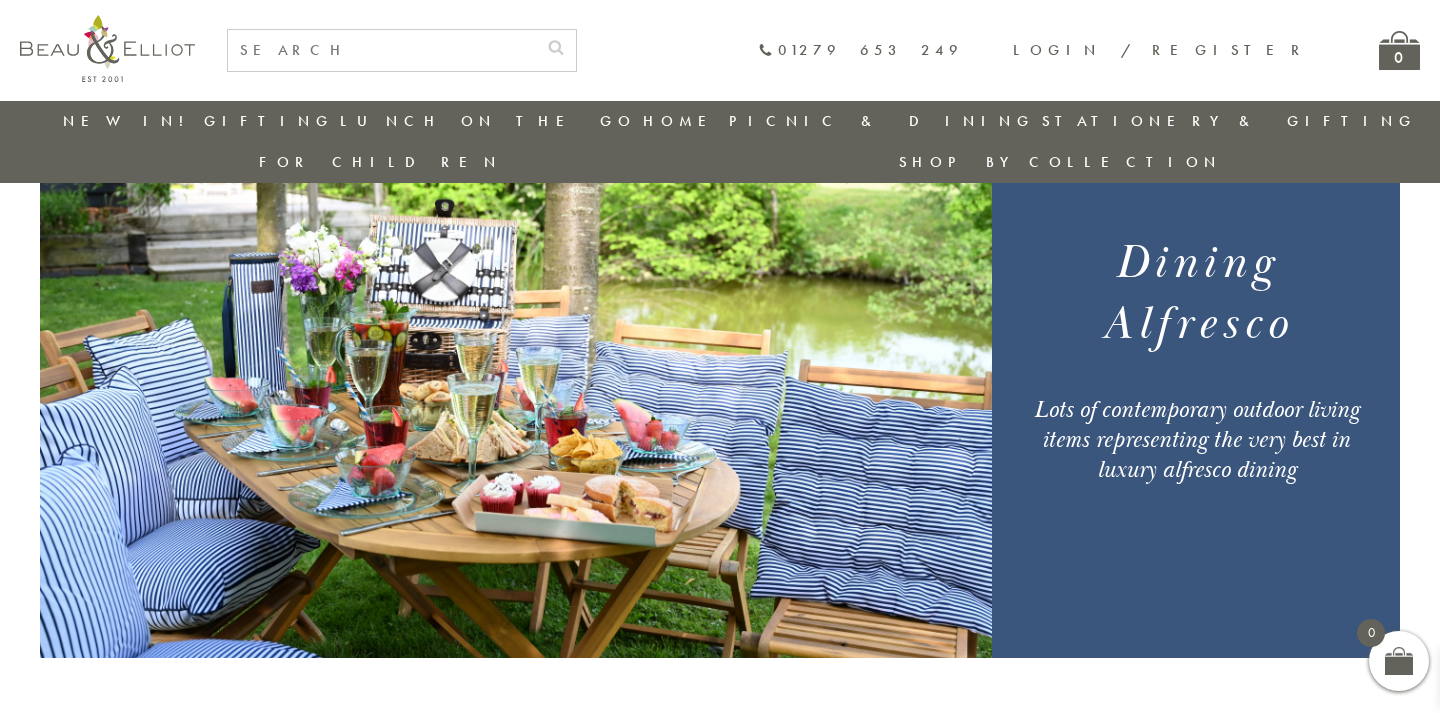 scroll, scrollTop: 232, scrollLeft: 0, axis: vertical 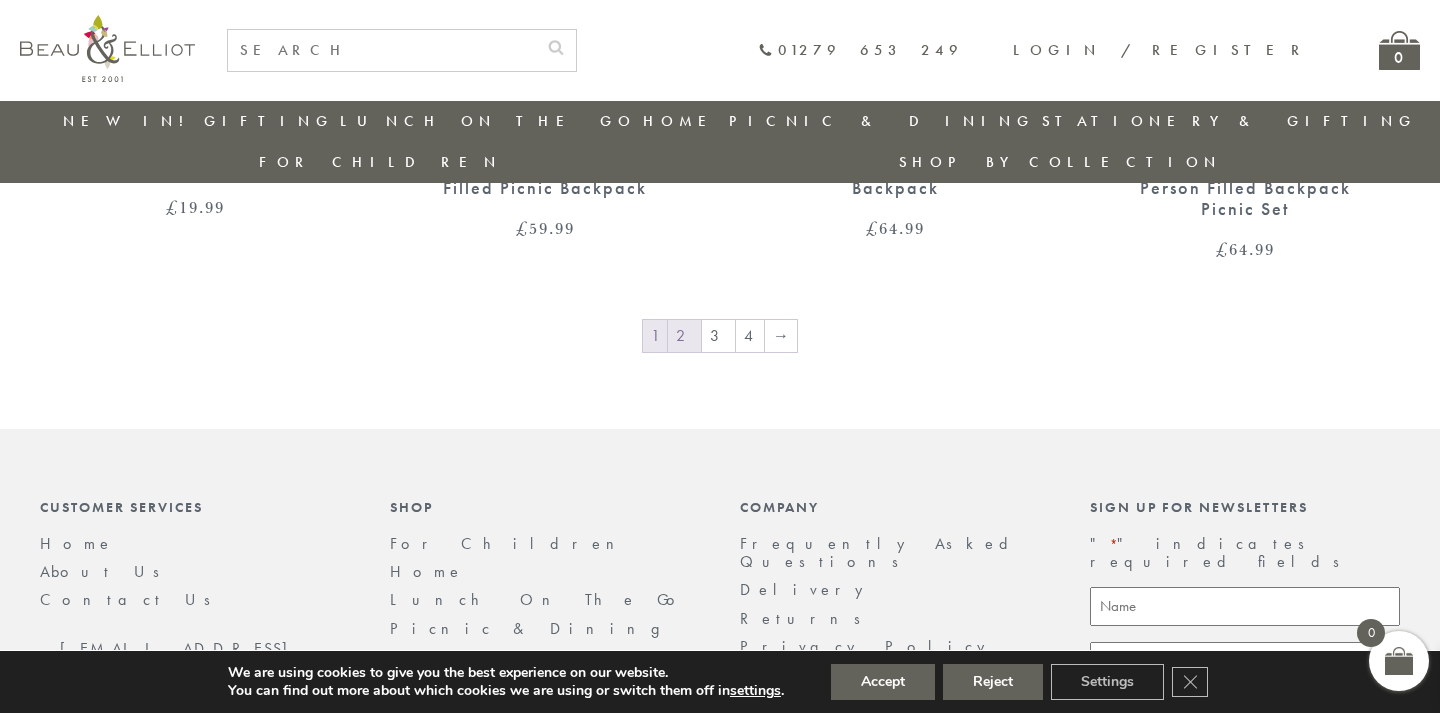 click on "2" at bounding box center [684, 336] 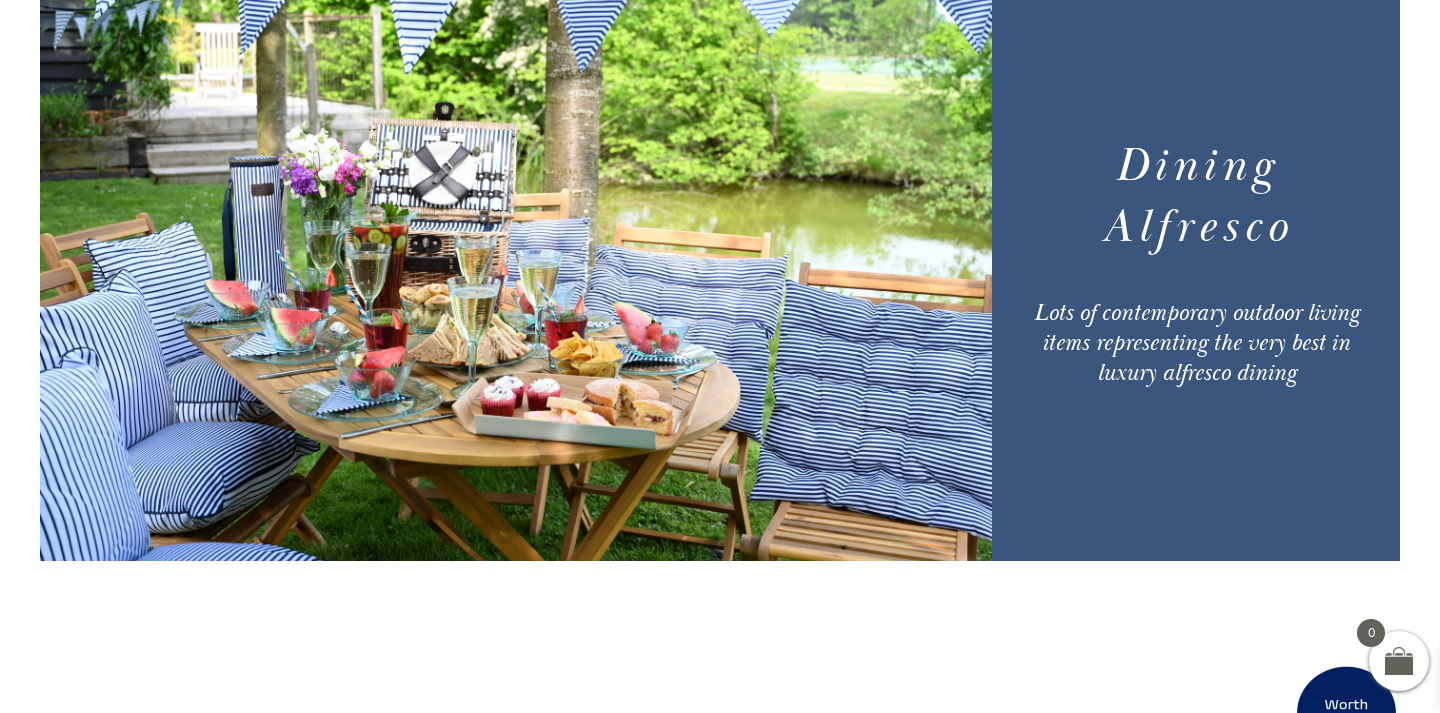 scroll, scrollTop: 314, scrollLeft: 0, axis: vertical 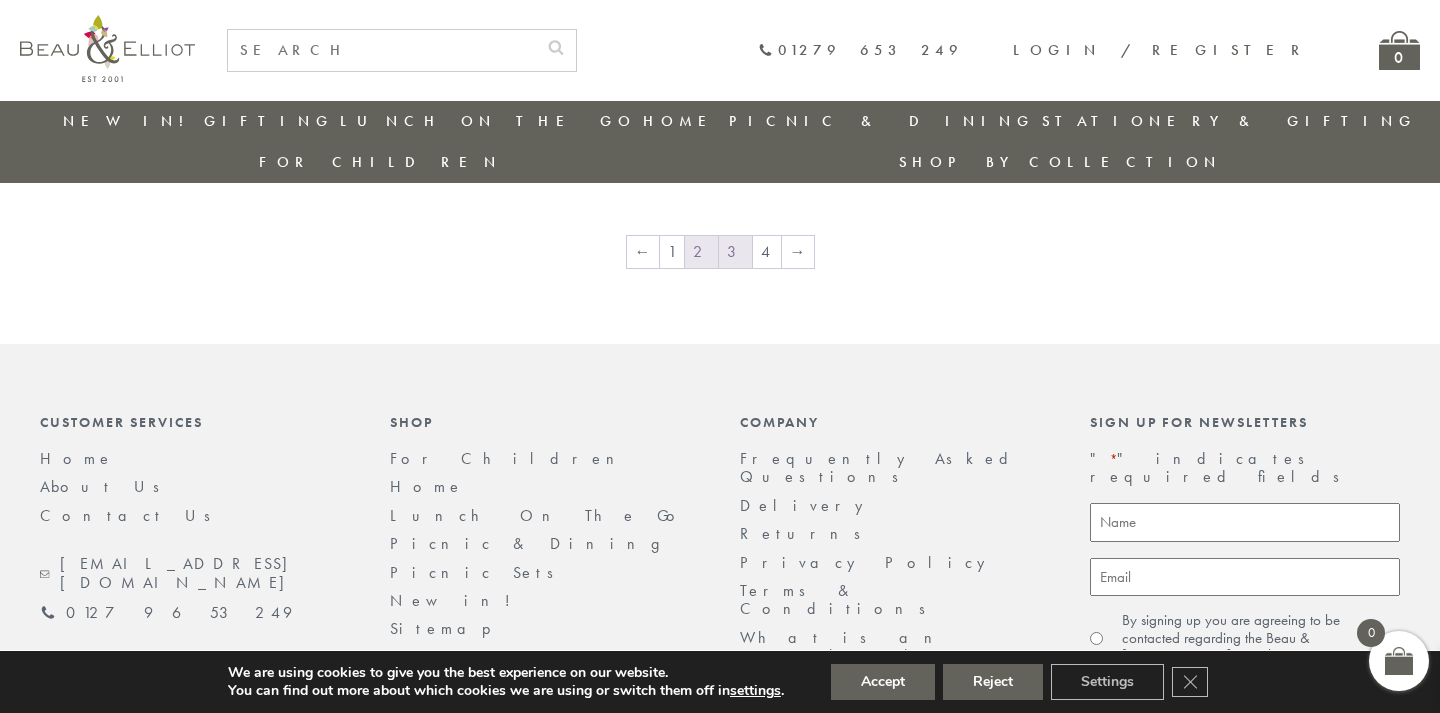 click on "3" at bounding box center (735, 252) 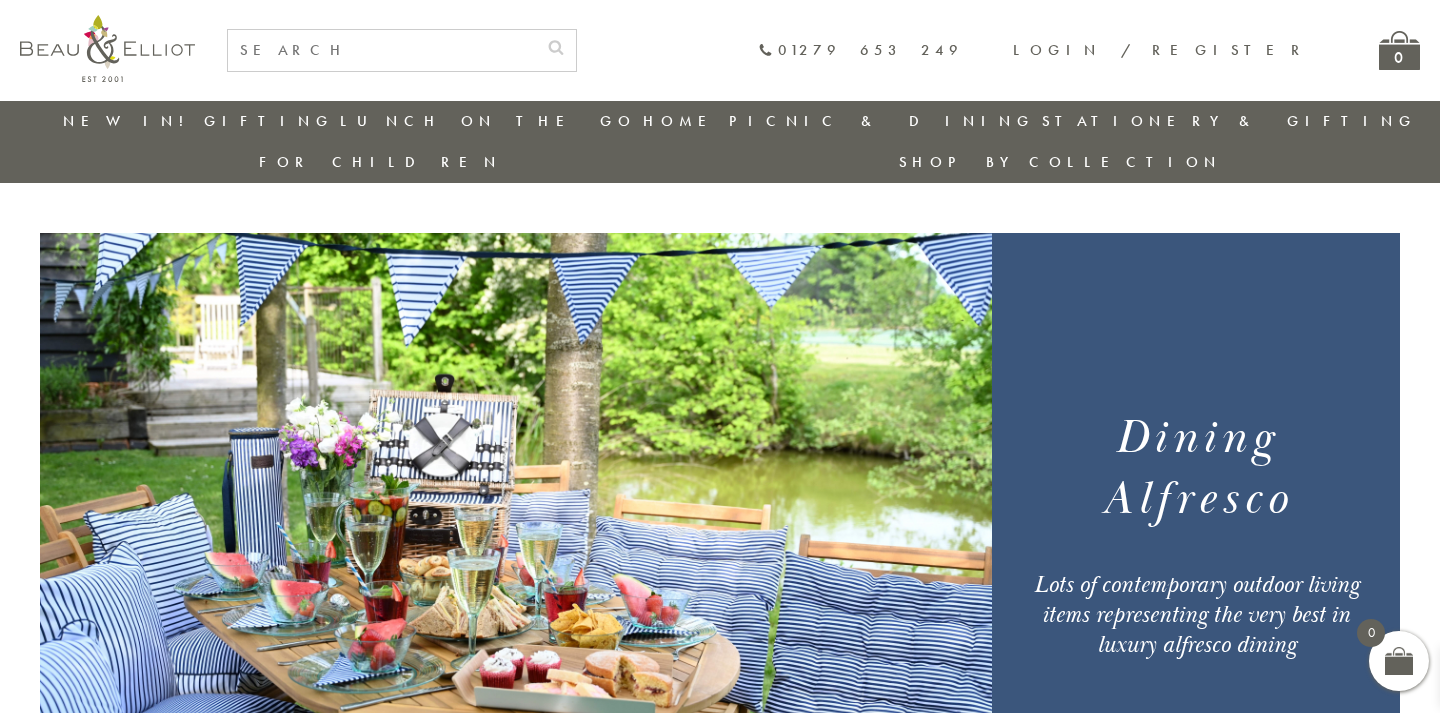 scroll, scrollTop: 606, scrollLeft: 0, axis: vertical 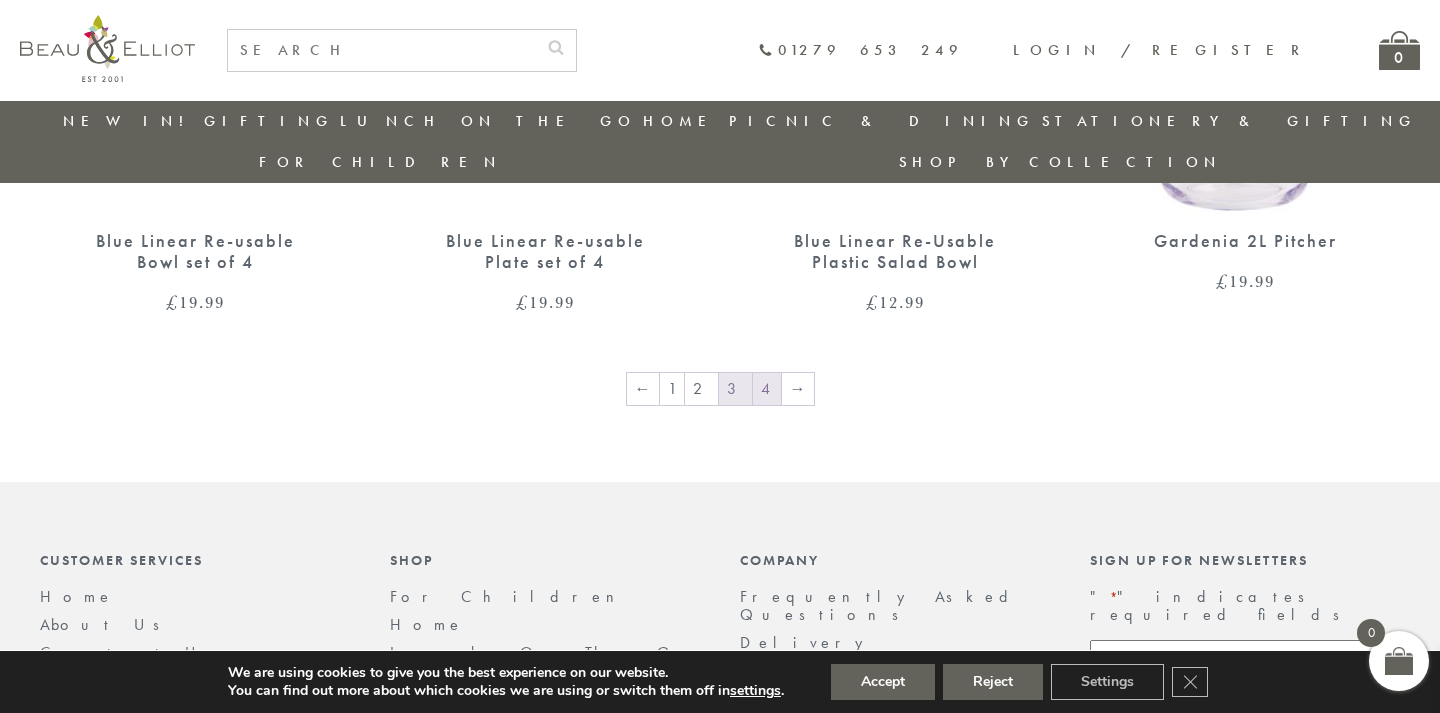 click on "4" at bounding box center (767, 389) 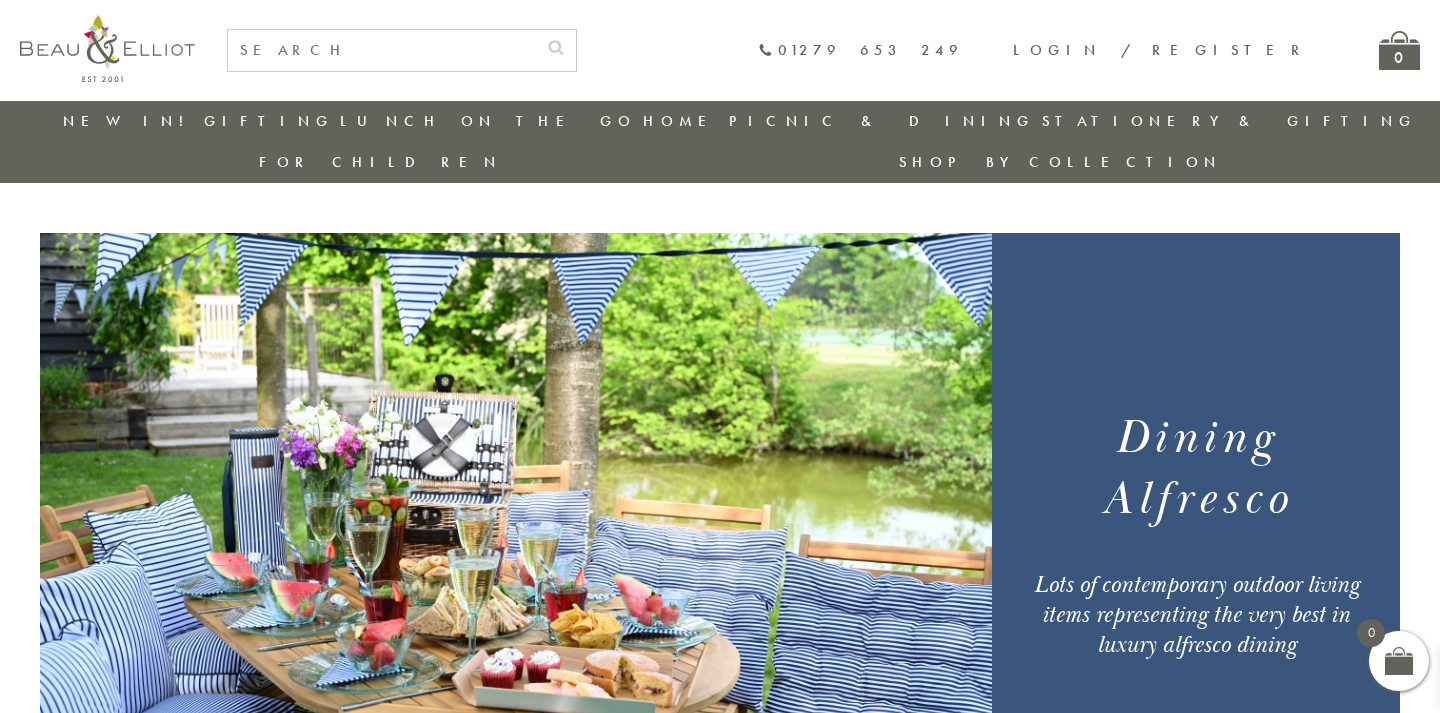 scroll, scrollTop: 122, scrollLeft: 0, axis: vertical 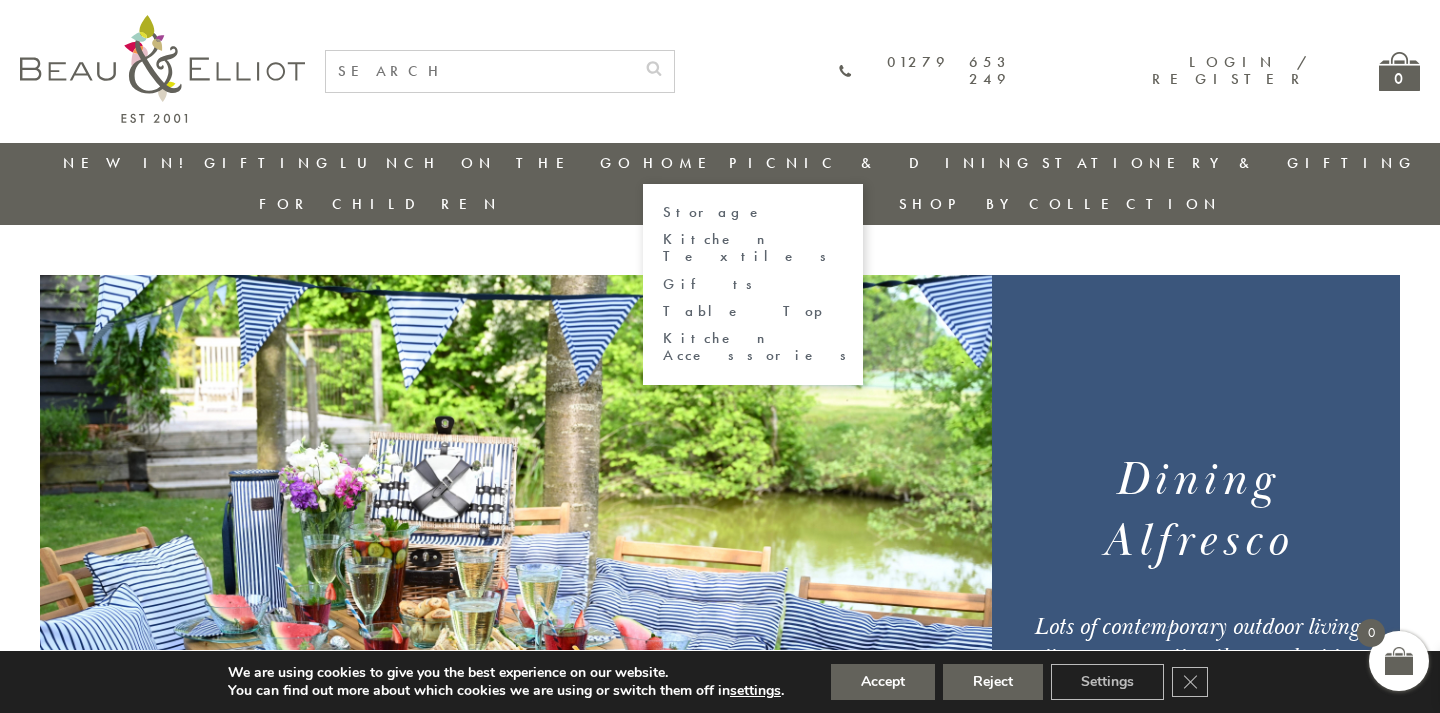 click on "Kitchen Textiles" at bounding box center [753, 248] 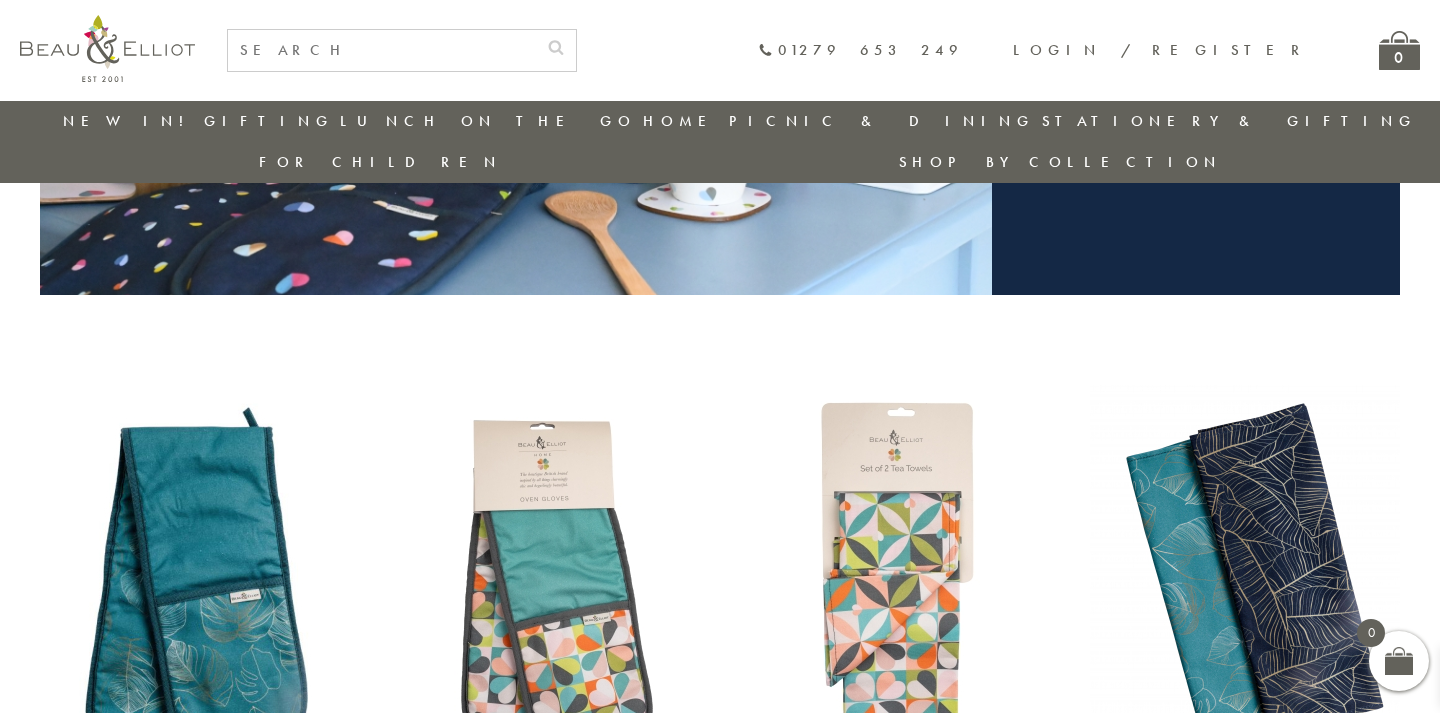 scroll, scrollTop: 739, scrollLeft: 0, axis: vertical 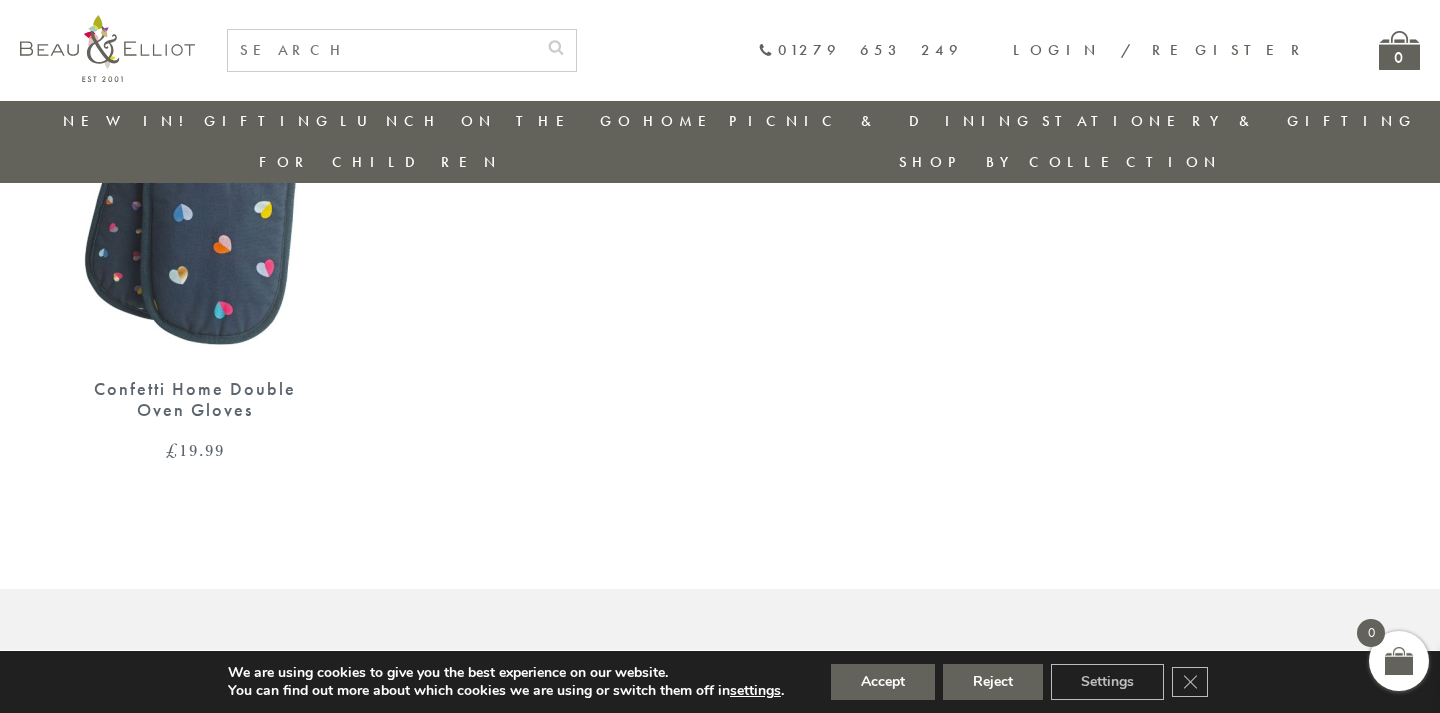 click at bounding box center [382, 50] 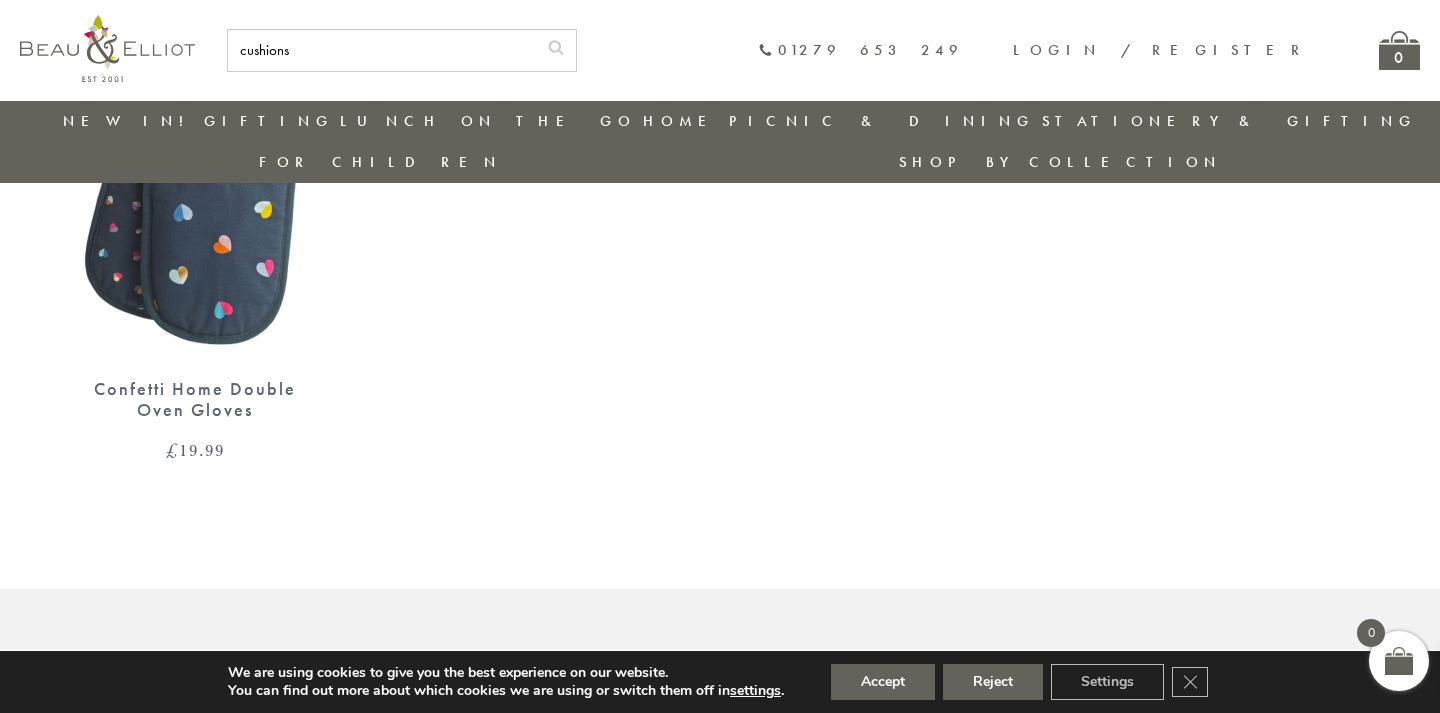 type on "cushions" 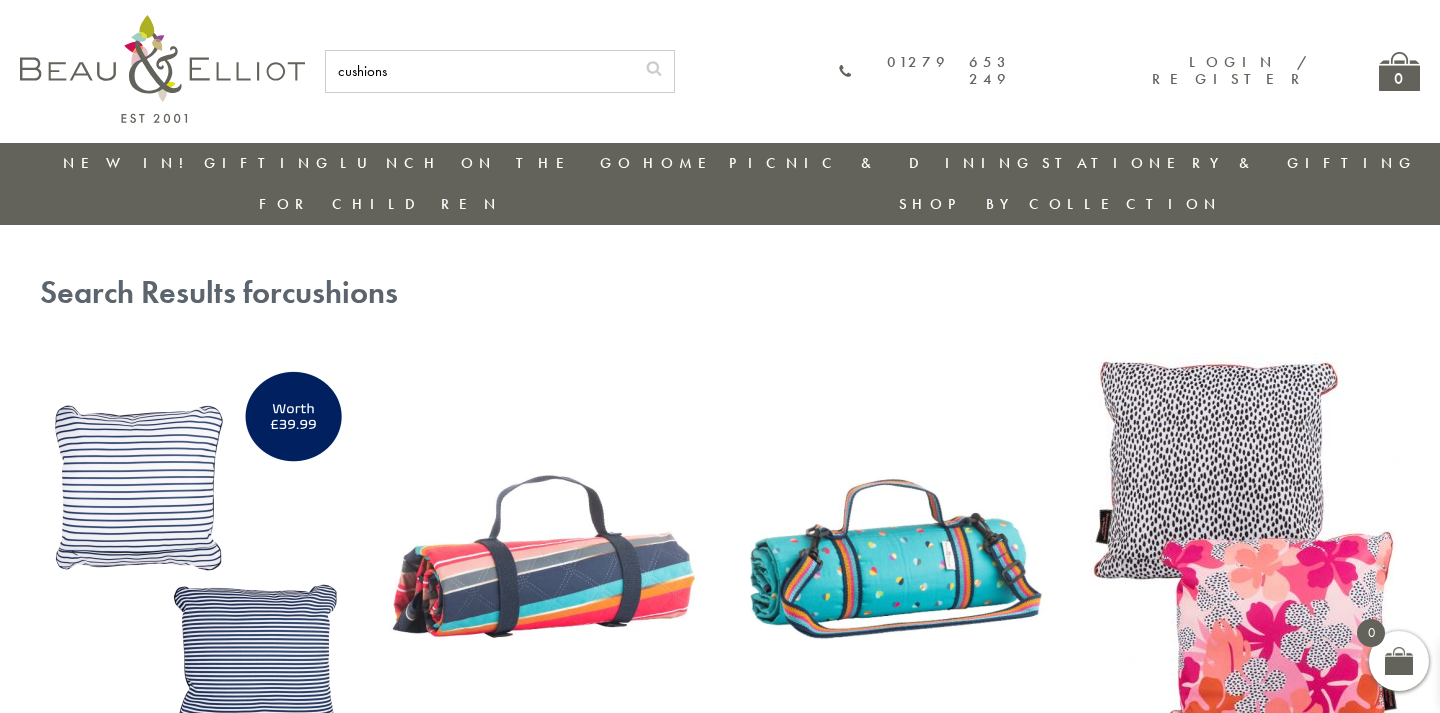 scroll, scrollTop: 0, scrollLeft: 0, axis: both 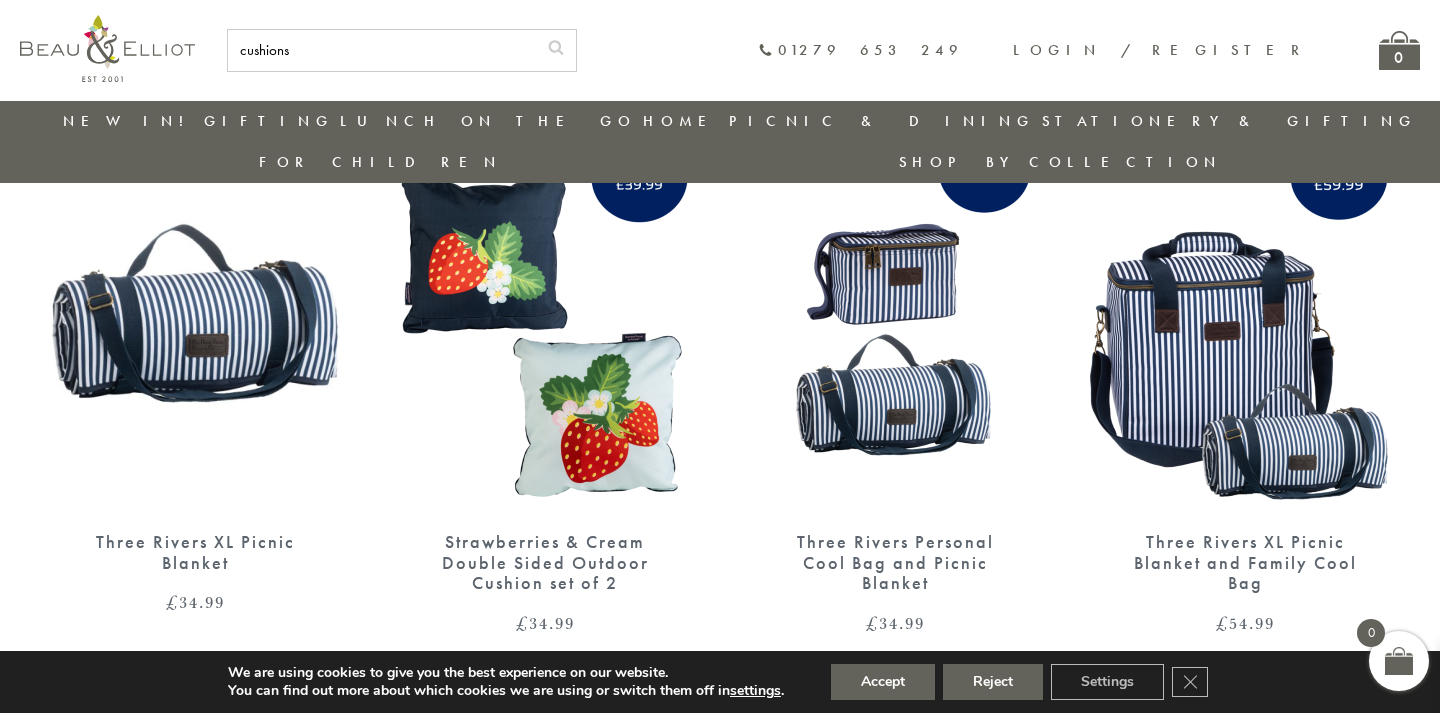 click at bounding box center [195, 312] 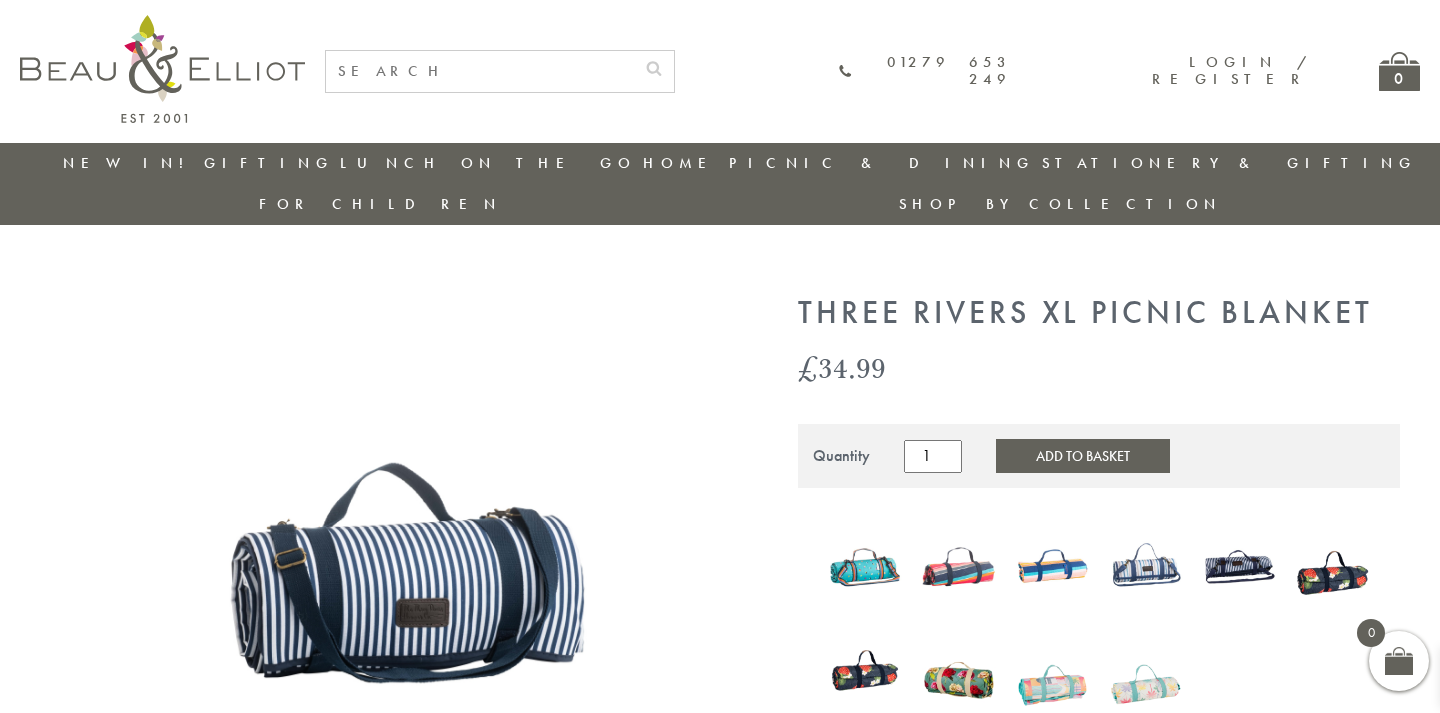 scroll, scrollTop: 160, scrollLeft: 0, axis: vertical 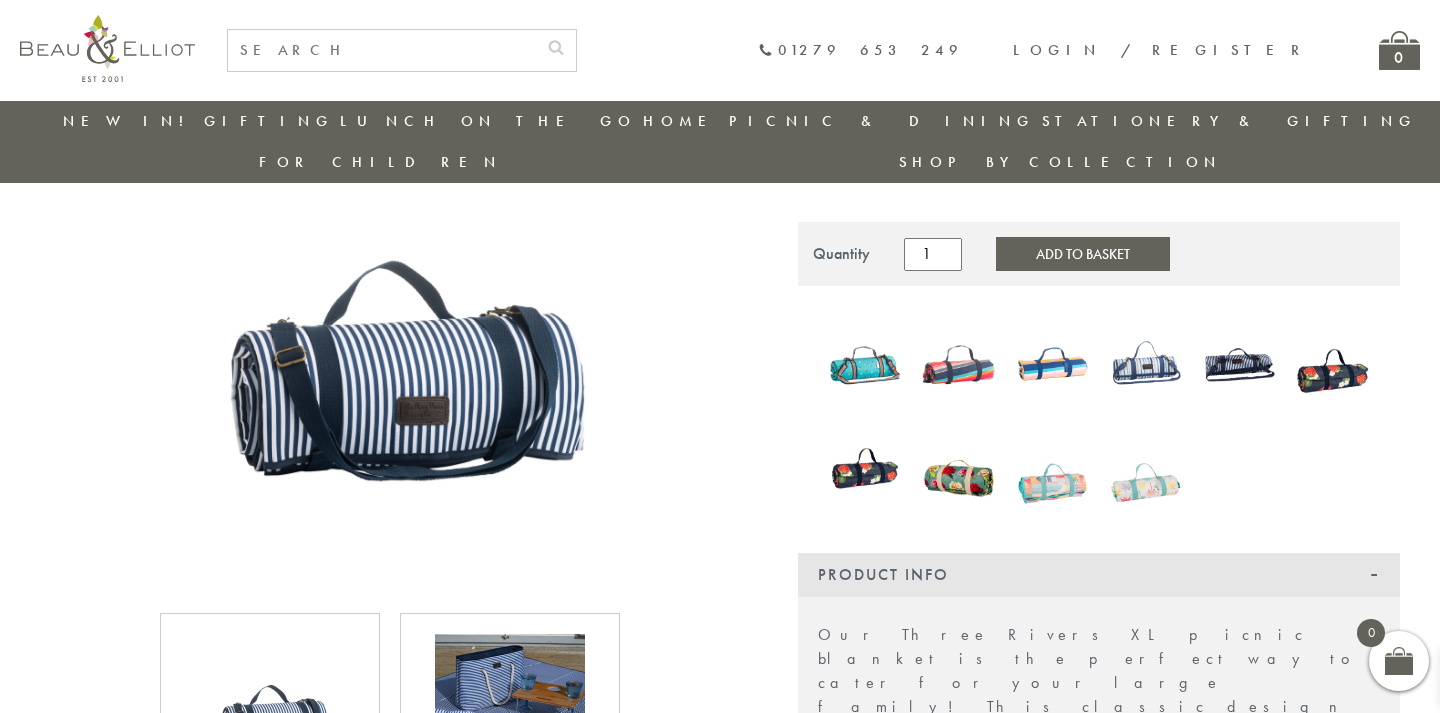 click at bounding box center [510, 709] 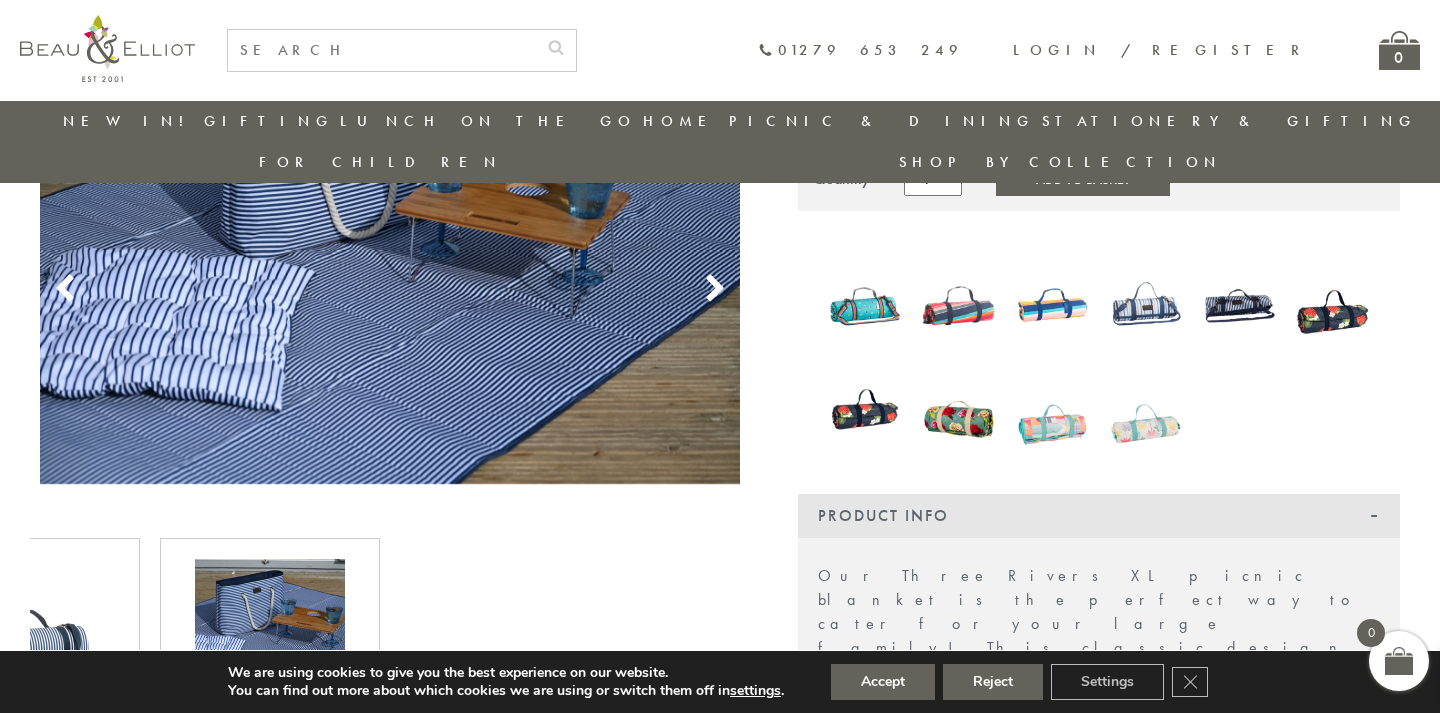 scroll, scrollTop: 235, scrollLeft: 0, axis: vertical 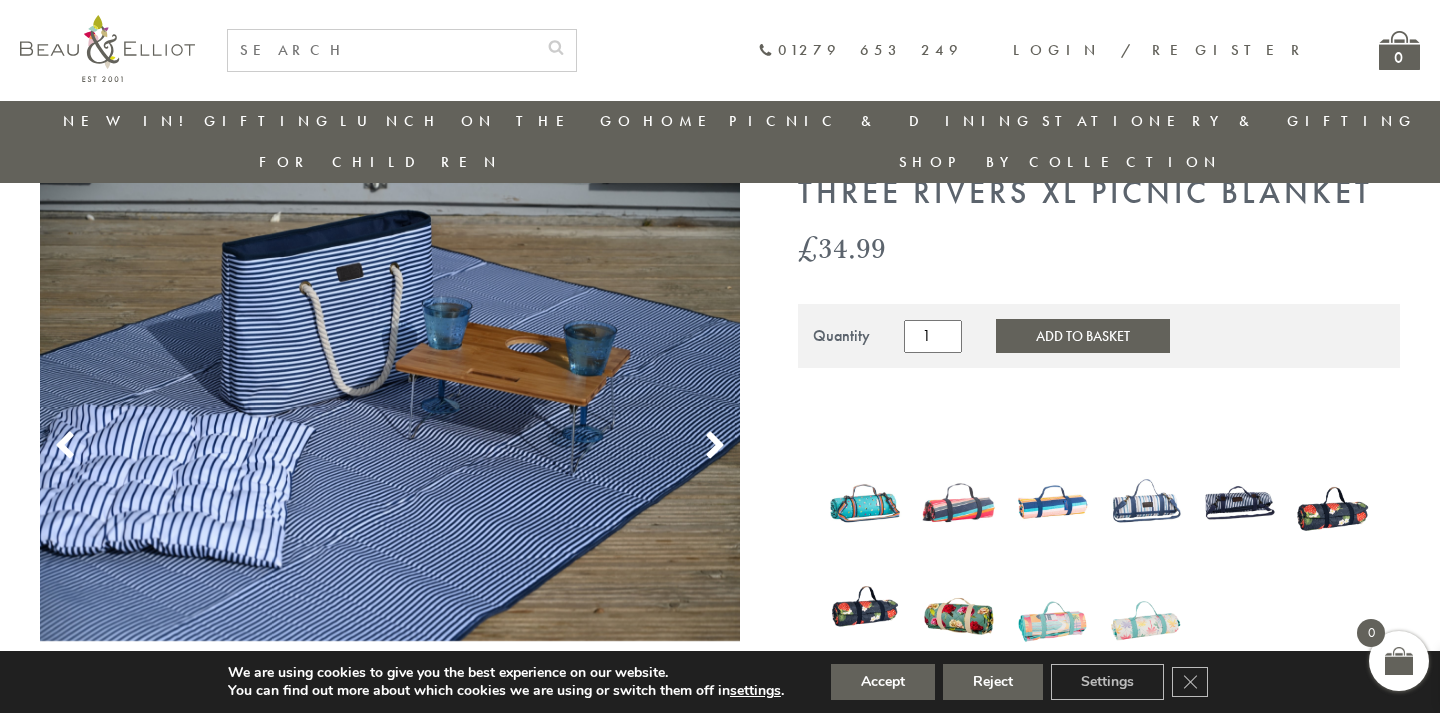 click at bounding box center [715, 443] 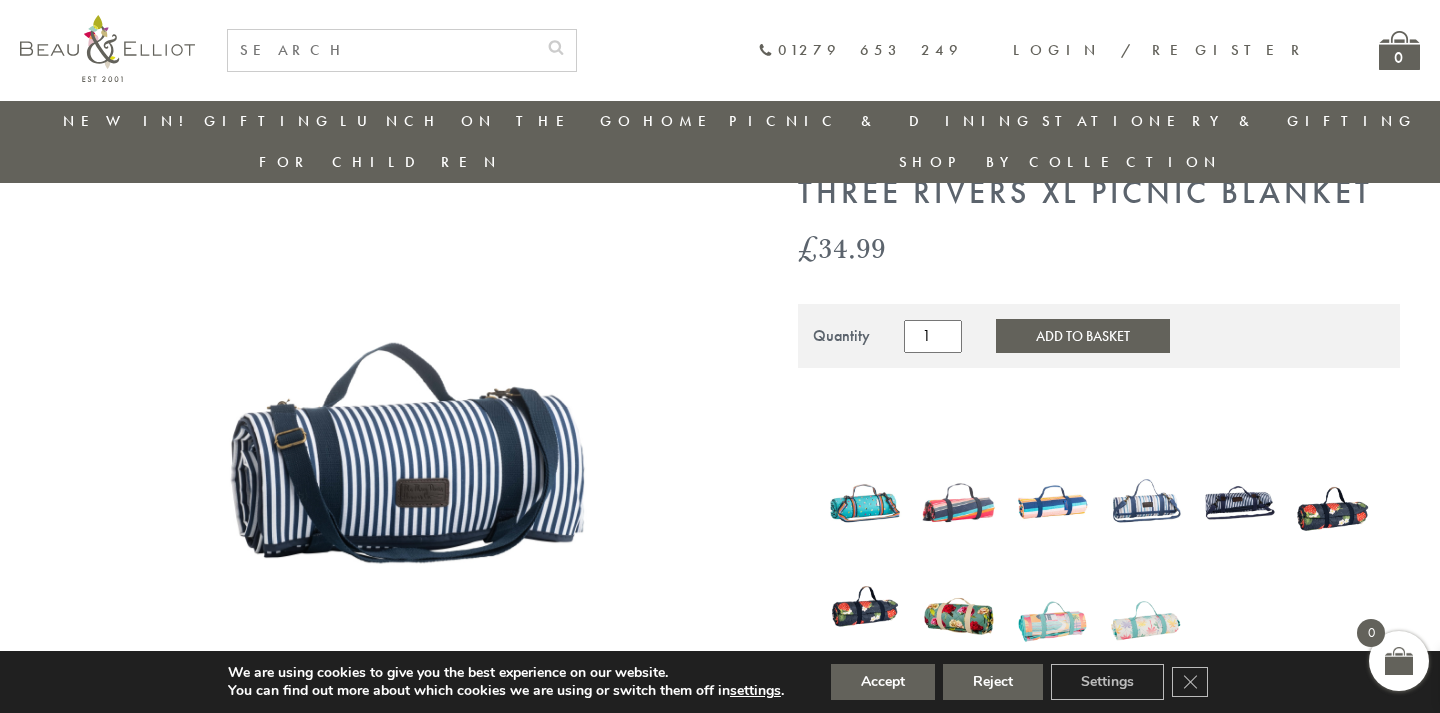 click at bounding box center (382, 50) 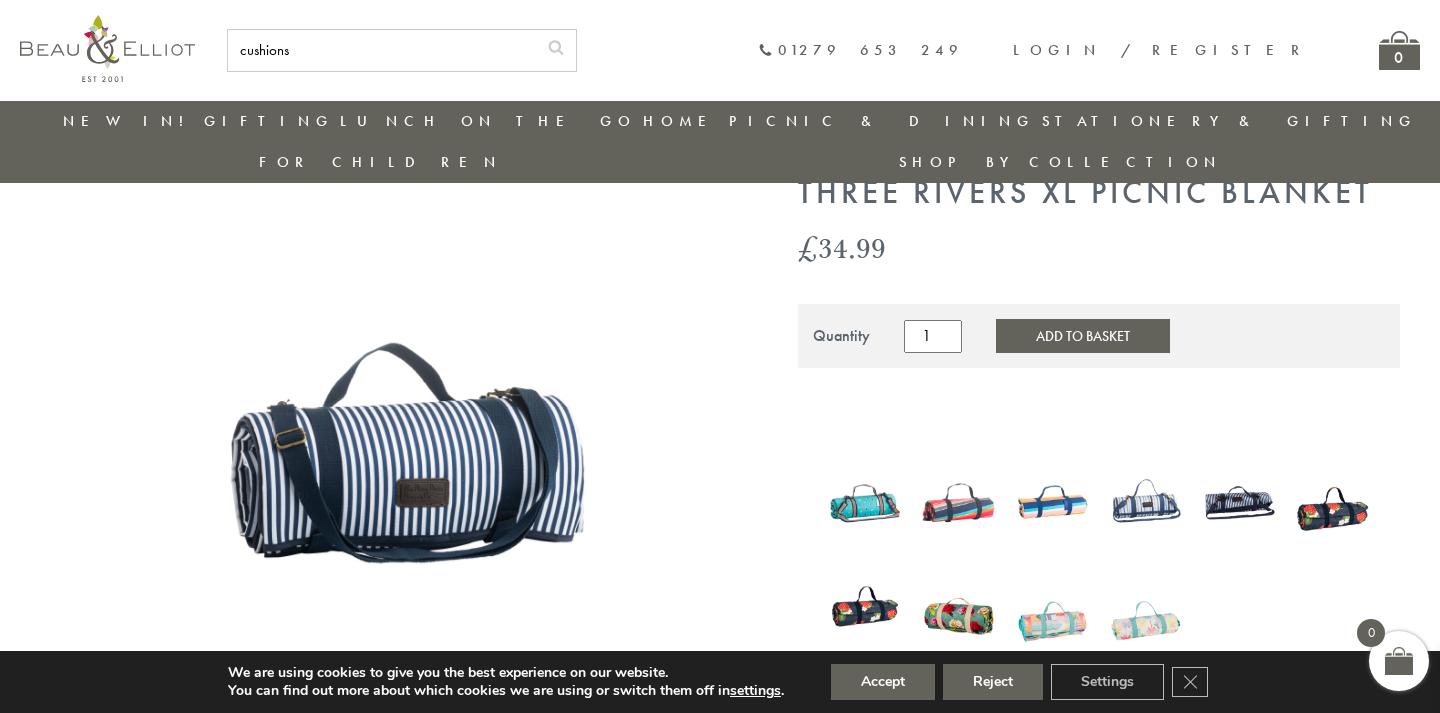 type on "cushions" 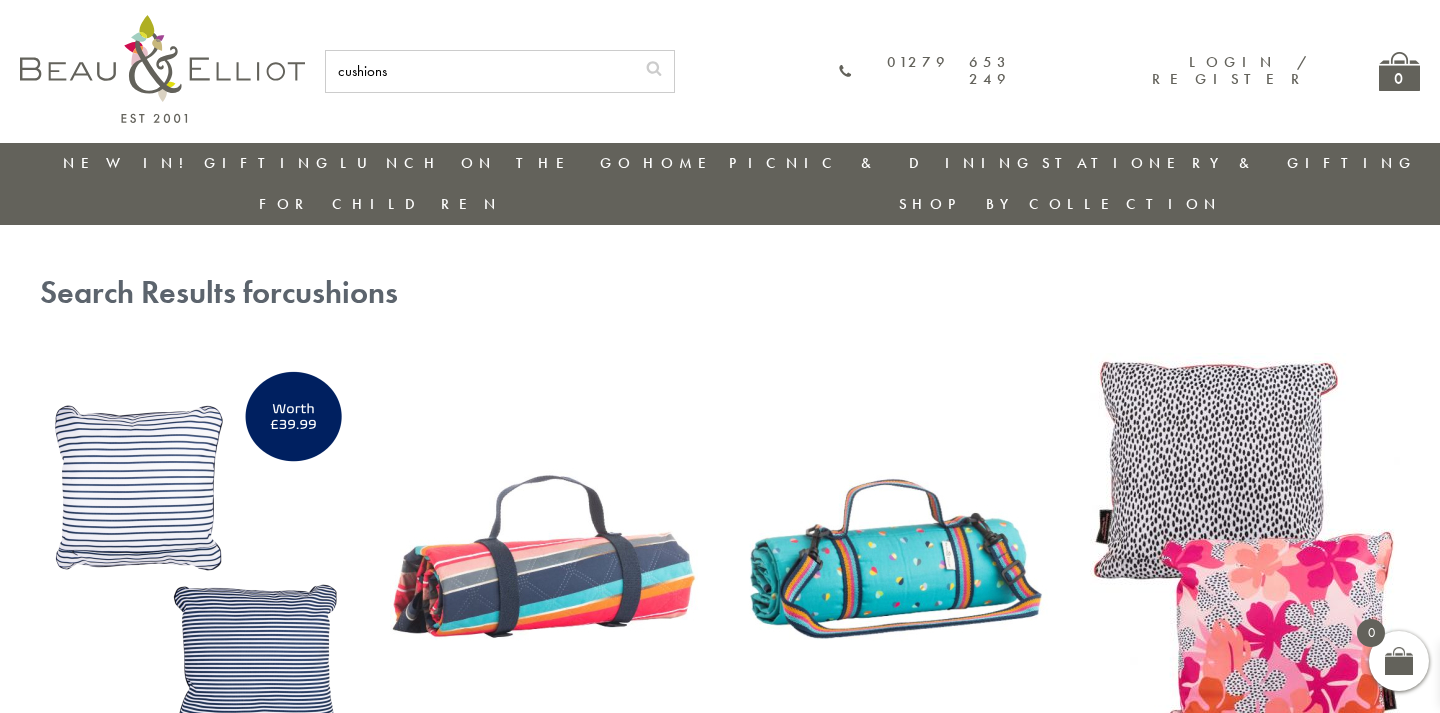 scroll, scrollTop: 0, scrollLeft: 0, axis: both 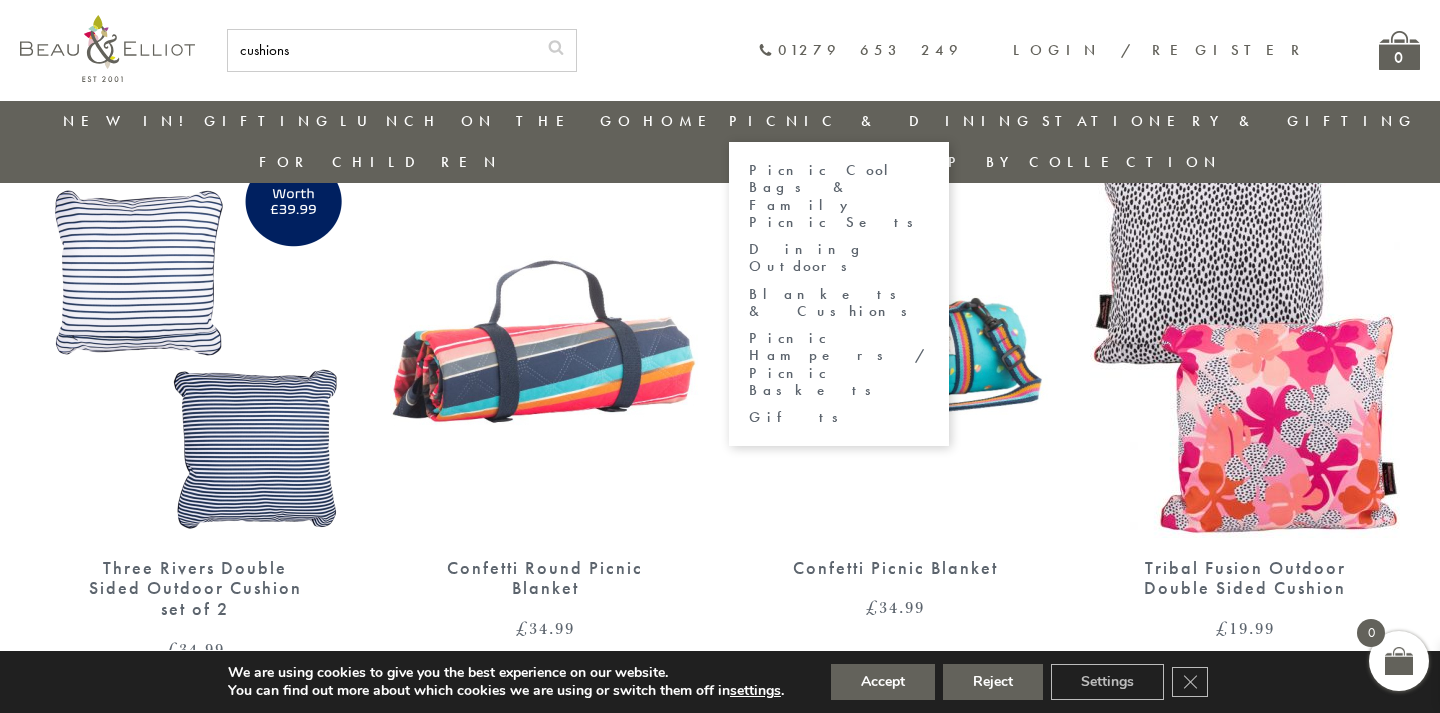 click on "Dining Outdoors" at bounding box center (839, 258) 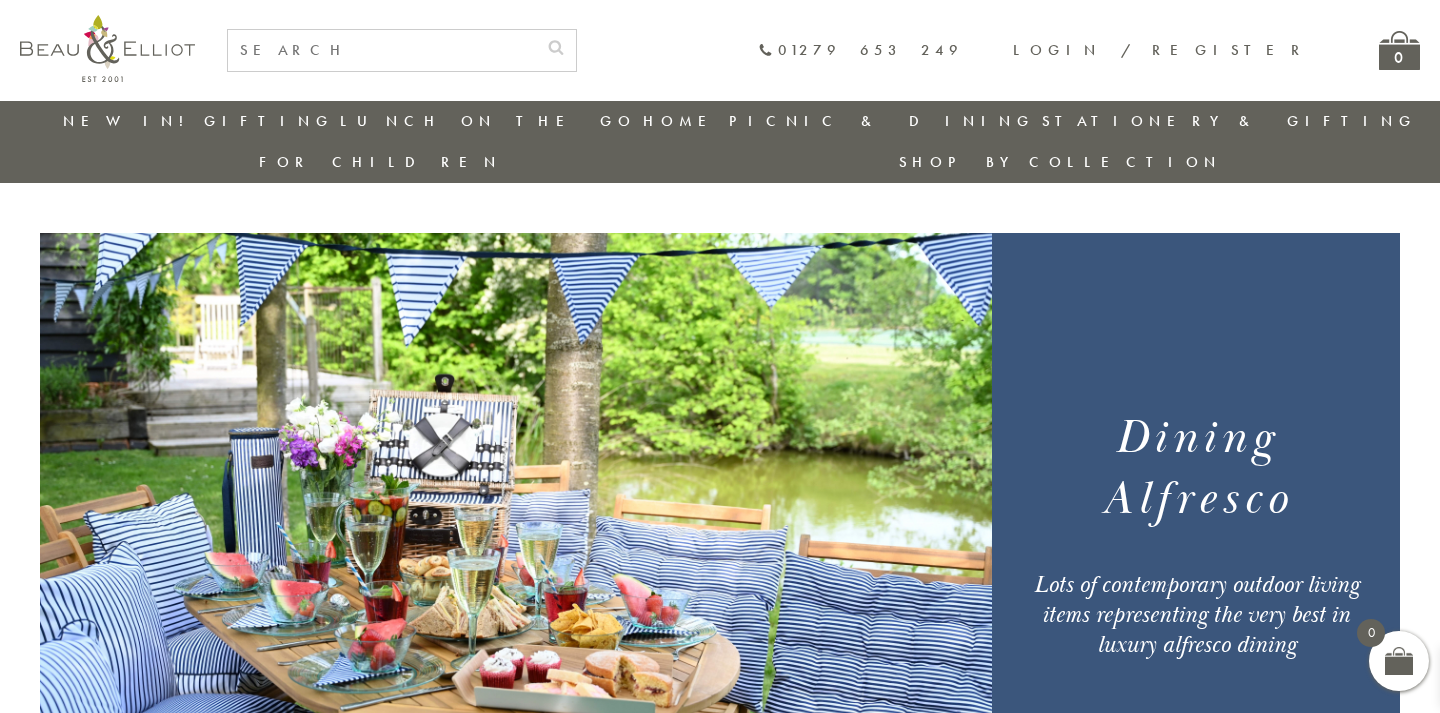 scroll, scrollTop: 386, scrollLeft: 0, axis: vertical 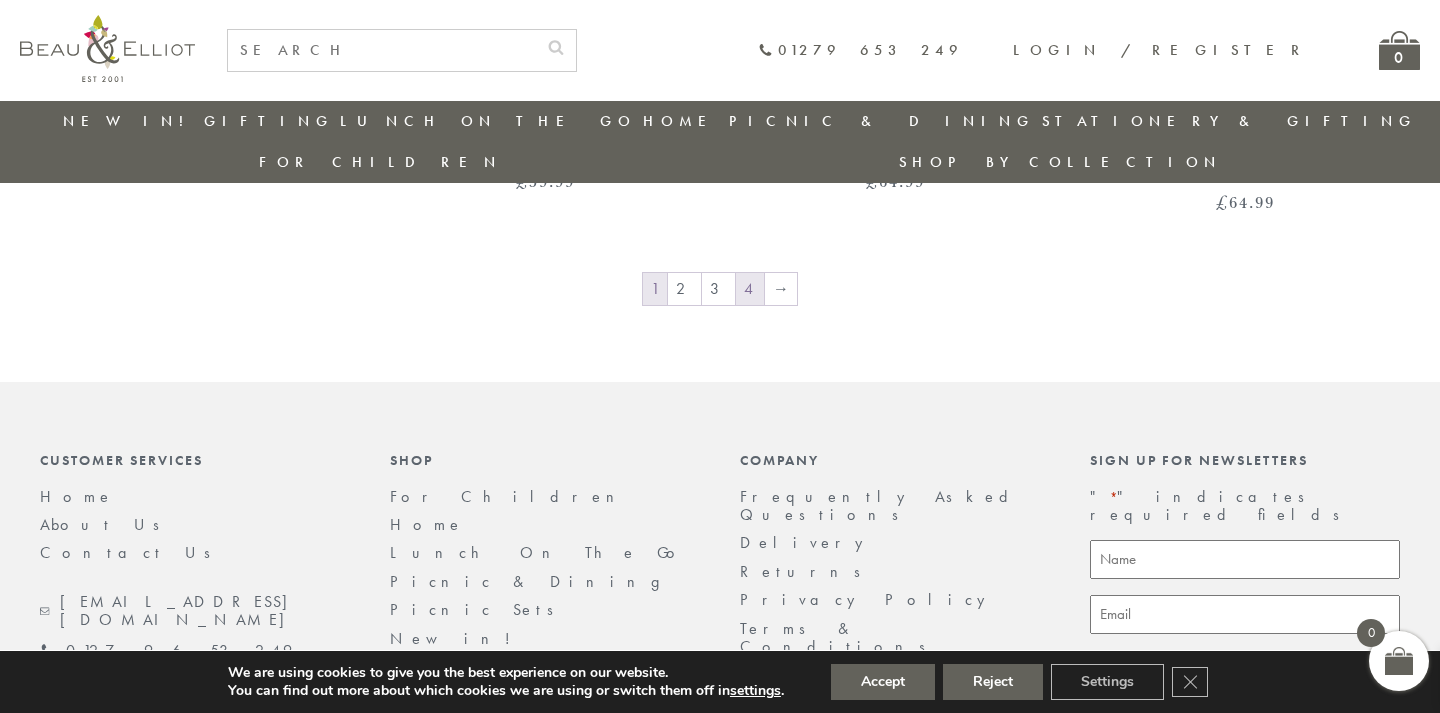 click on "4" at bounding box center [750, 289] 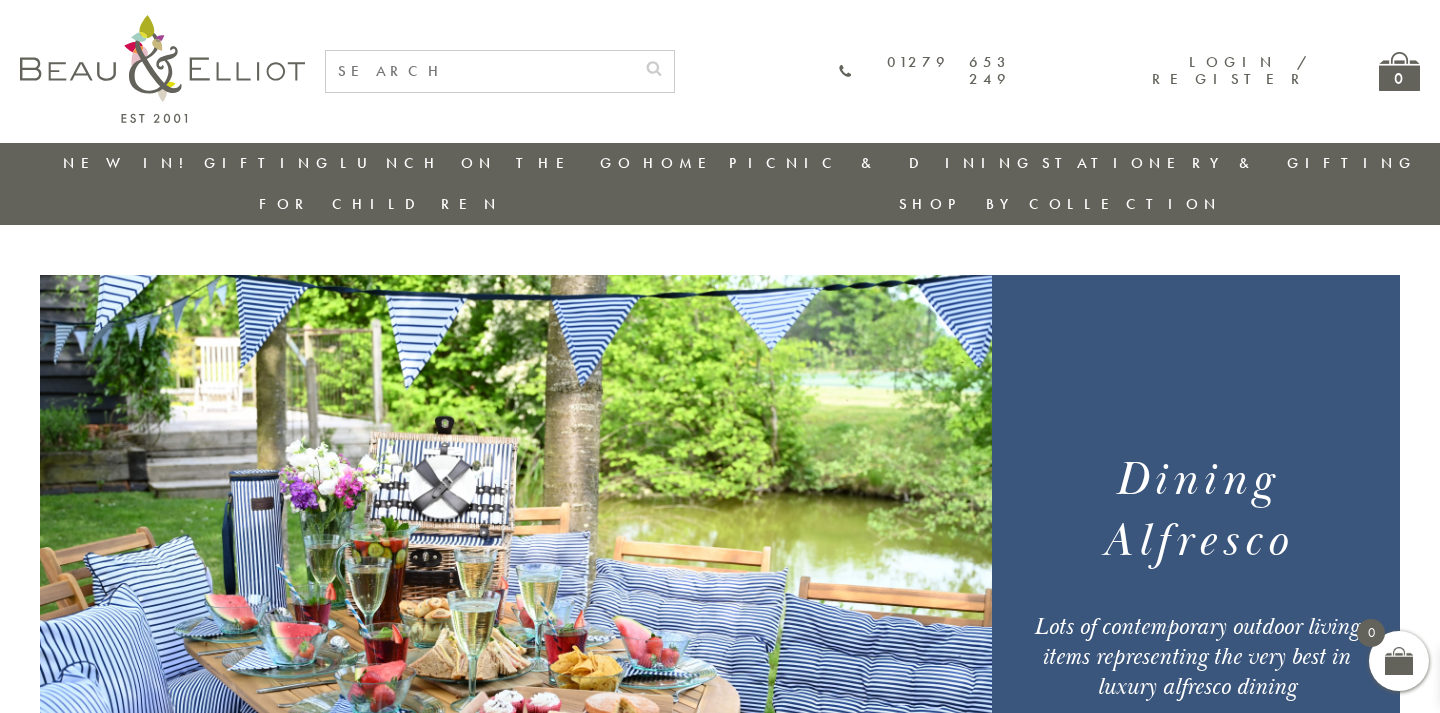 scroll, scrollTop: 0, scrollLeft: 0, axis: both 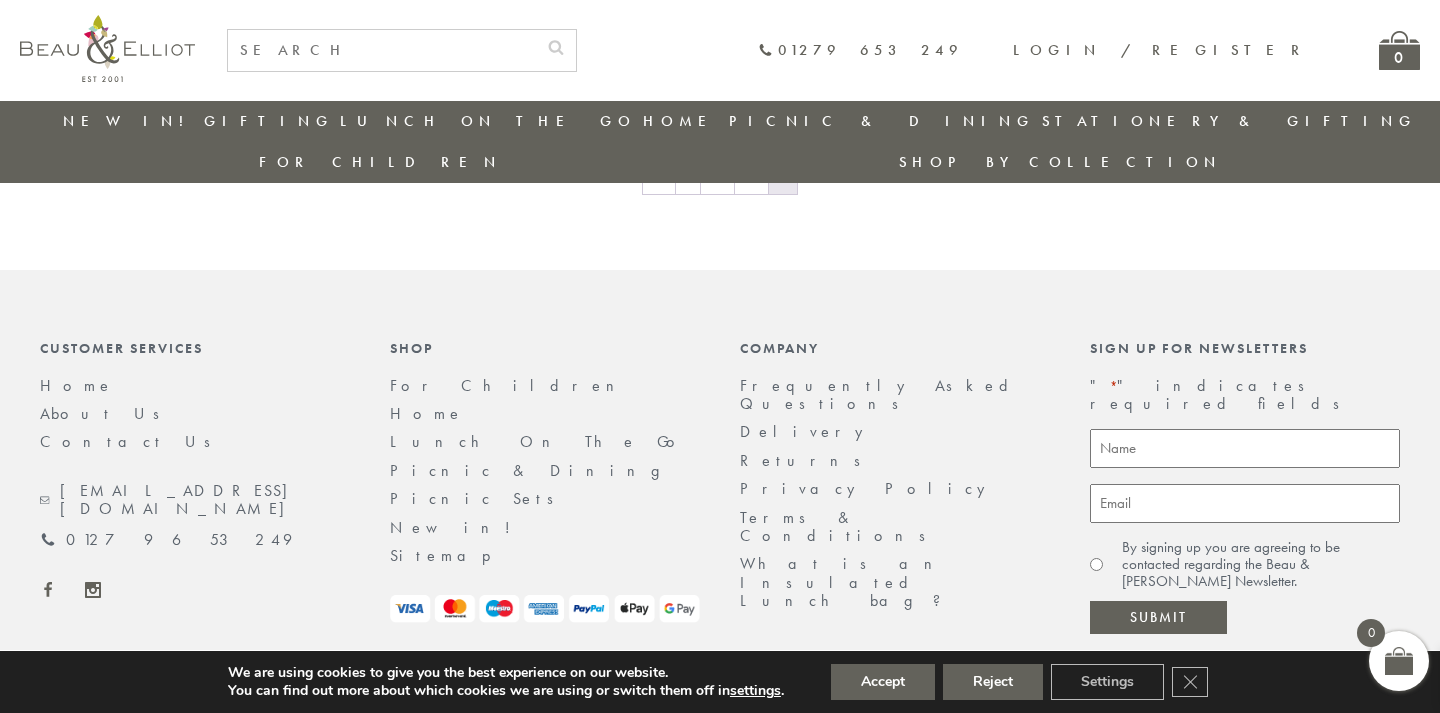 click at bounding box center [382, 50] 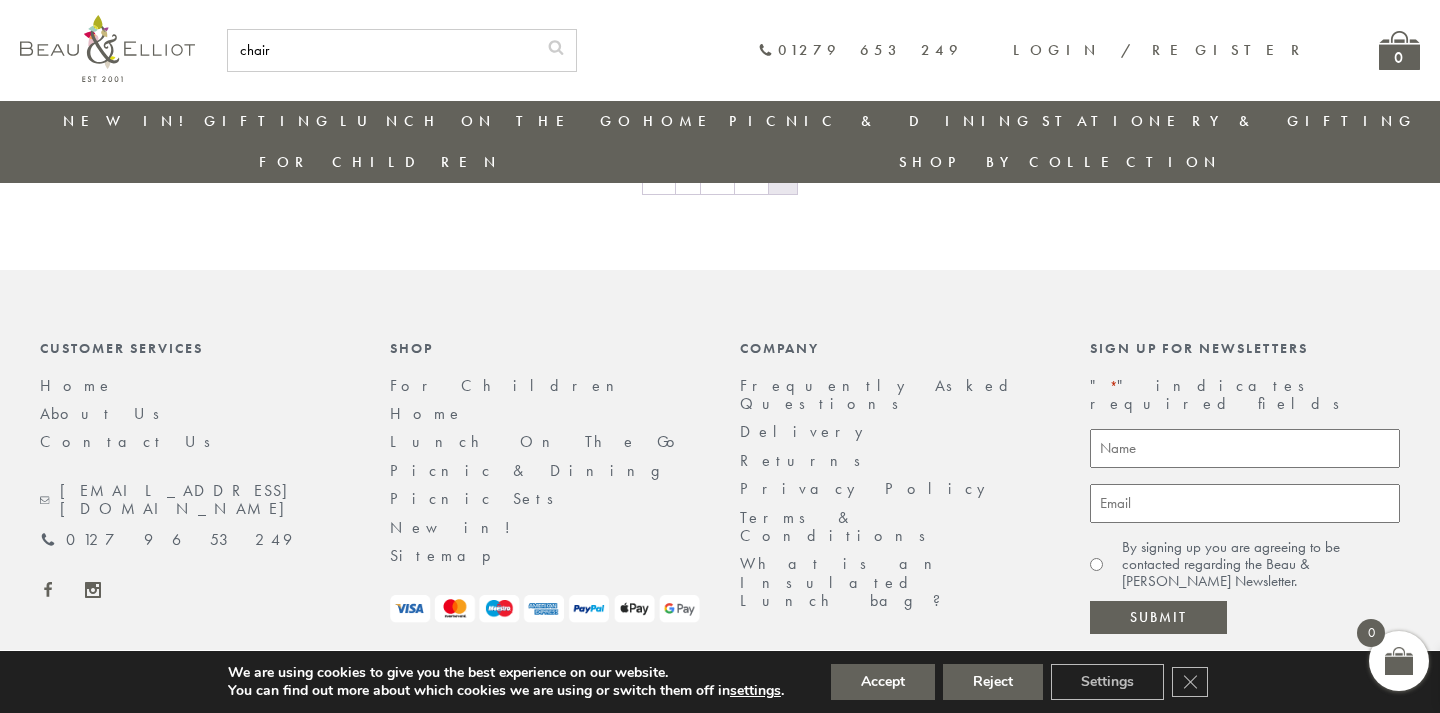 type on "chair" 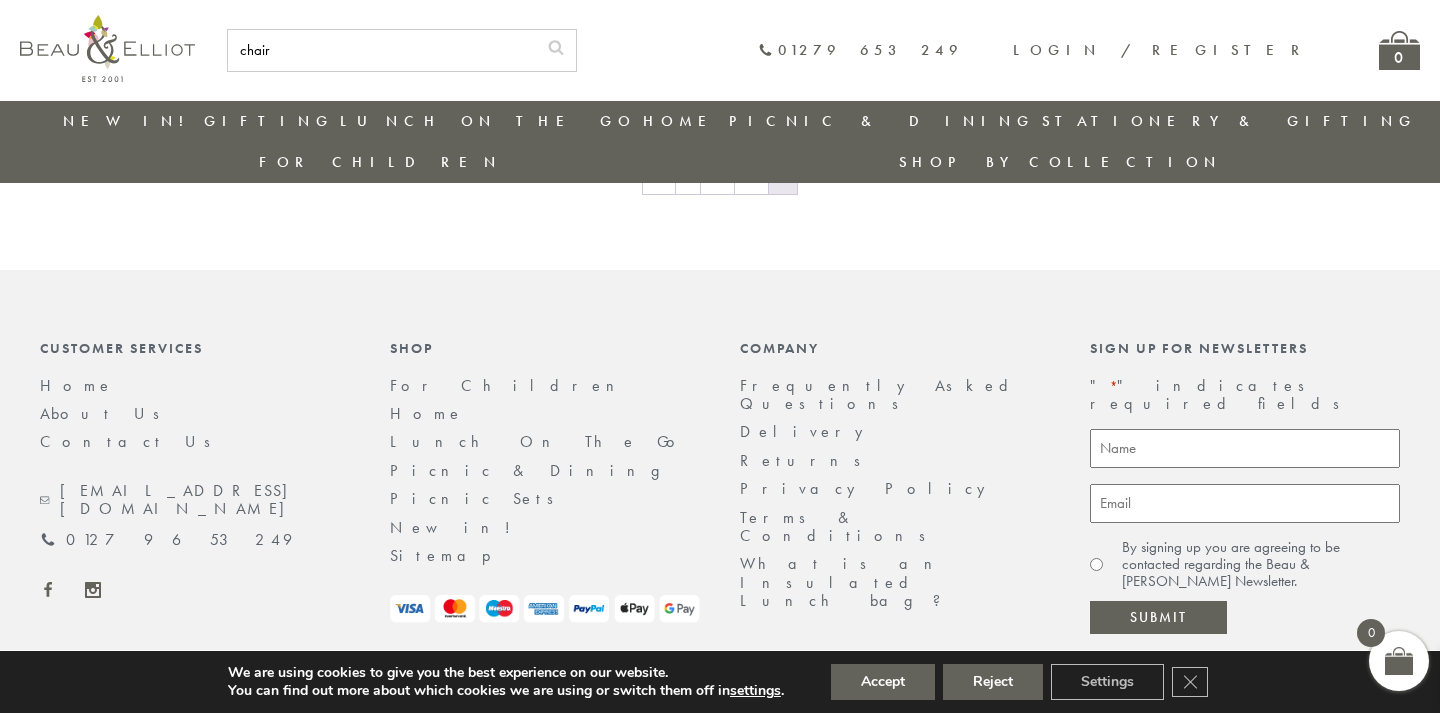 click at bounding box center (556, 46) 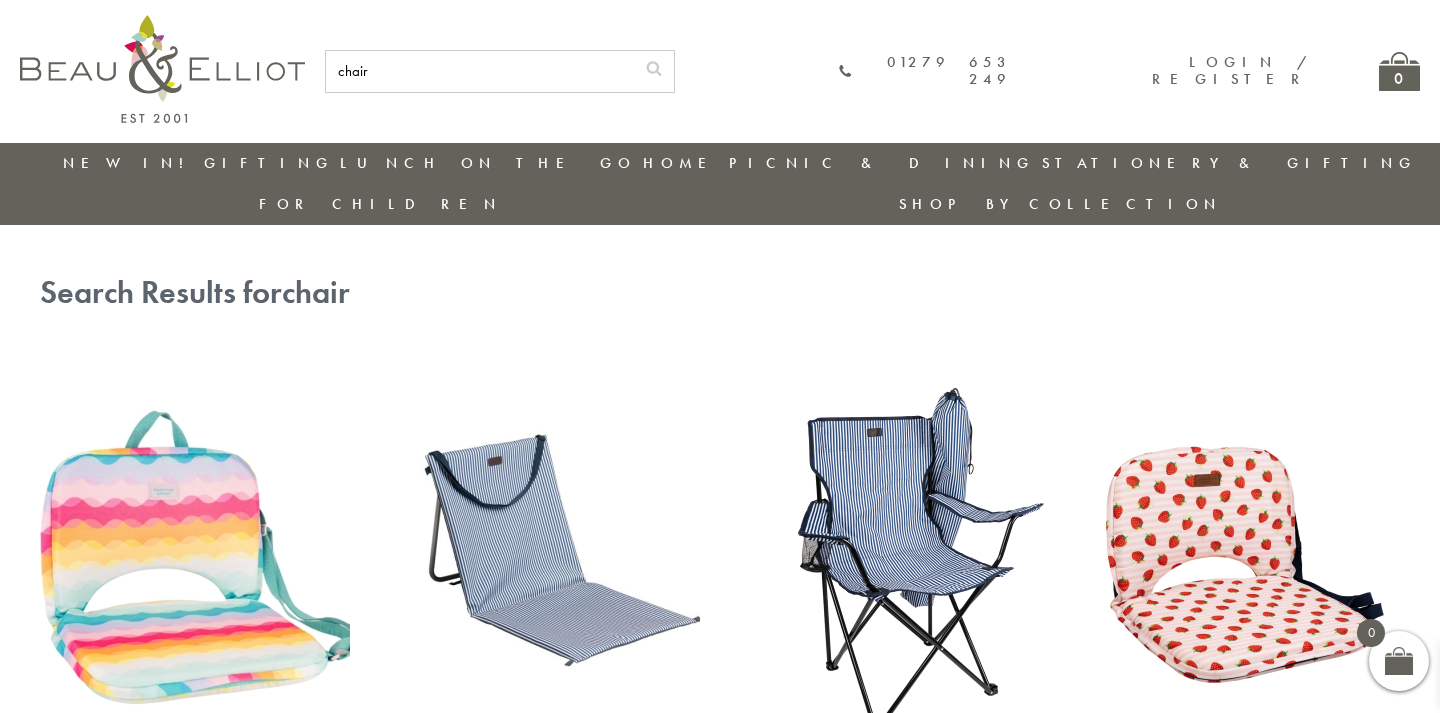 scroll, scrollTop: 0, scrollLeft: 0, axis: both 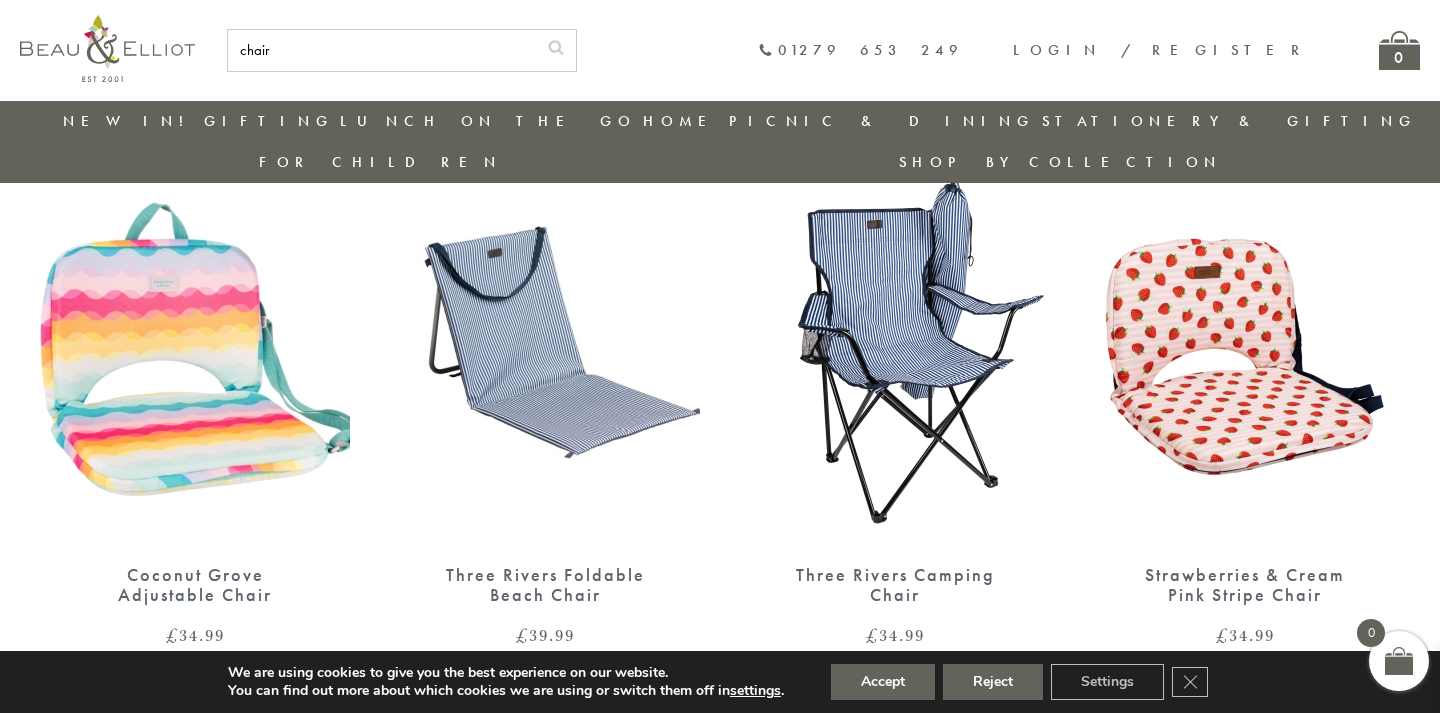 click at bounding box center (545, 345) 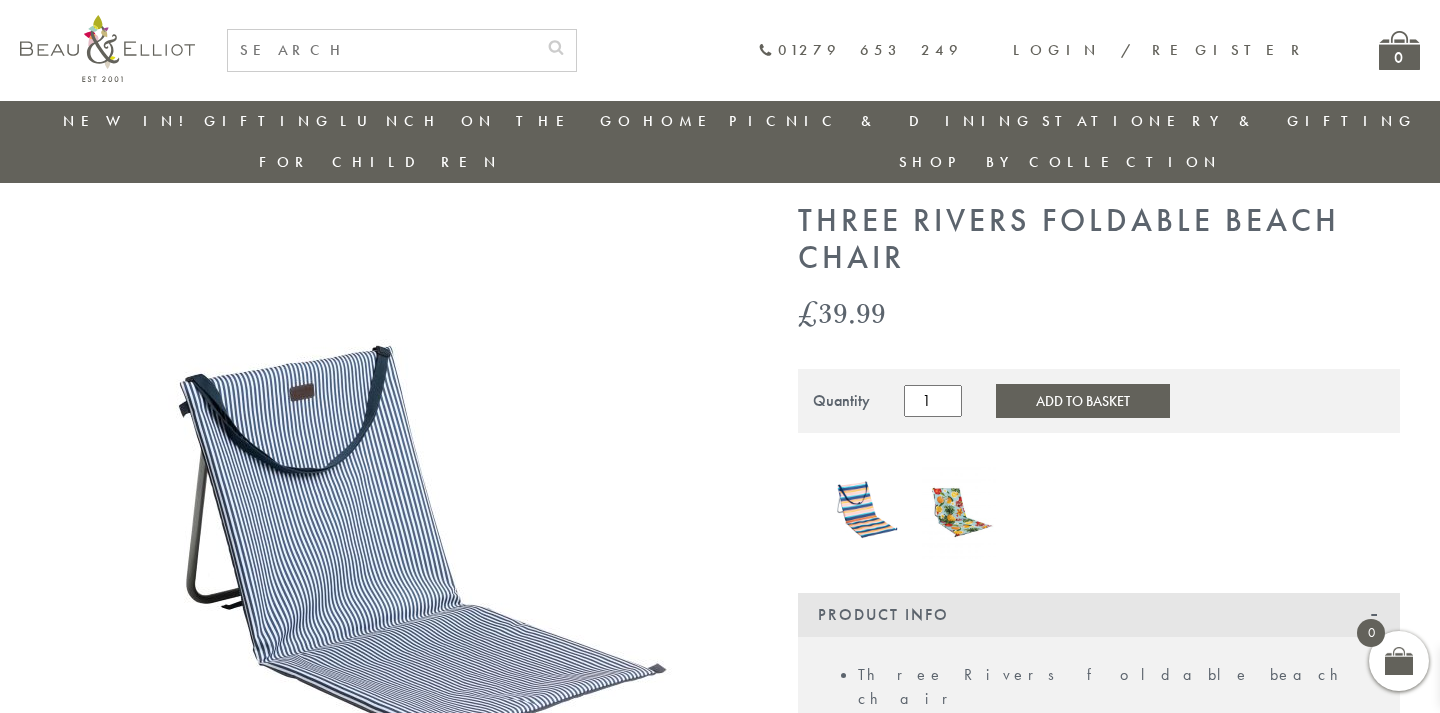 scroll, scrollTop: 297, scrollLeft: 0, axis: vertical 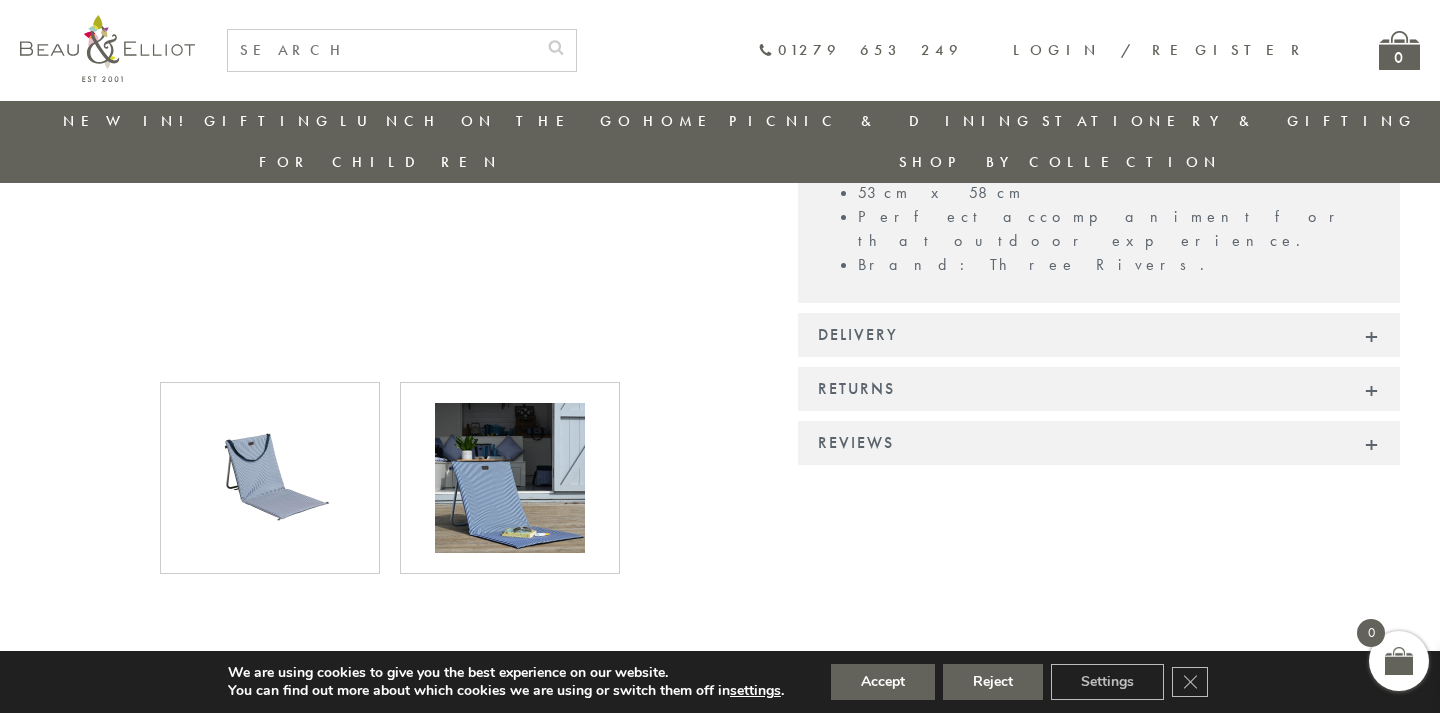 click at bounding box center [510, 478] 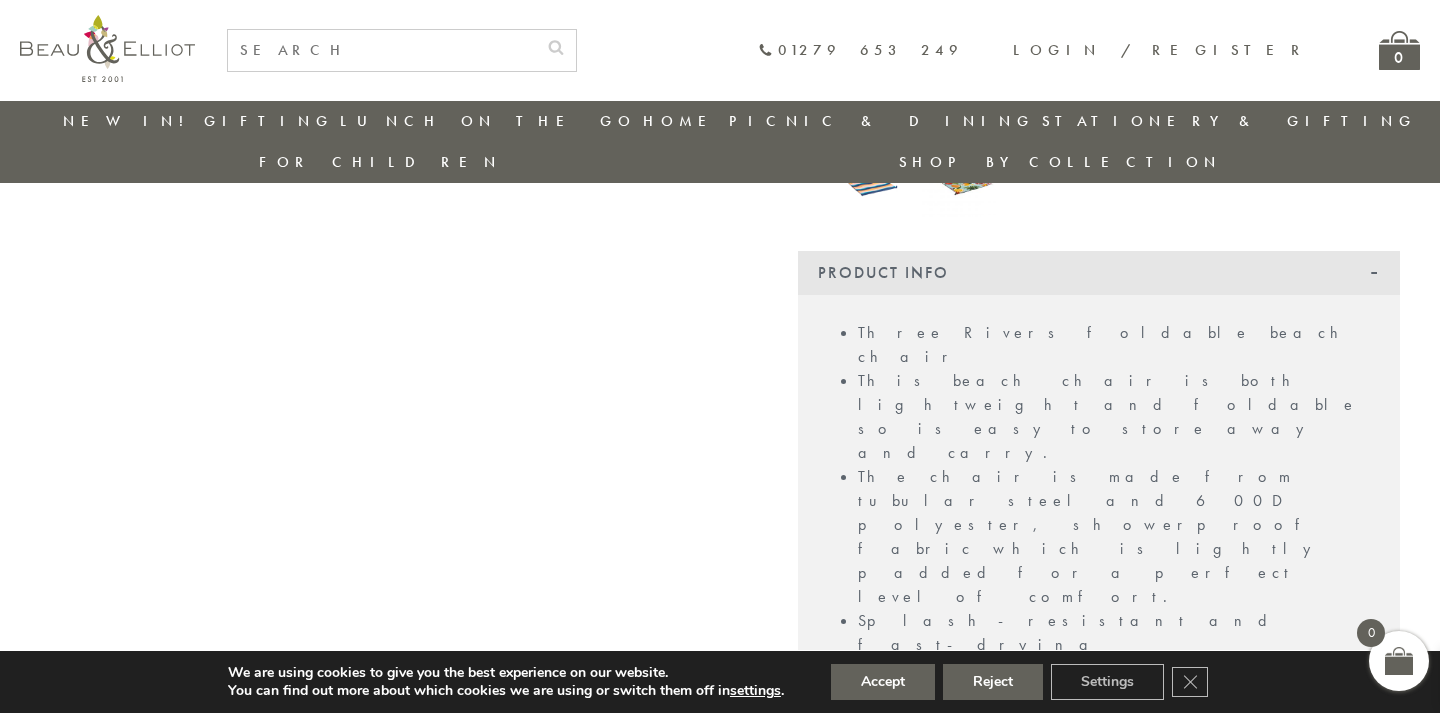 scroll, scrollTop: 448, scrollLeft: 0, axis: vertical 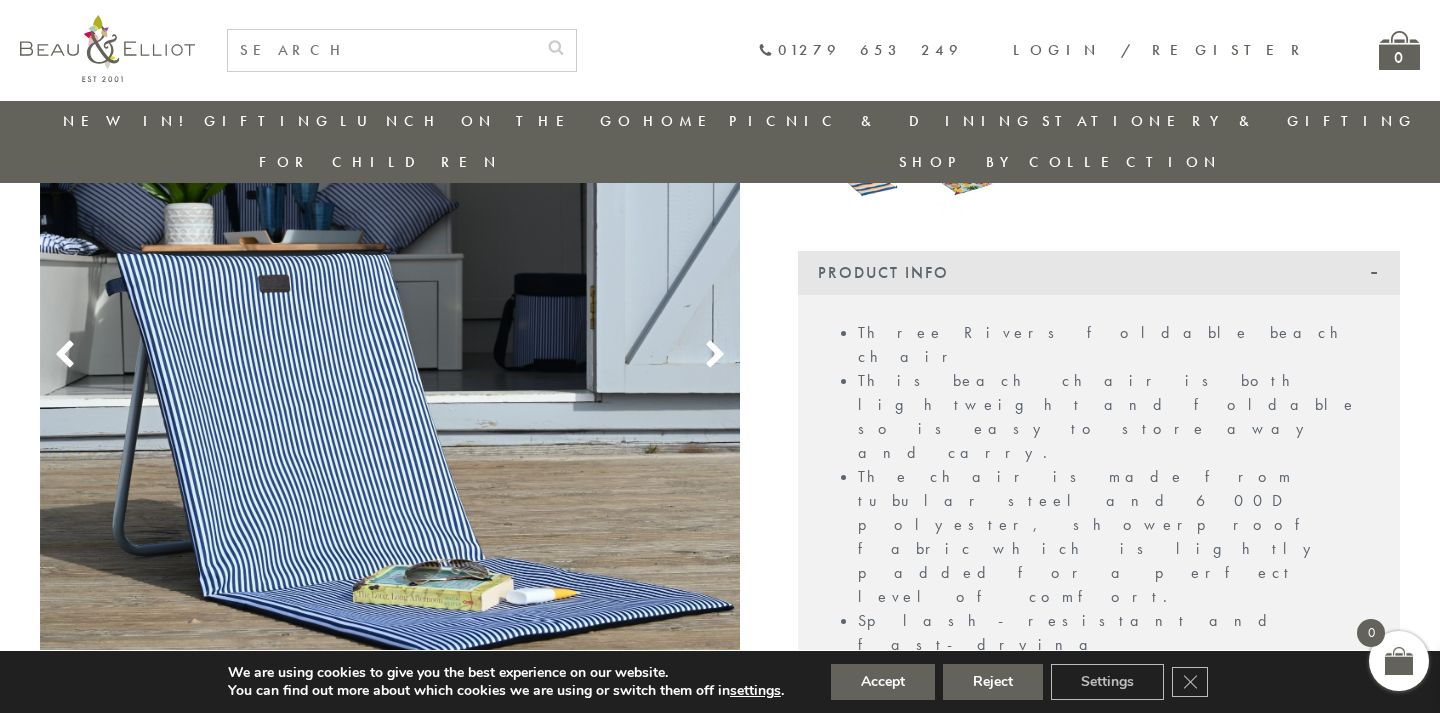 click 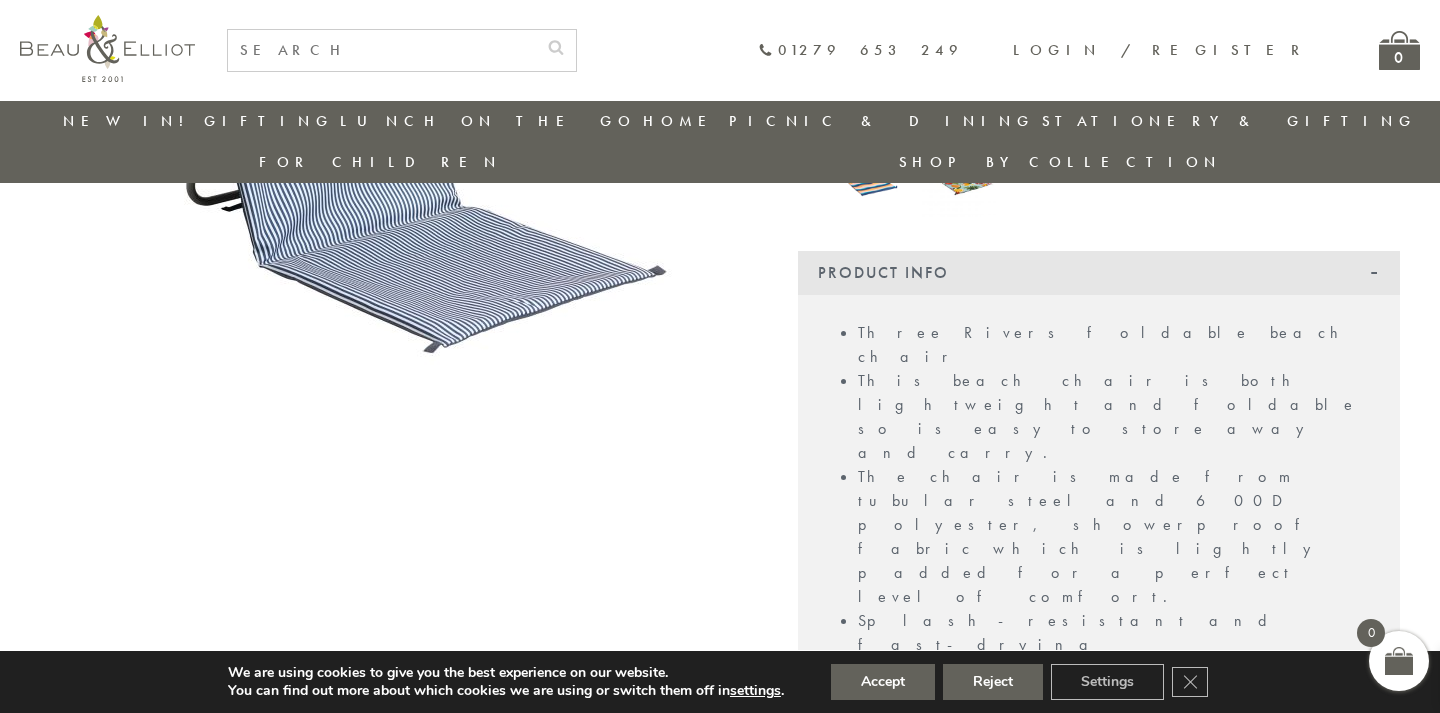 click 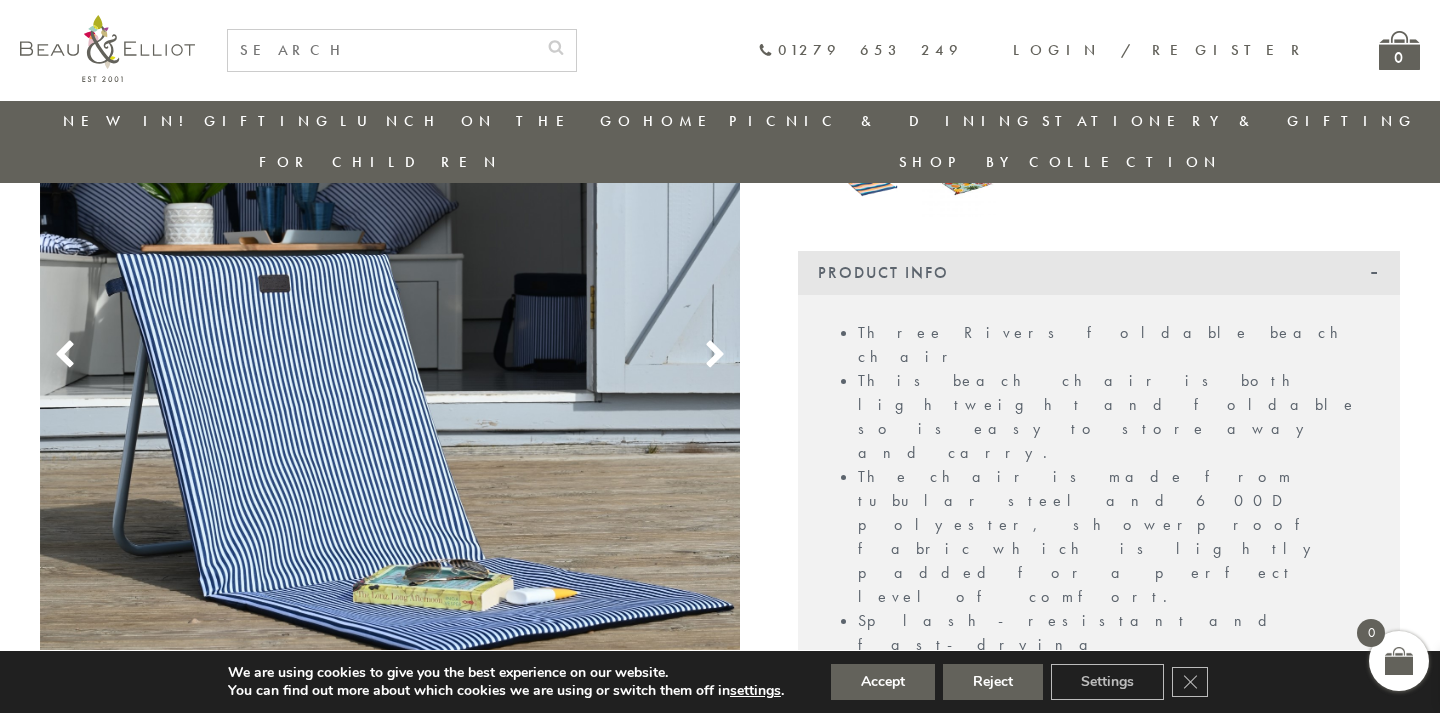 click 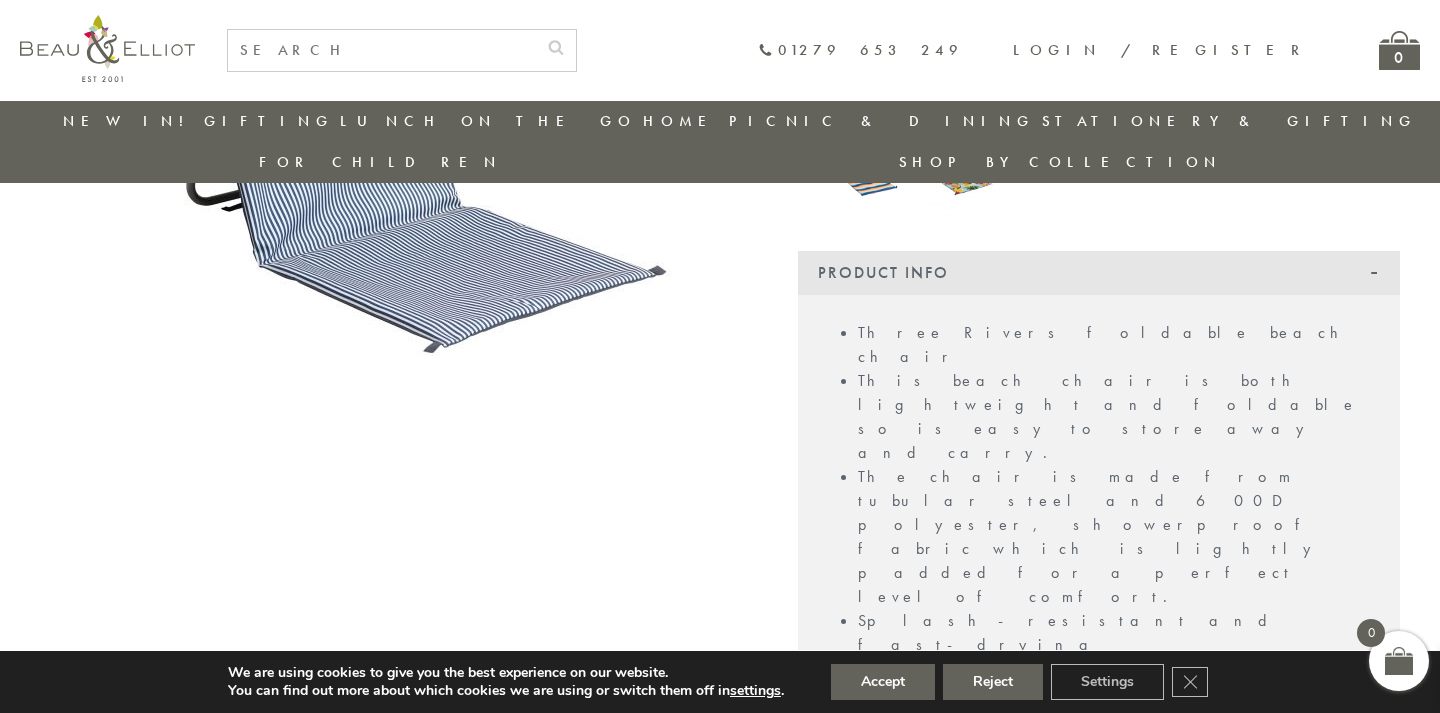 click 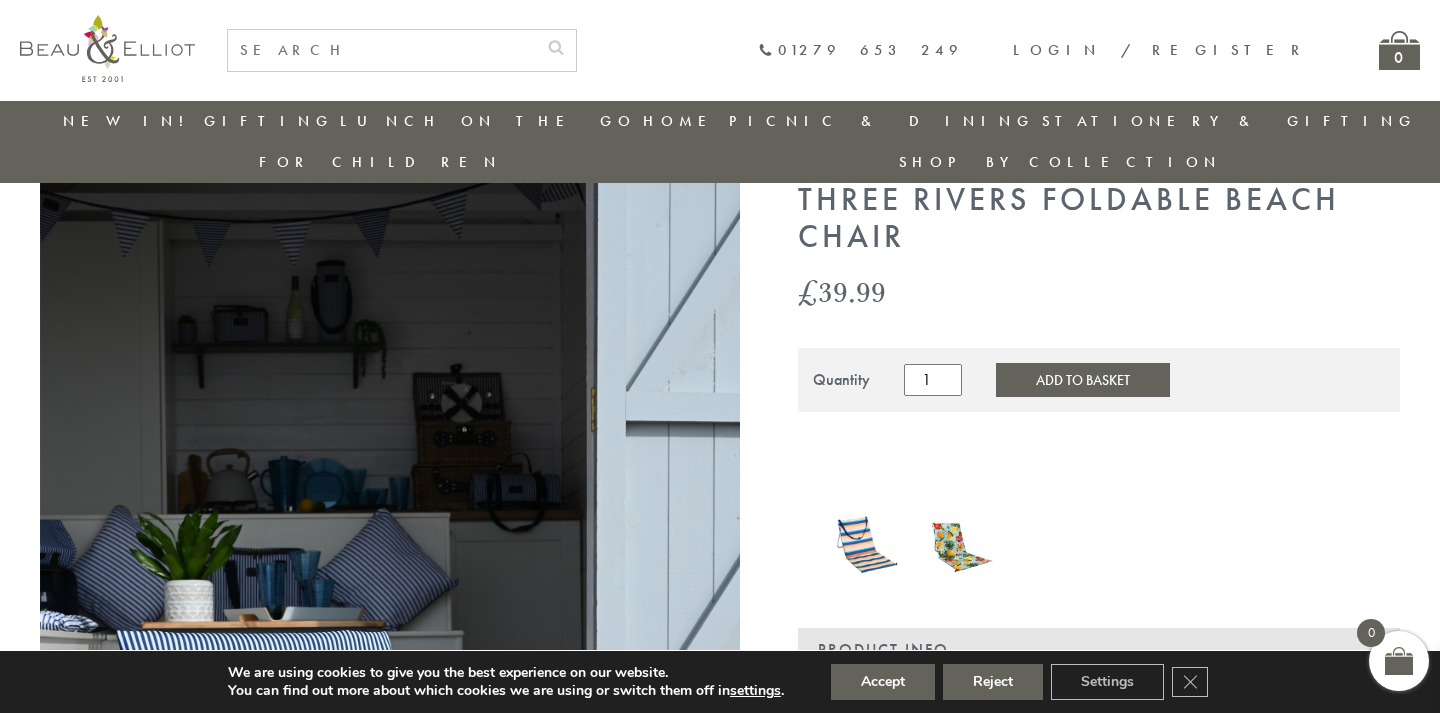 scroll, scrollTop: 70, scrollLeft: 0, axis: vertical 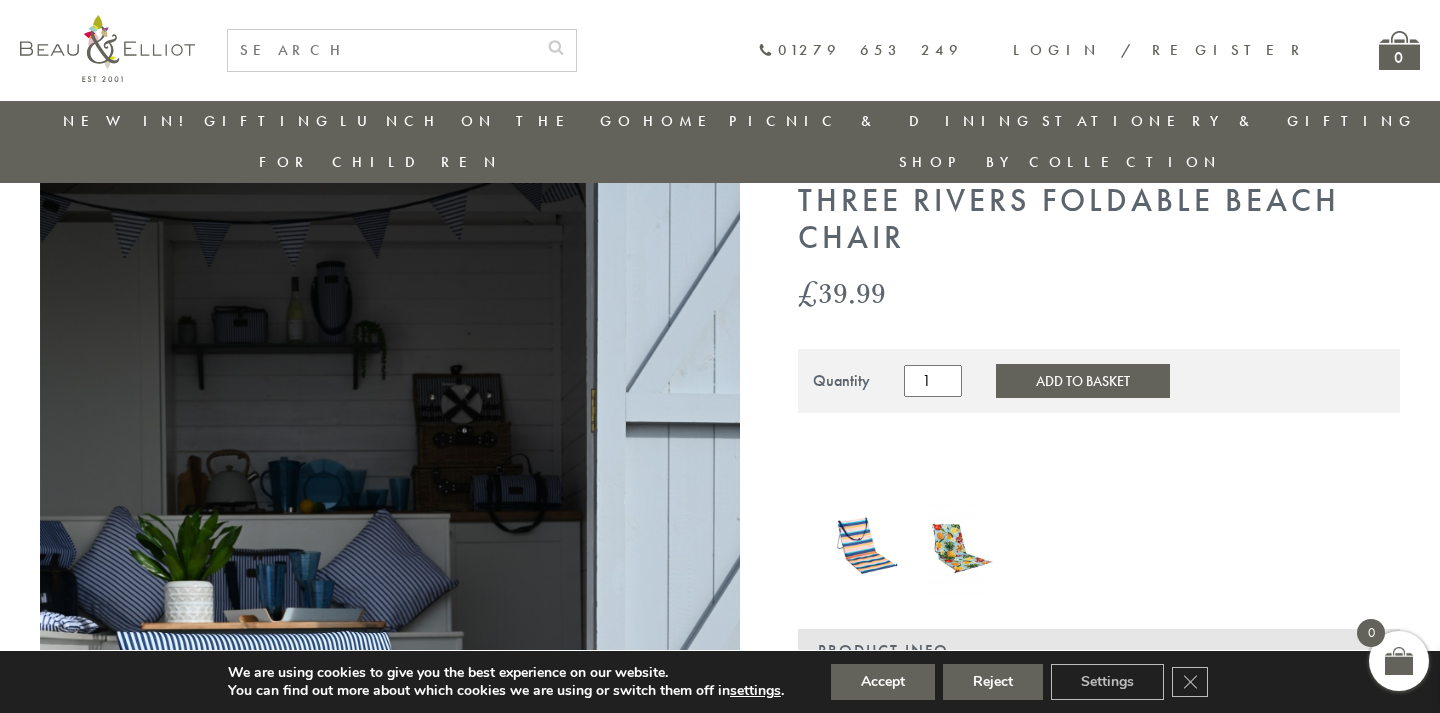 click at bounding box center [865, 547] 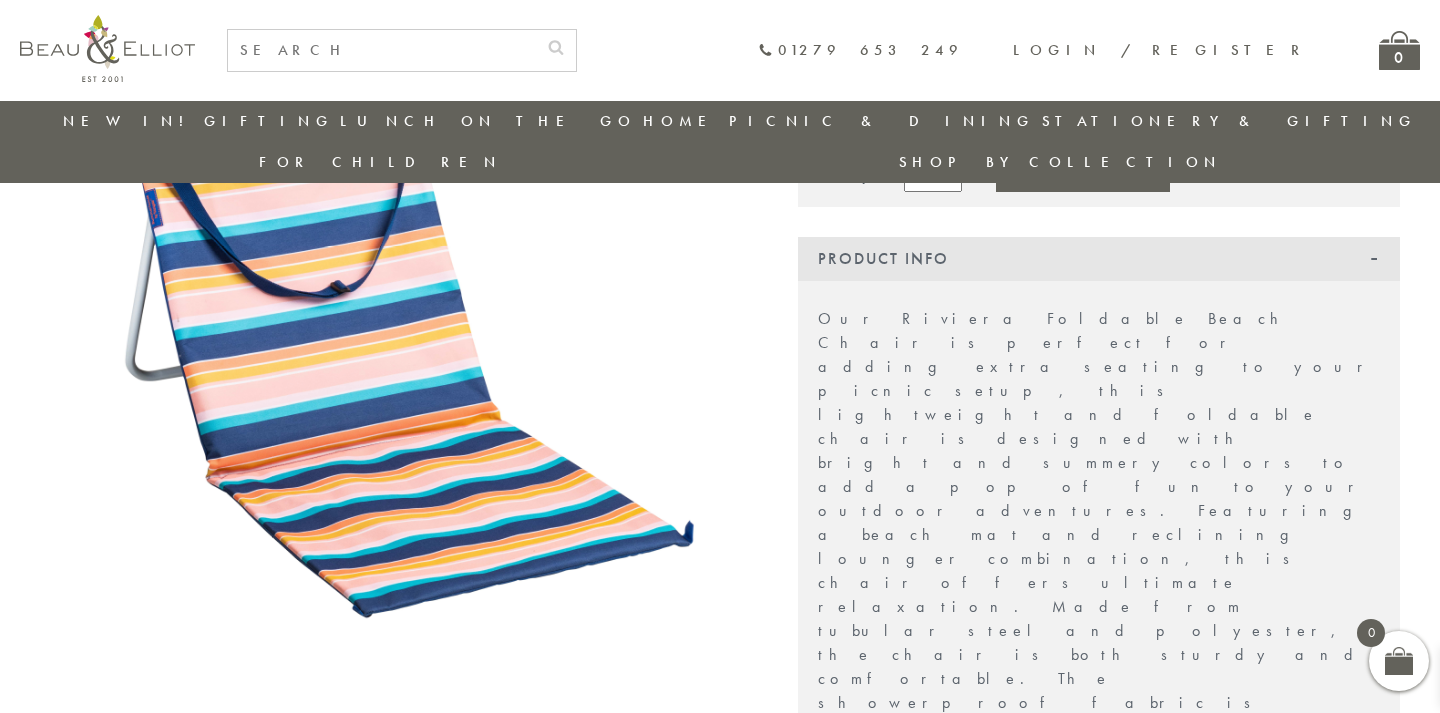 scroll, scrollTop: 373, scrollLeft: 0, axis: vertical 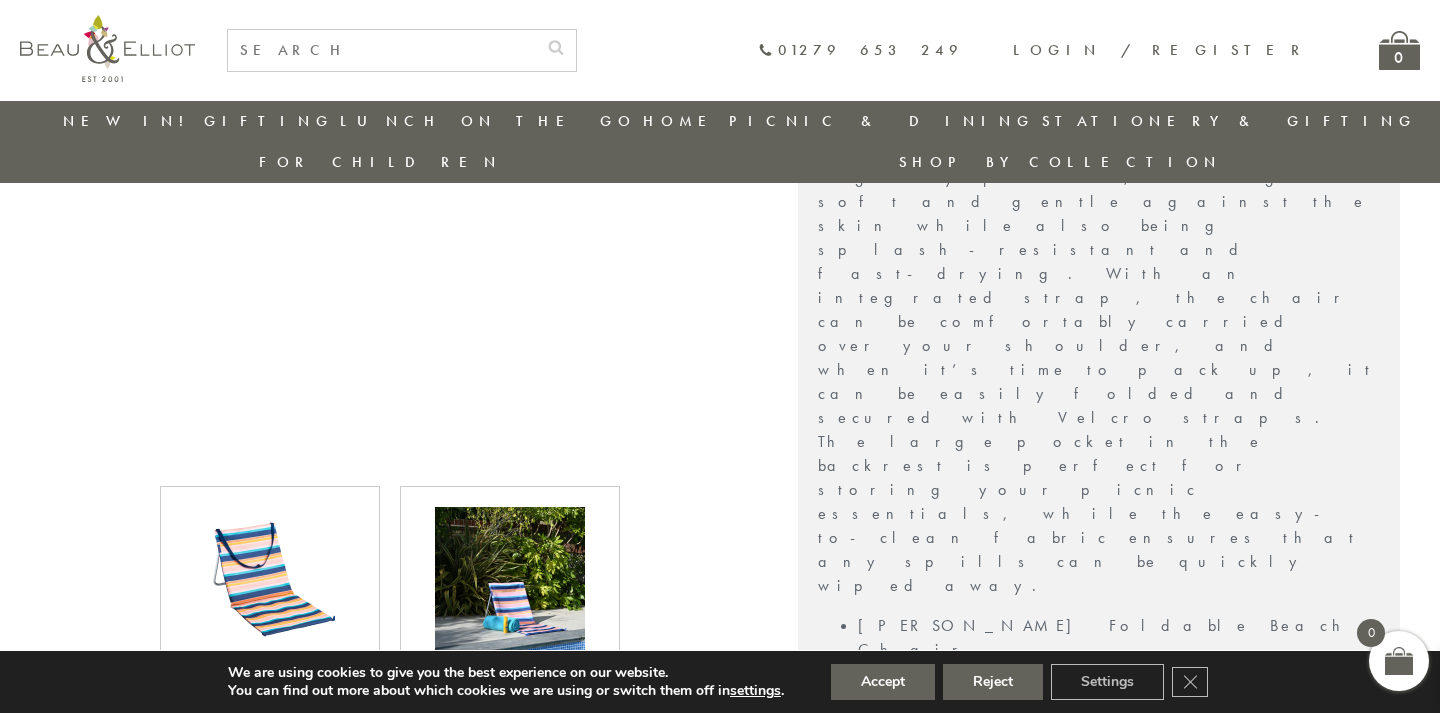 click at bounding box center [510, 582] 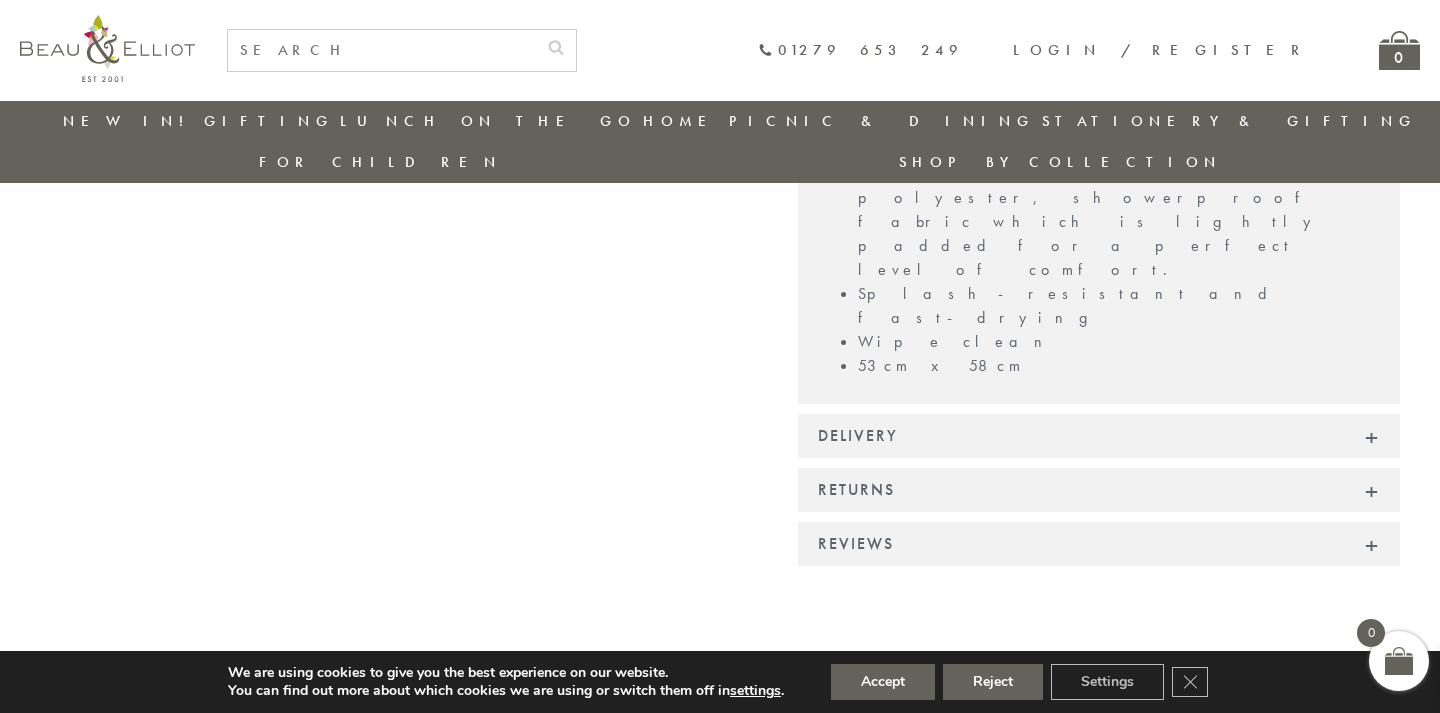 scroll, scrollTop: 1589, scrollLeft: 0, axis: vertical 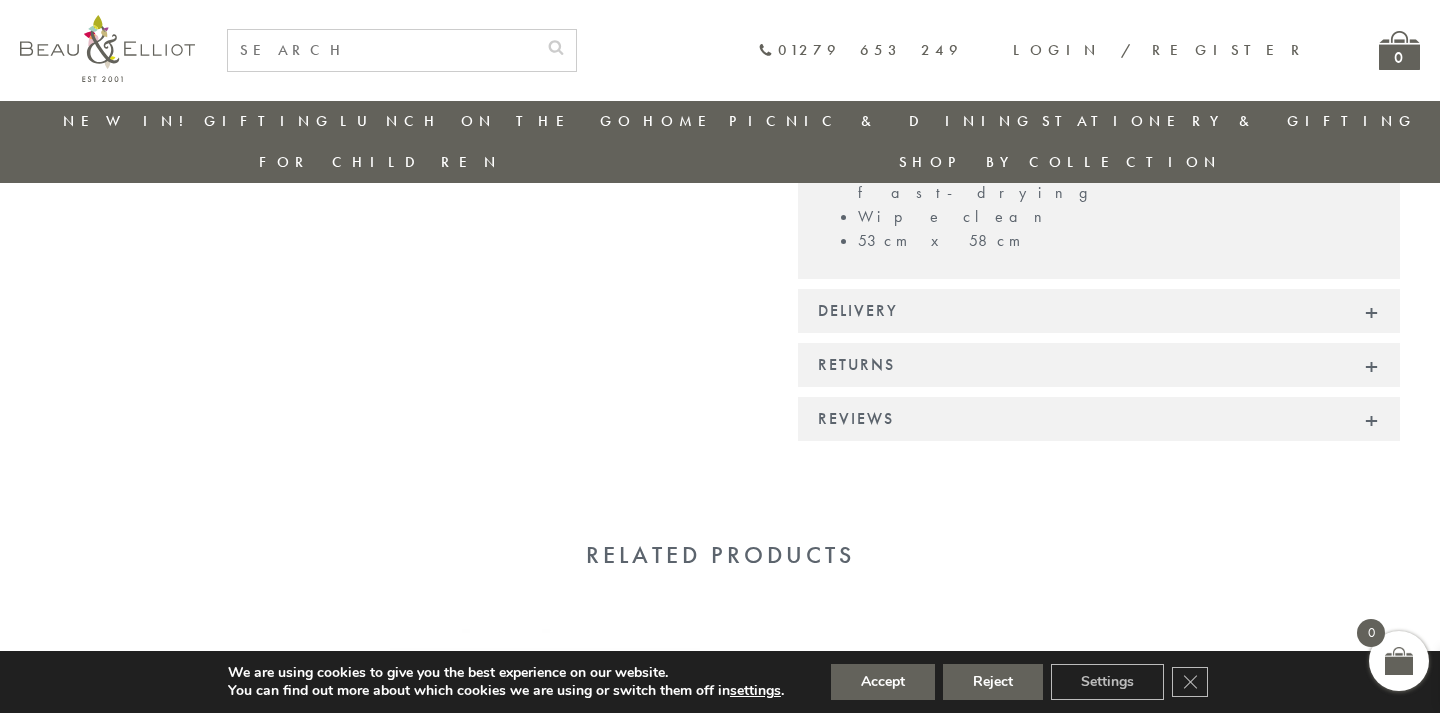 click at bounding box center (545, 819) 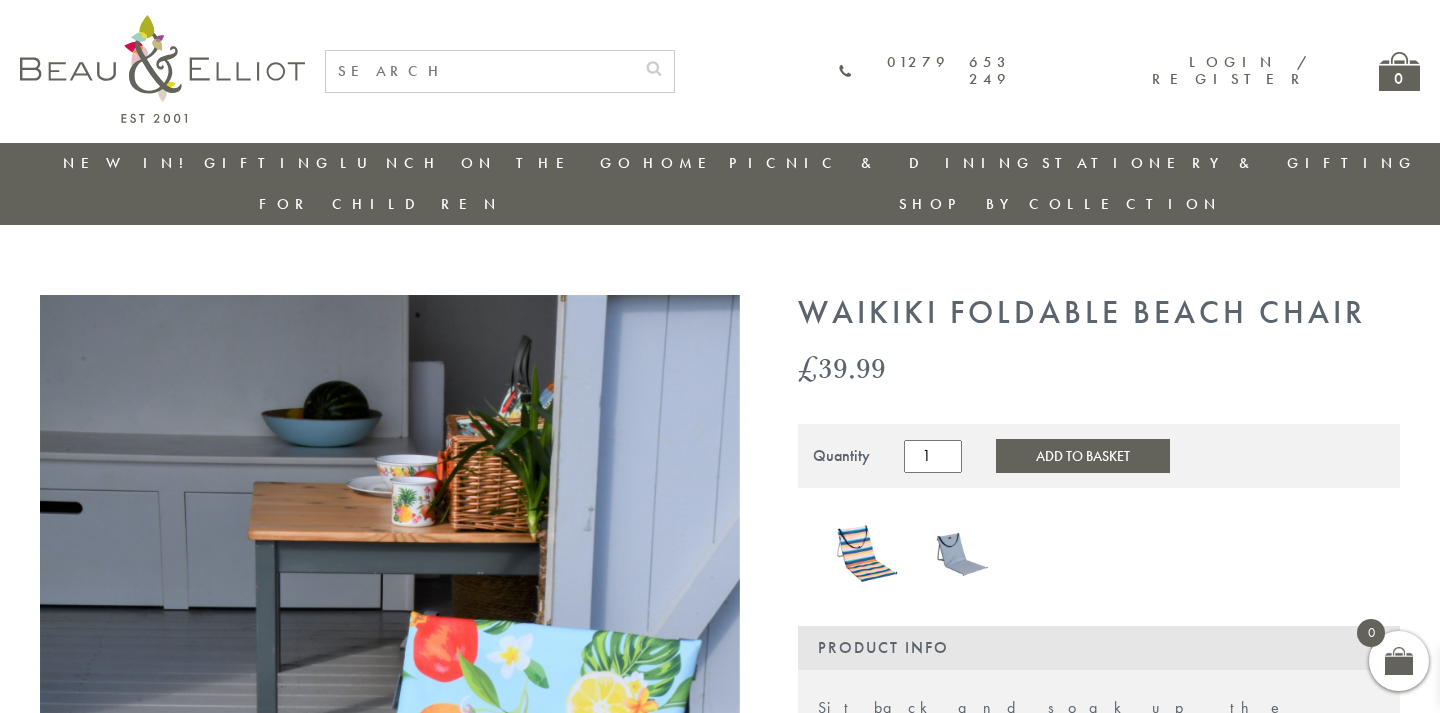 scroll, scrollTop: 0, scrollLeft: 0, axis: both 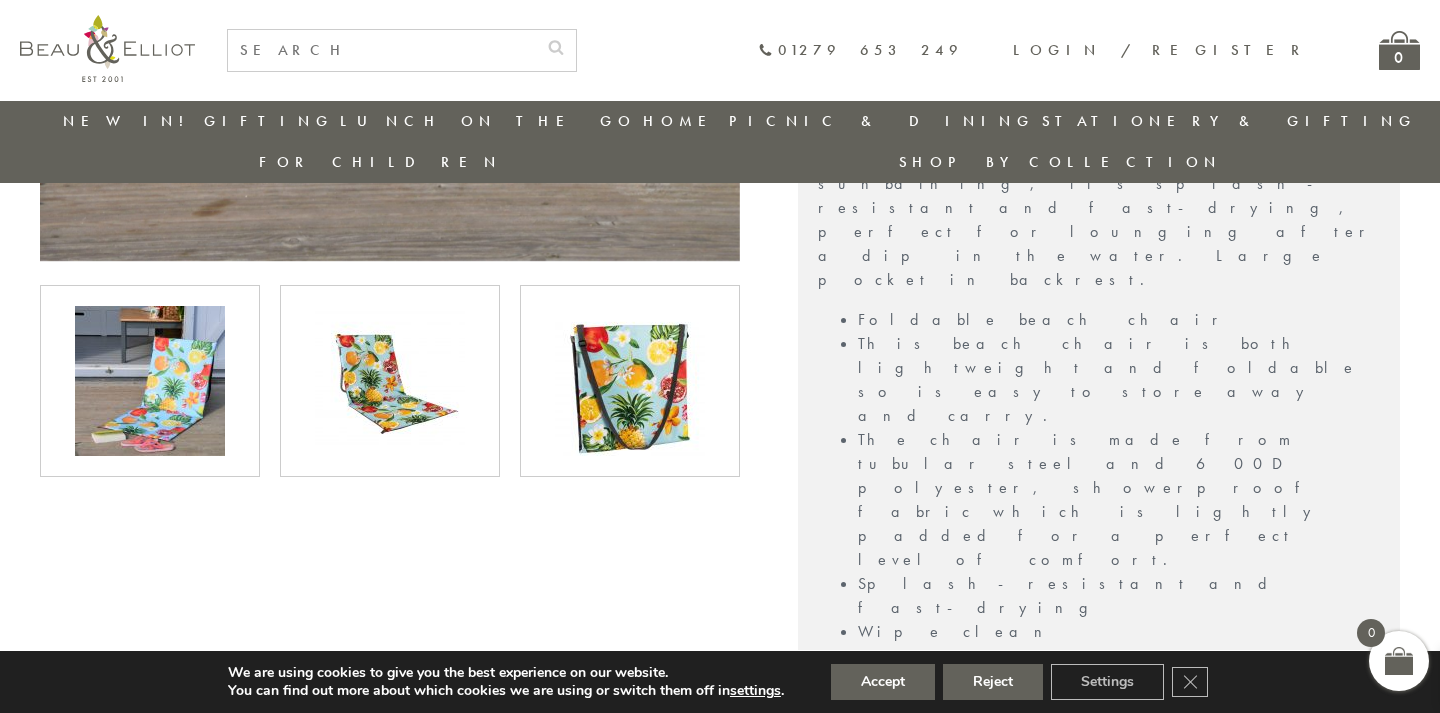 click at bounding box center [630, 381] 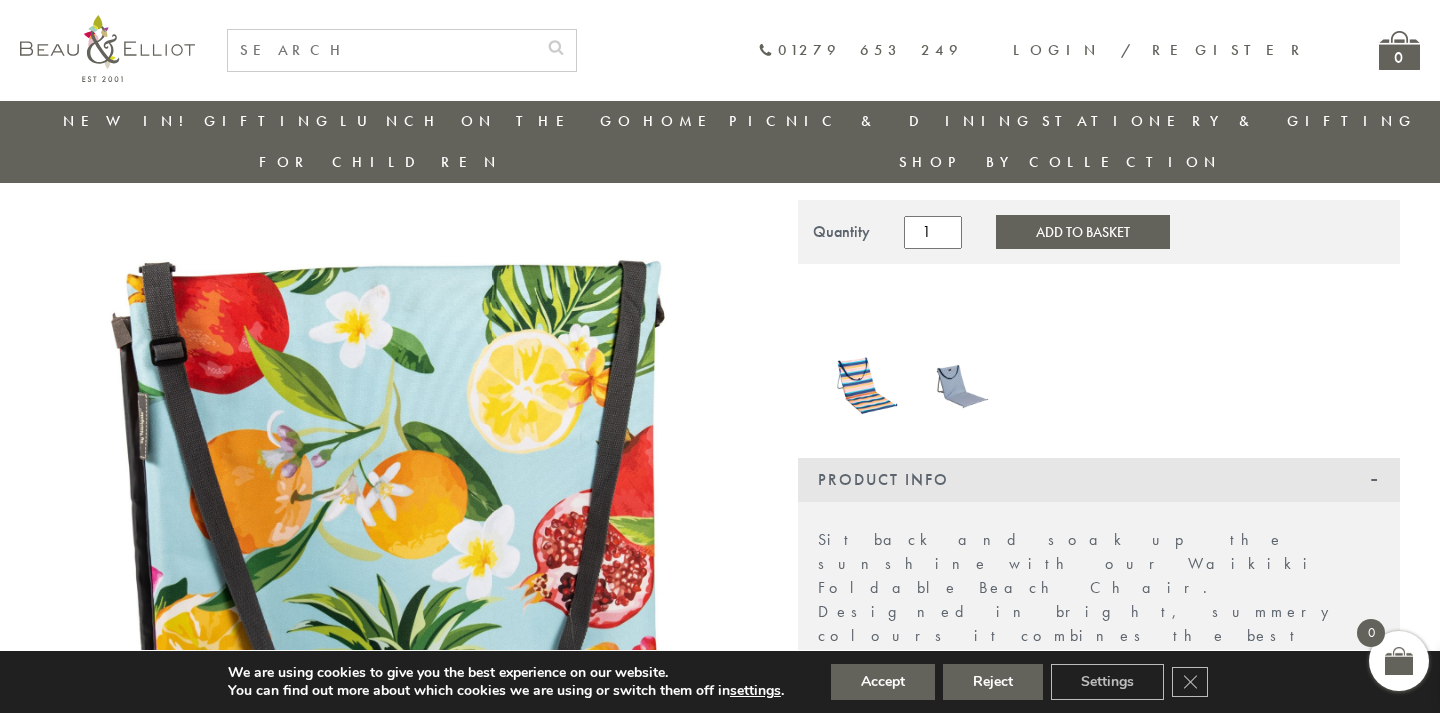 scroll, scrollTop: 6, scrollLeft: 0, axis: vertical 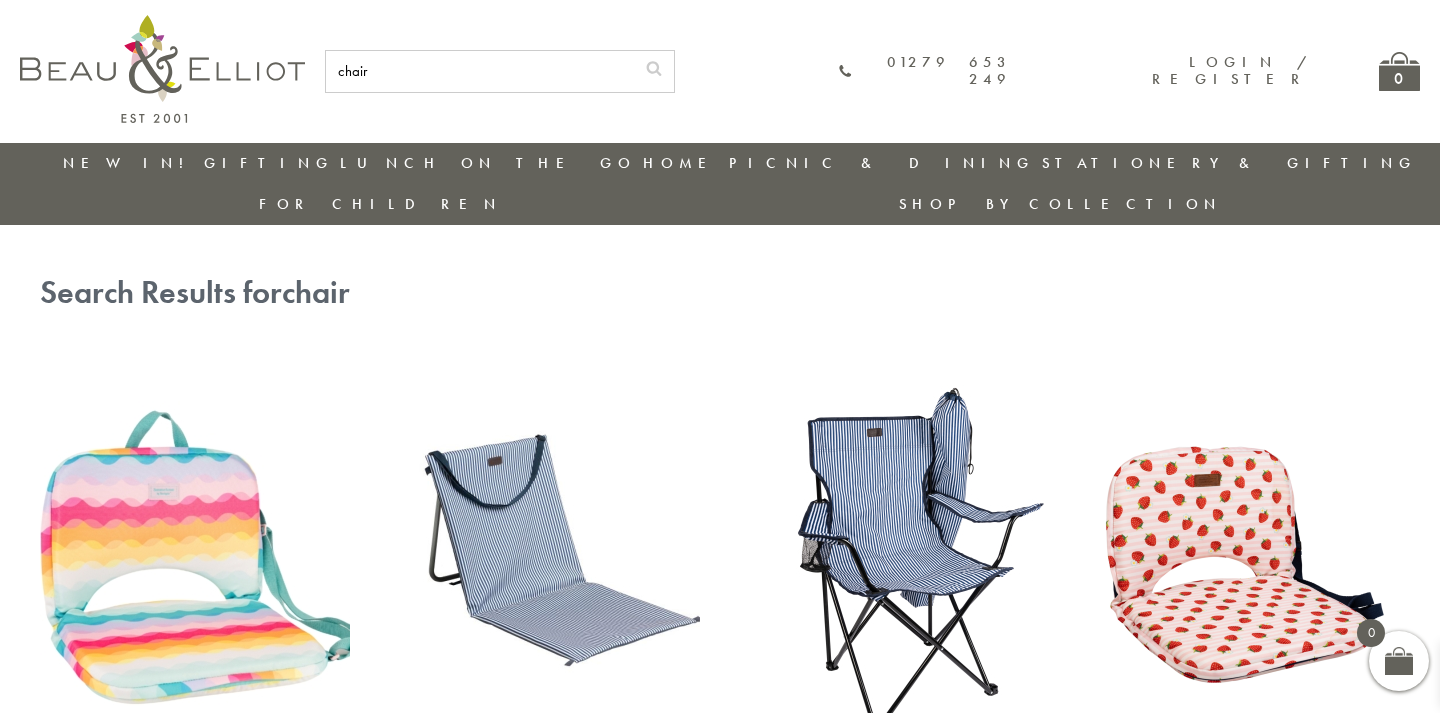 click at bounding box center (895, 553) 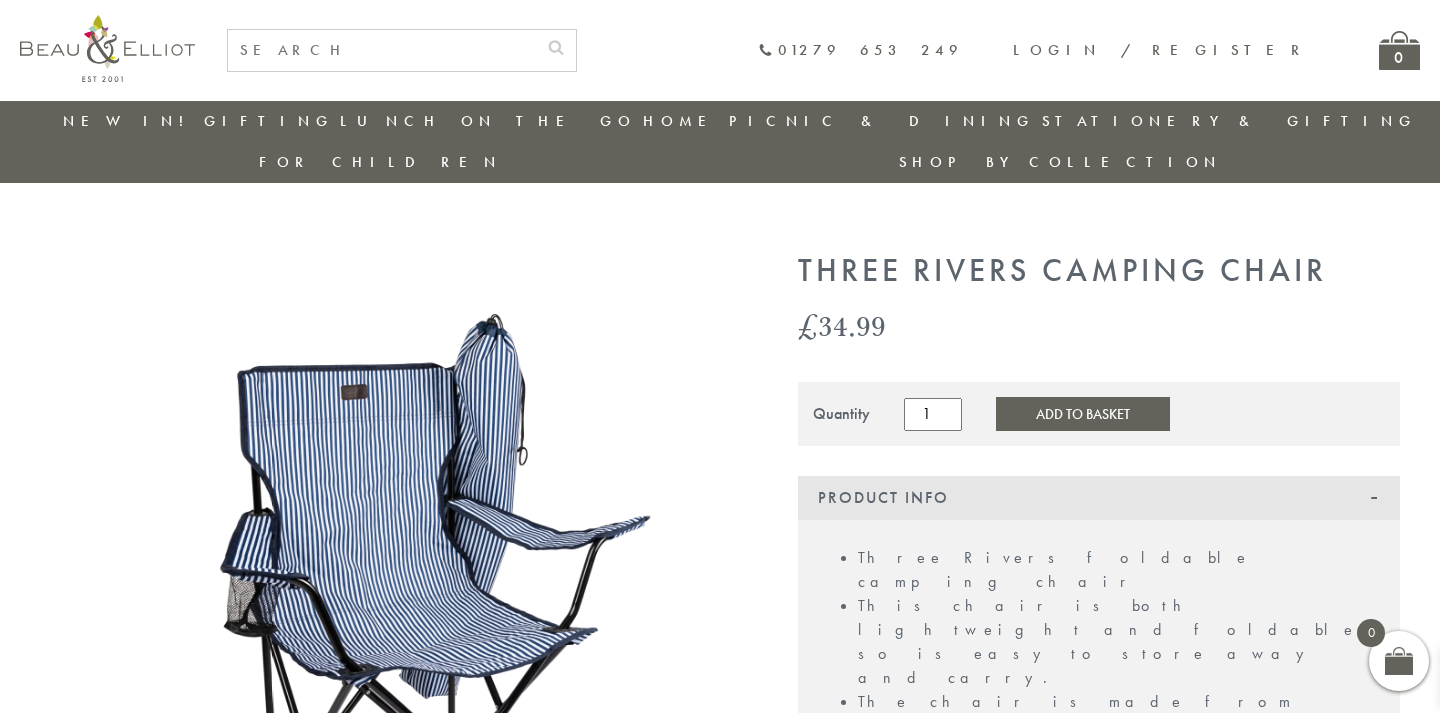 scroll, scrollTop: 185, scrollLeft: 0, axis: vertical 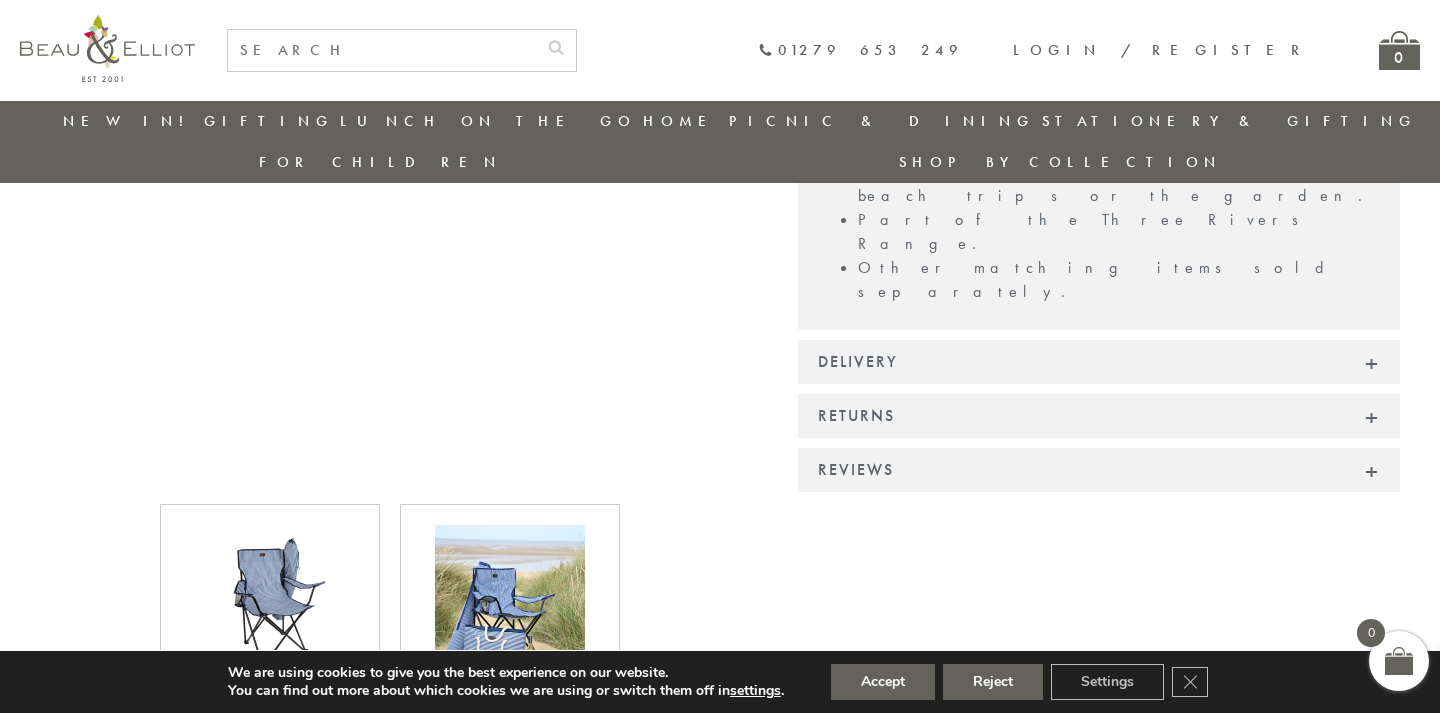 click at bounding box center (510, 600) 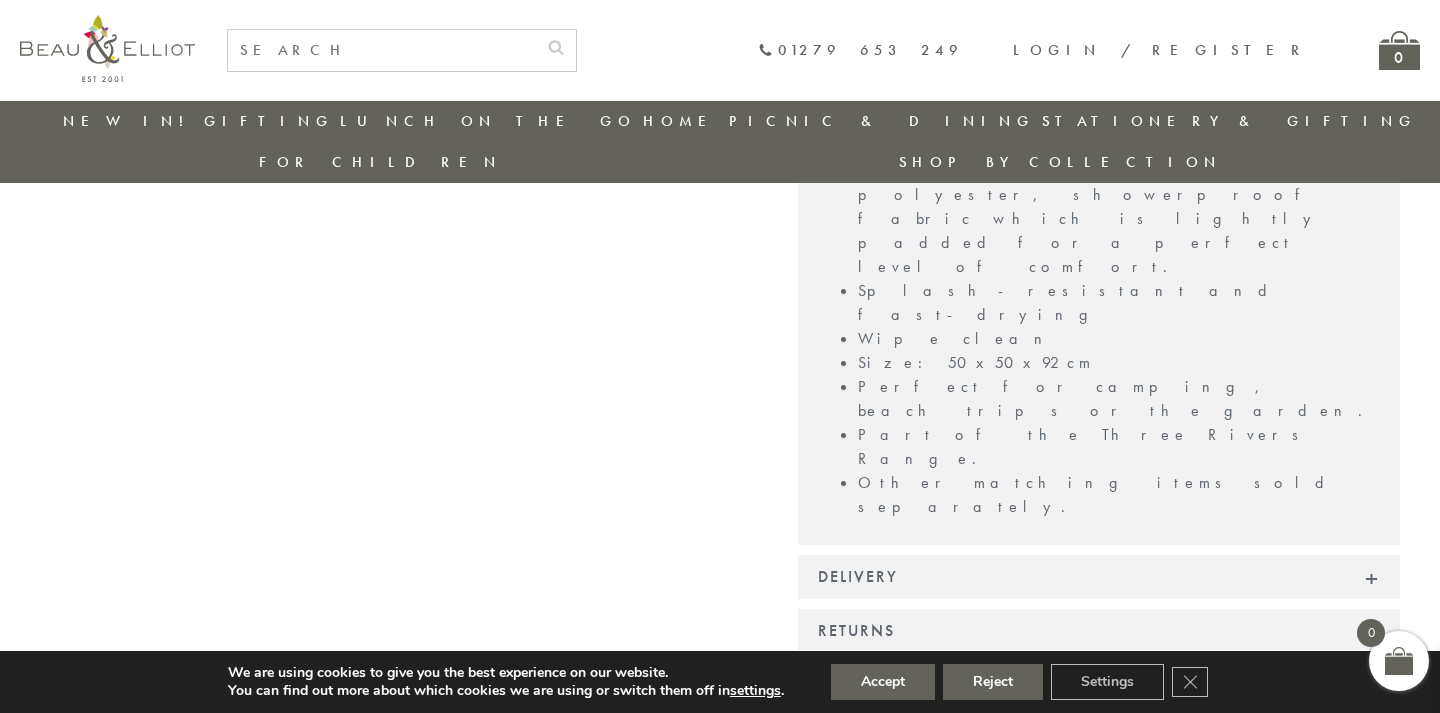scroll, scrollTop: 497, scrollLeft: 0, axis: vertical 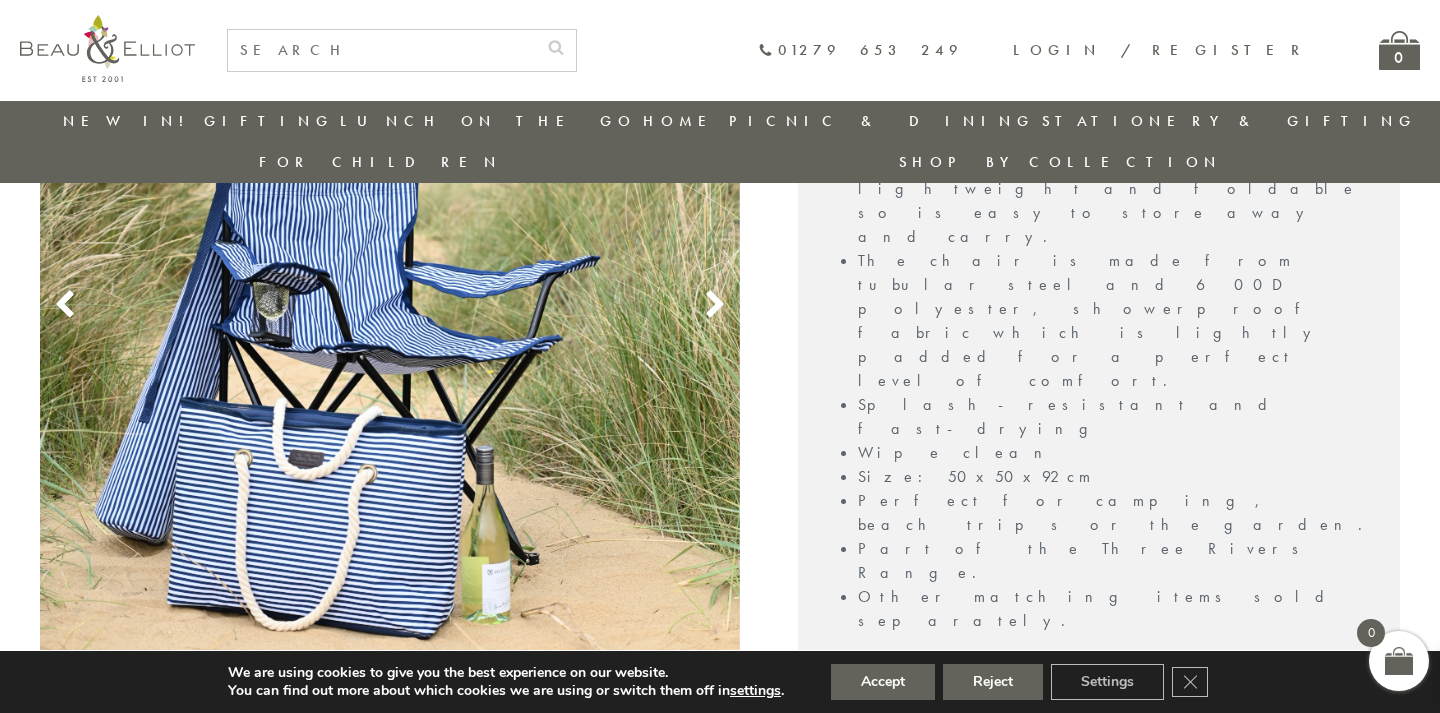 click on "Reviews" at bounding box center (1099, 799) 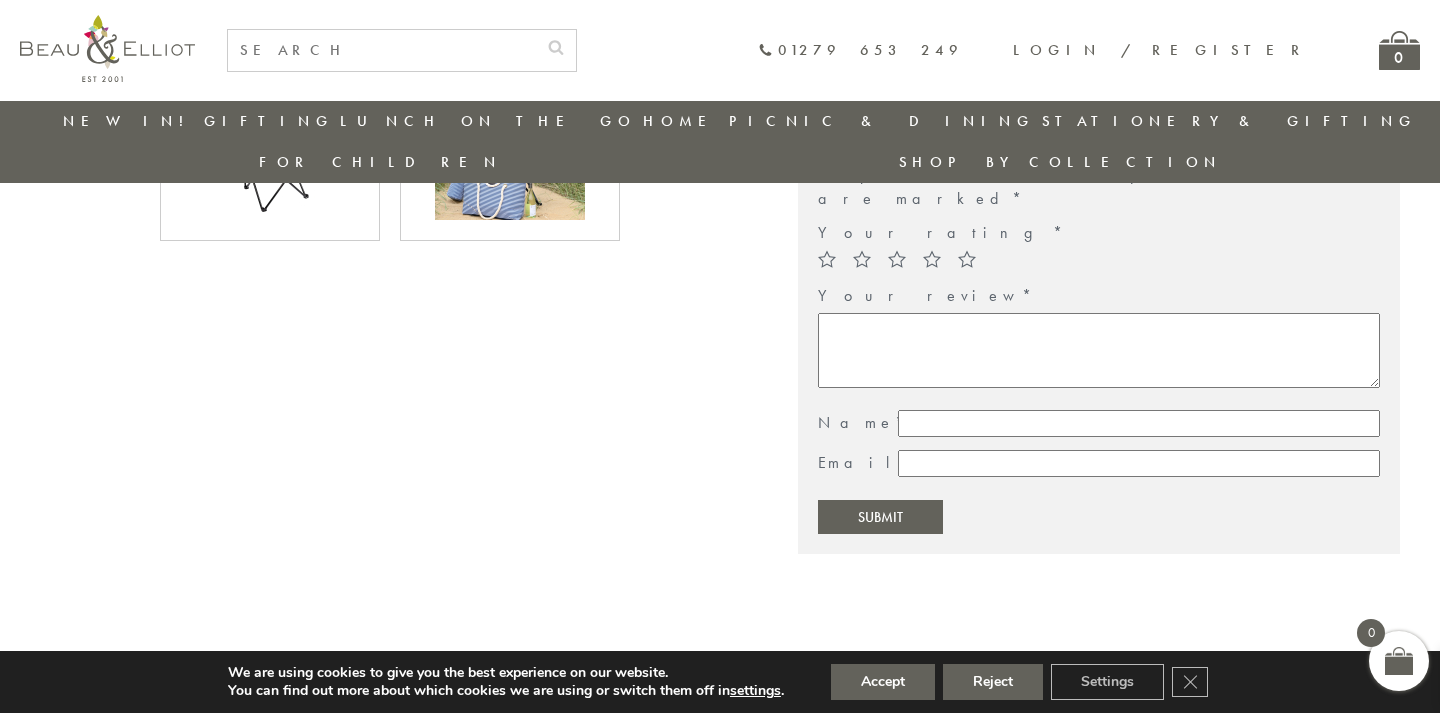 scroll, scrollTop: 933, scrollLeft: 0, axis: vertical 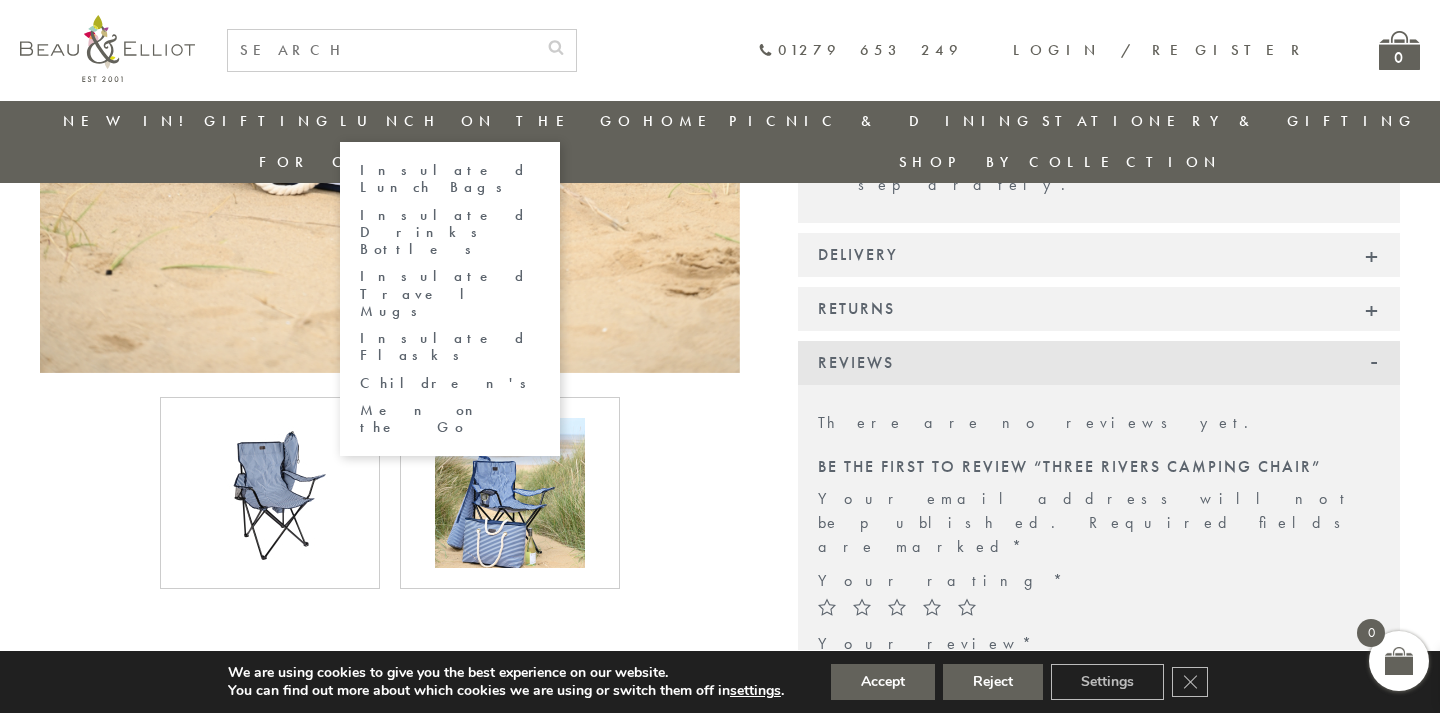 click on "Insulated Lunch Bags" at bounding box center (450, 179) 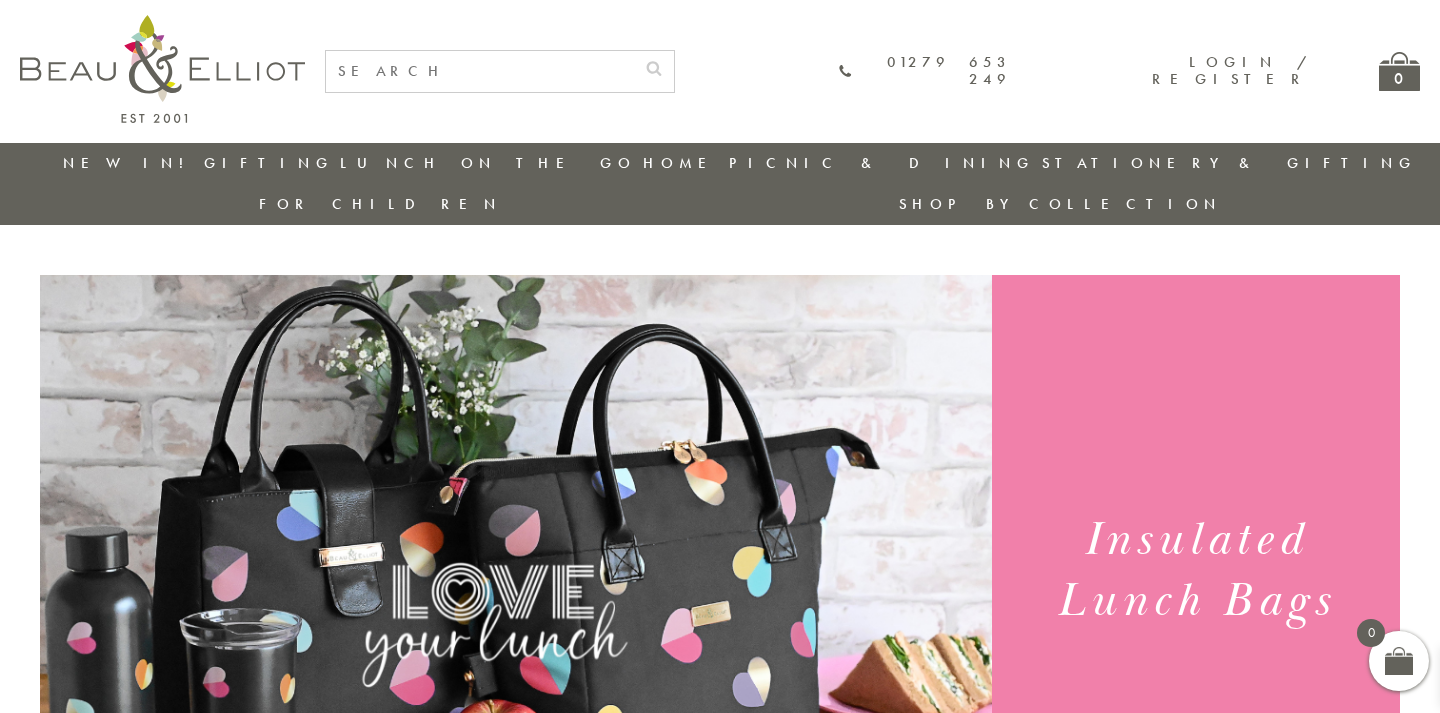 scroll, scrollTop: 0, scrollLeft: 0, axis: both 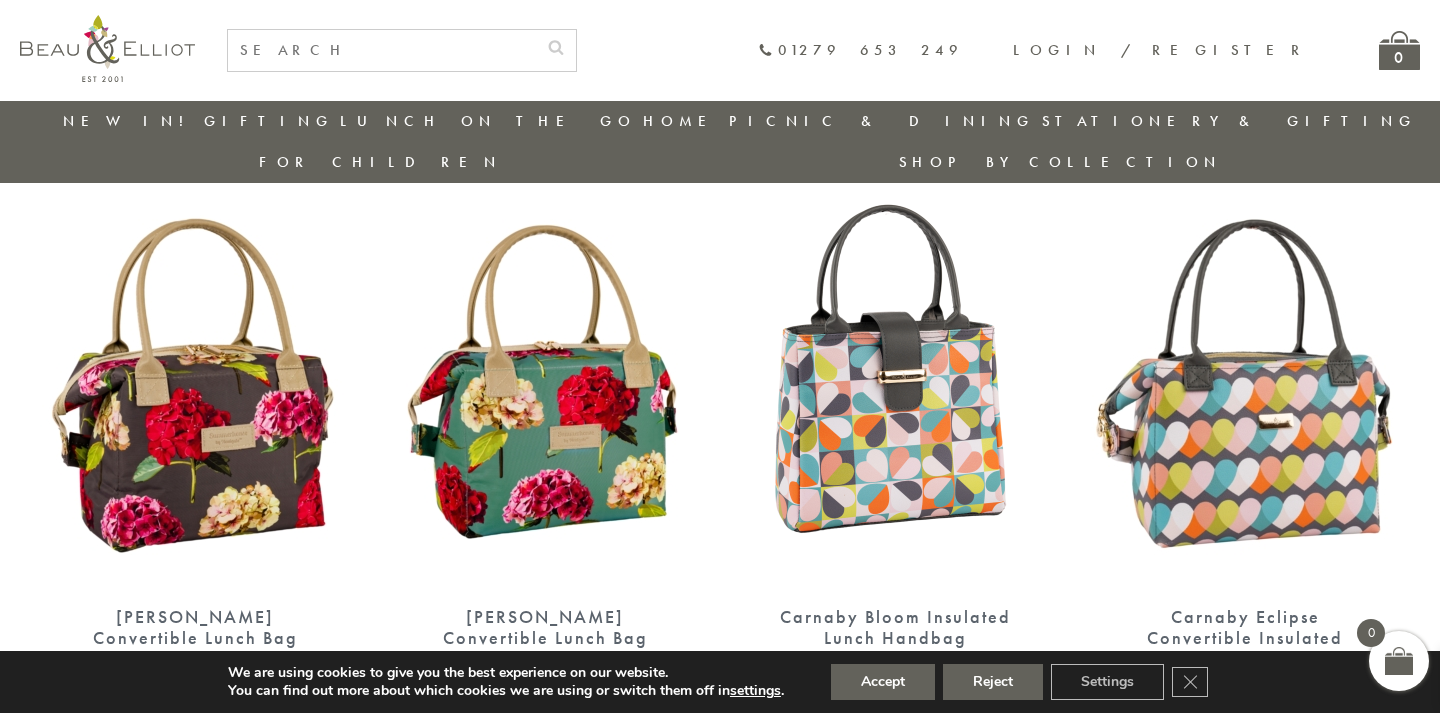 click at bounding box center [895, 387] 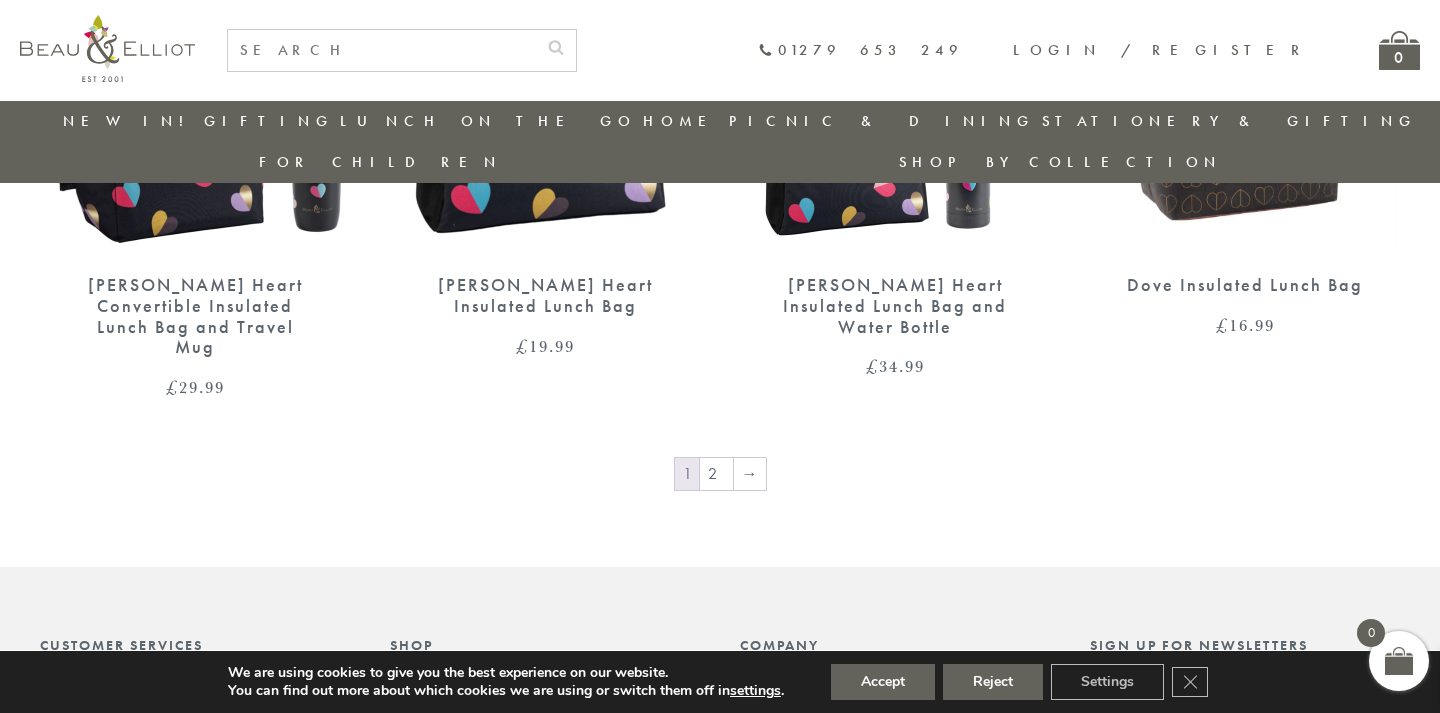 scroll, scrollTop: 3536, scrollLeft: 0, axis: vertical 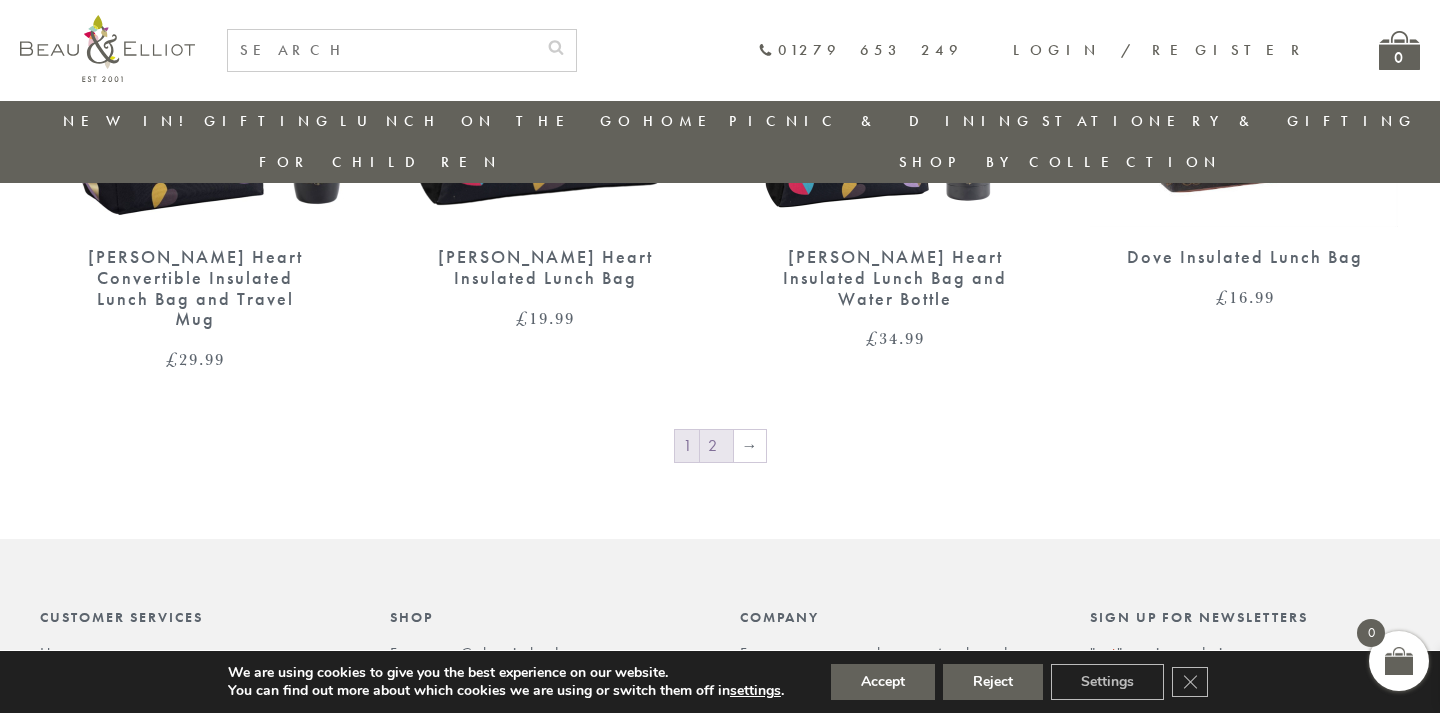 click on "2" at bounding box center (716, 446) 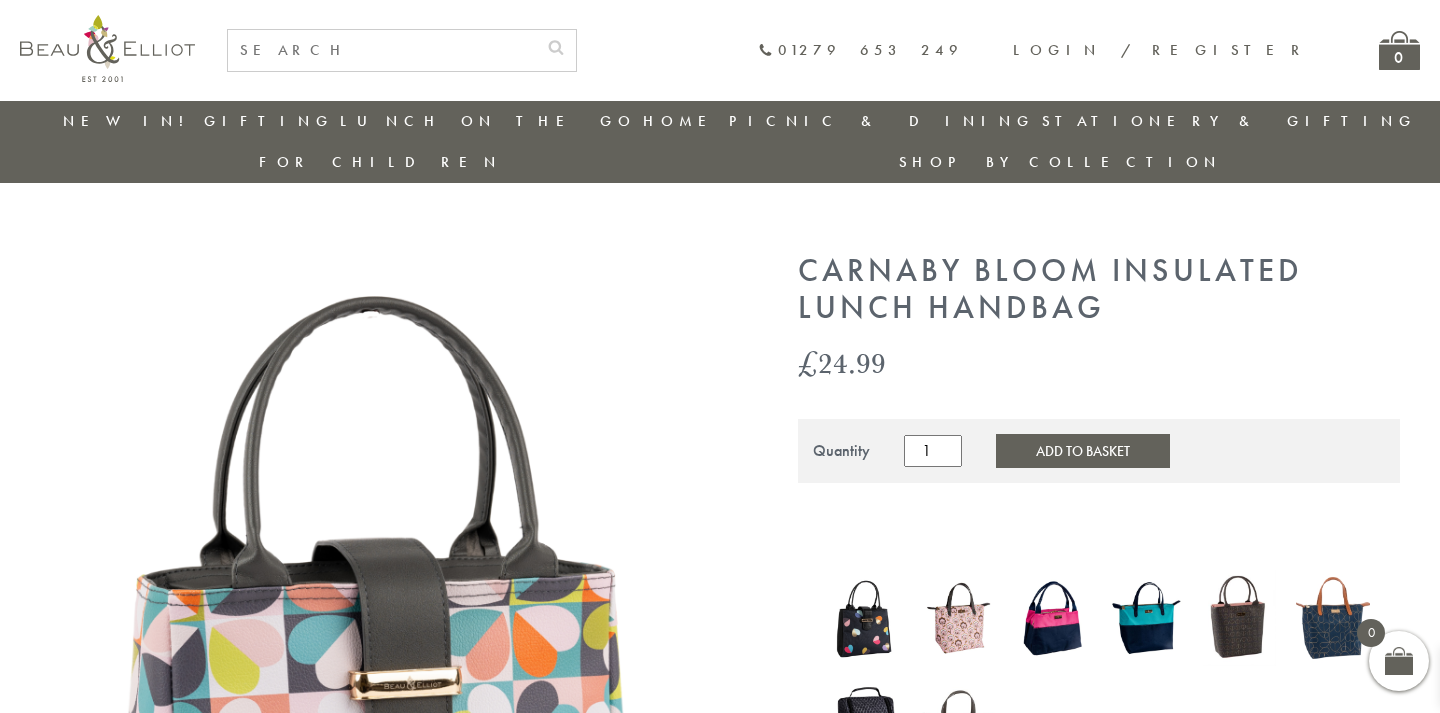 scroll, scrollTop: 267, scrollLeft: 0, axis: vertical 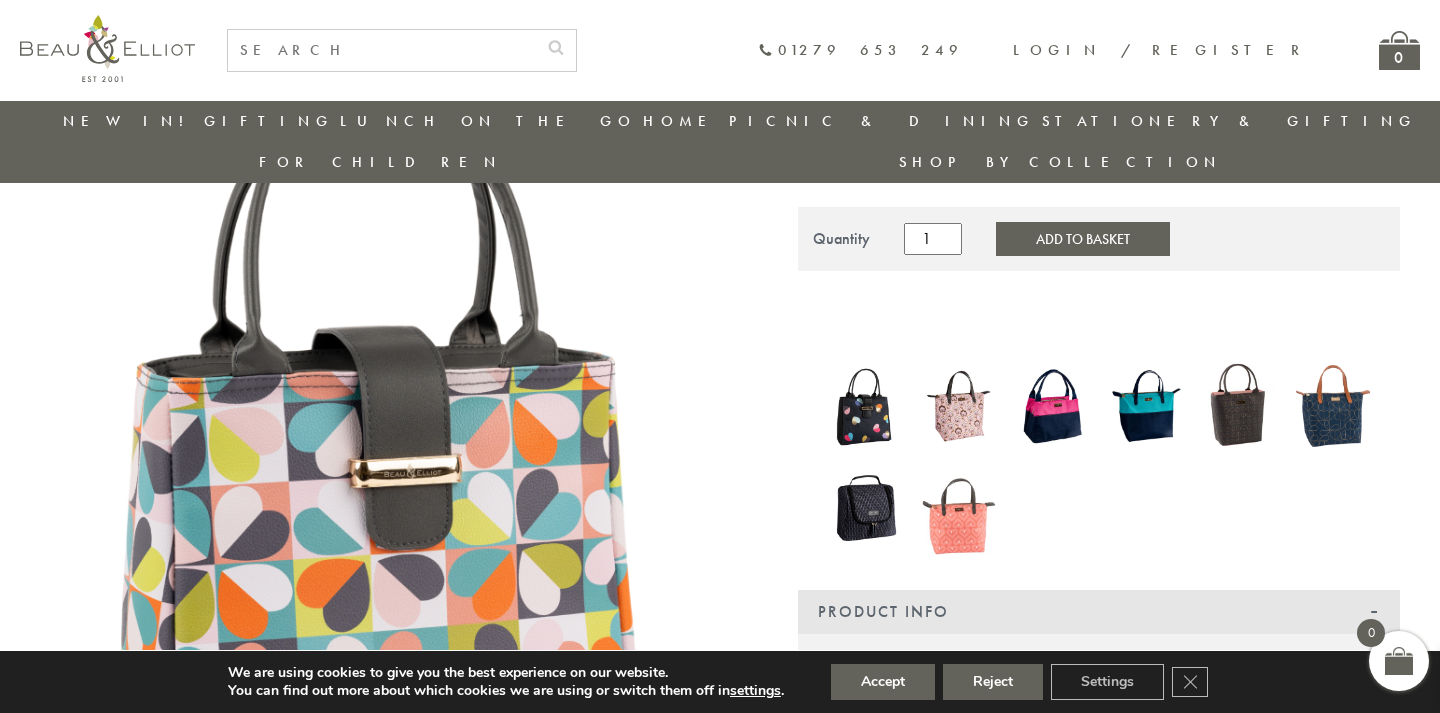 click at bounding box center [865, 406] 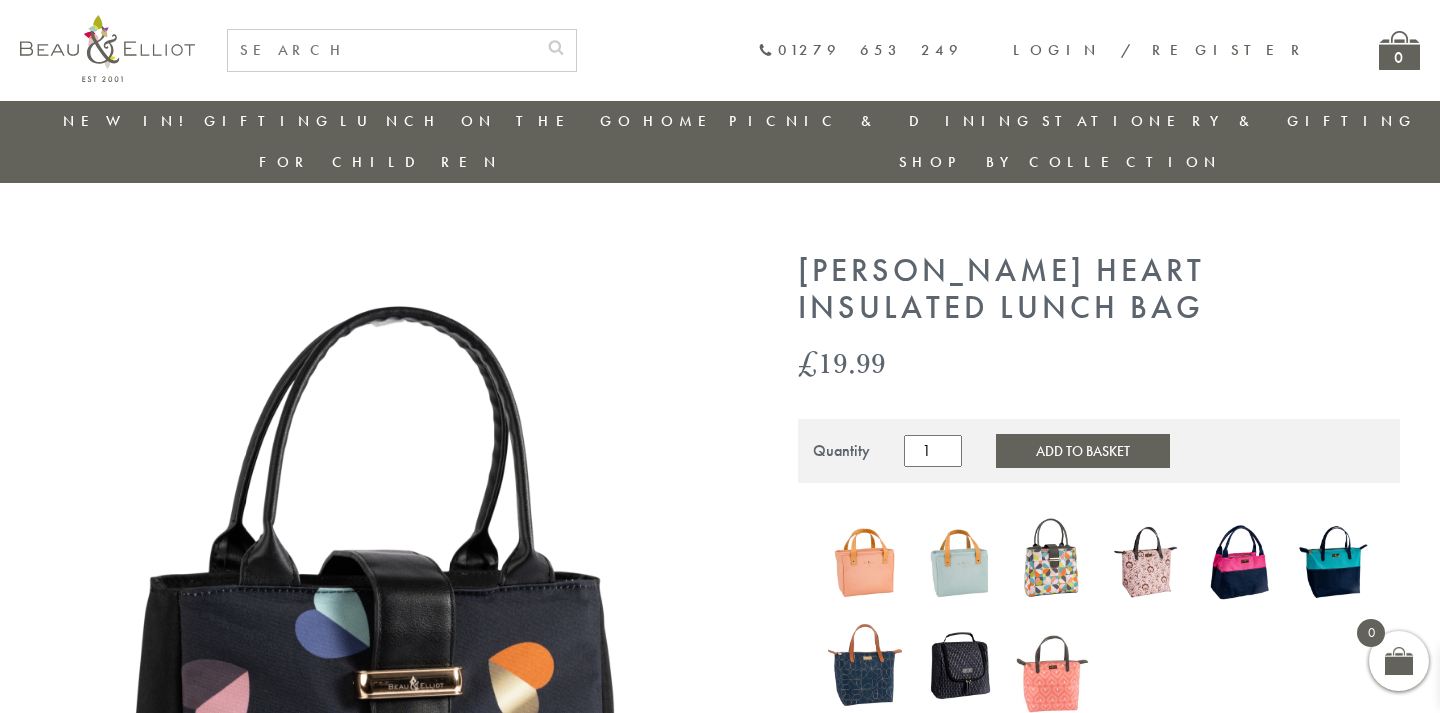 scroll, scrollTop: 318, scrollLeft: 0, axis: vertical 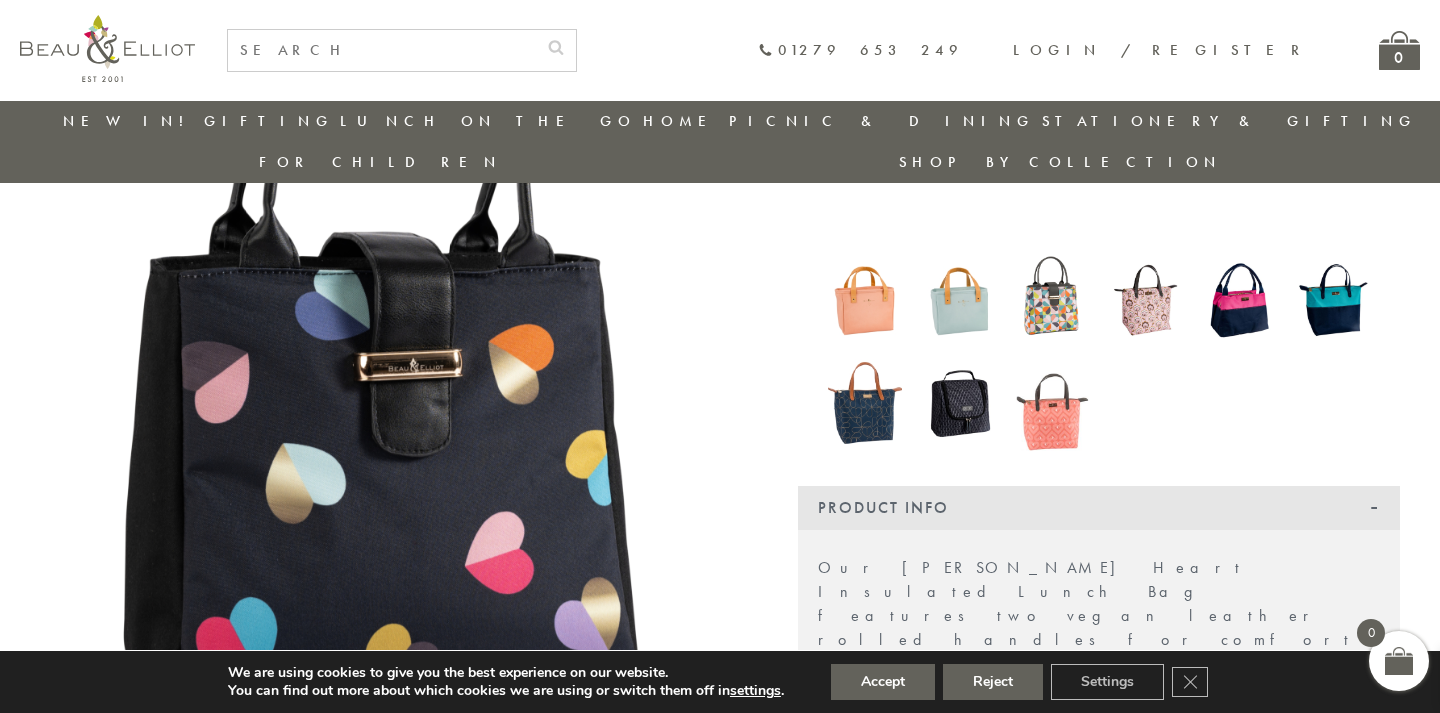 click at bounding box center (390, 348) 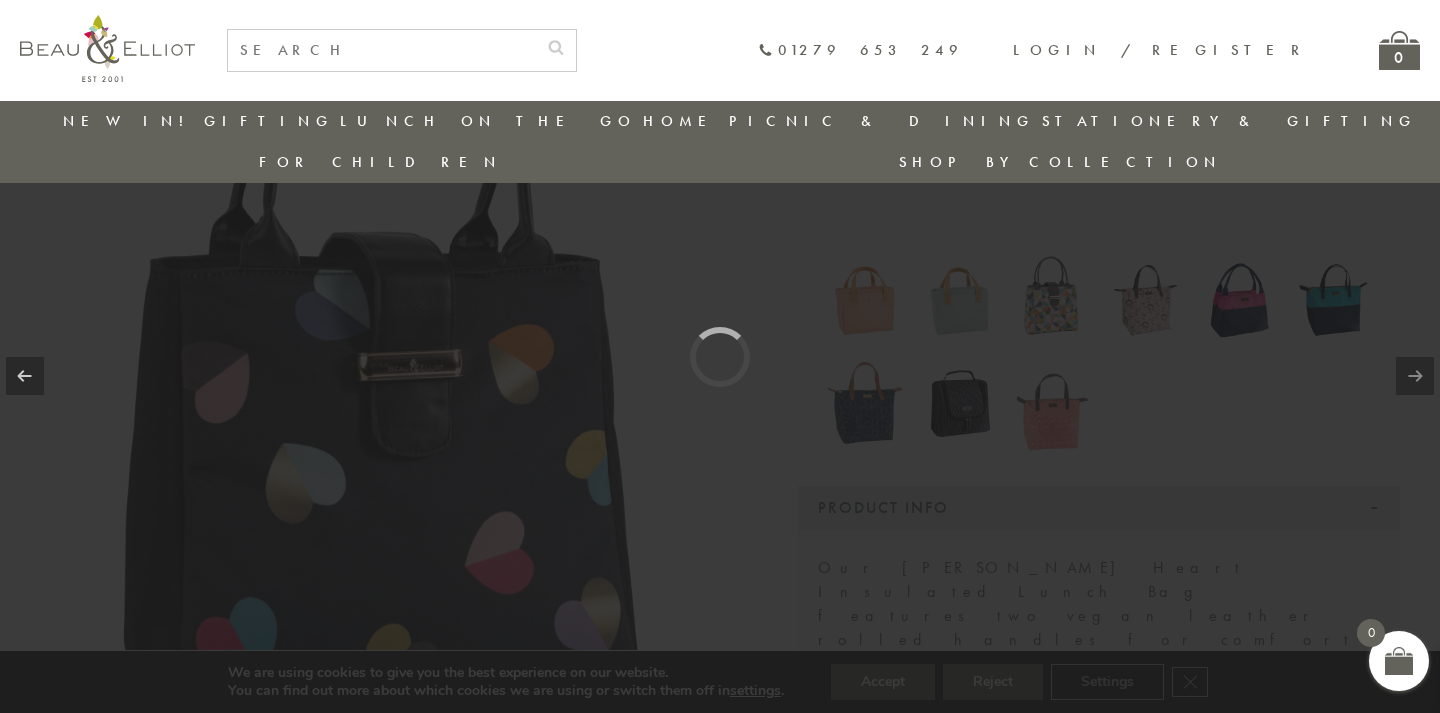 click at bounding box center (1415, 376) 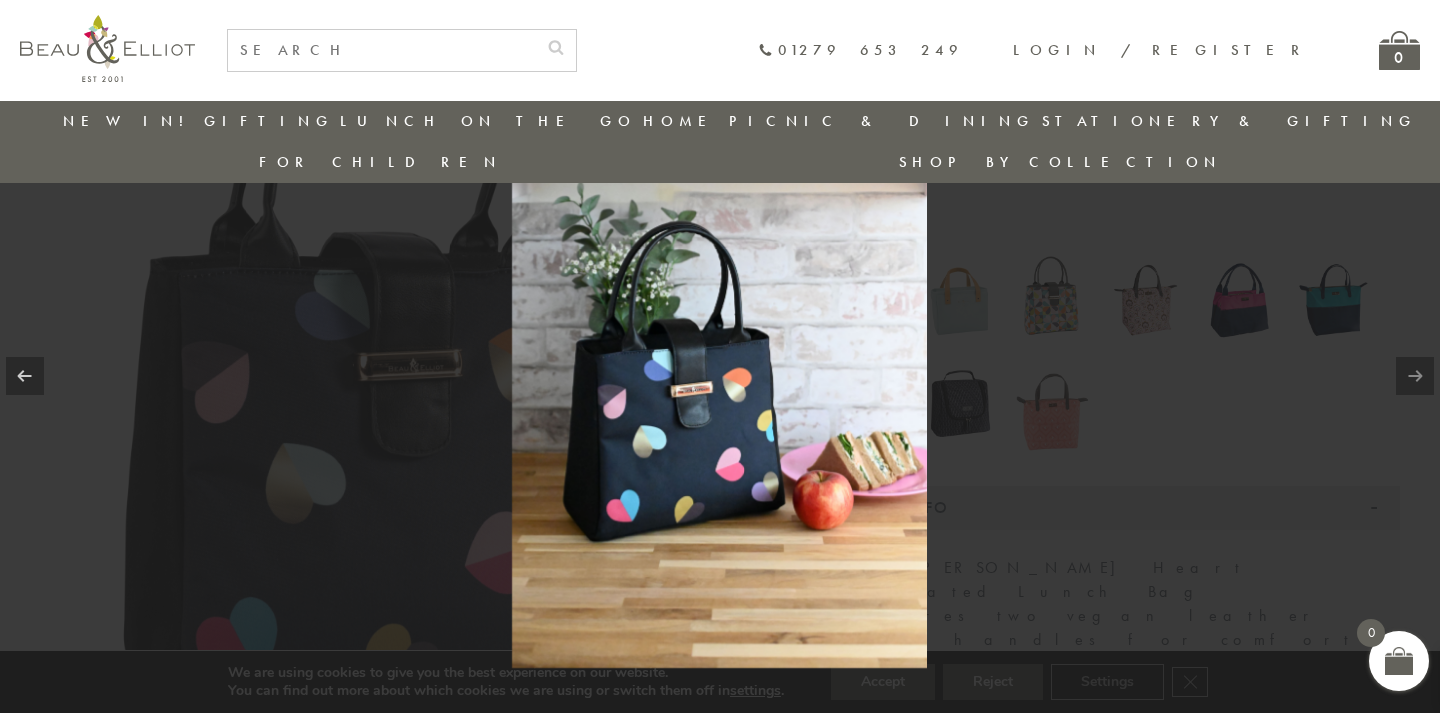 click at bounding box center (1415, 376) 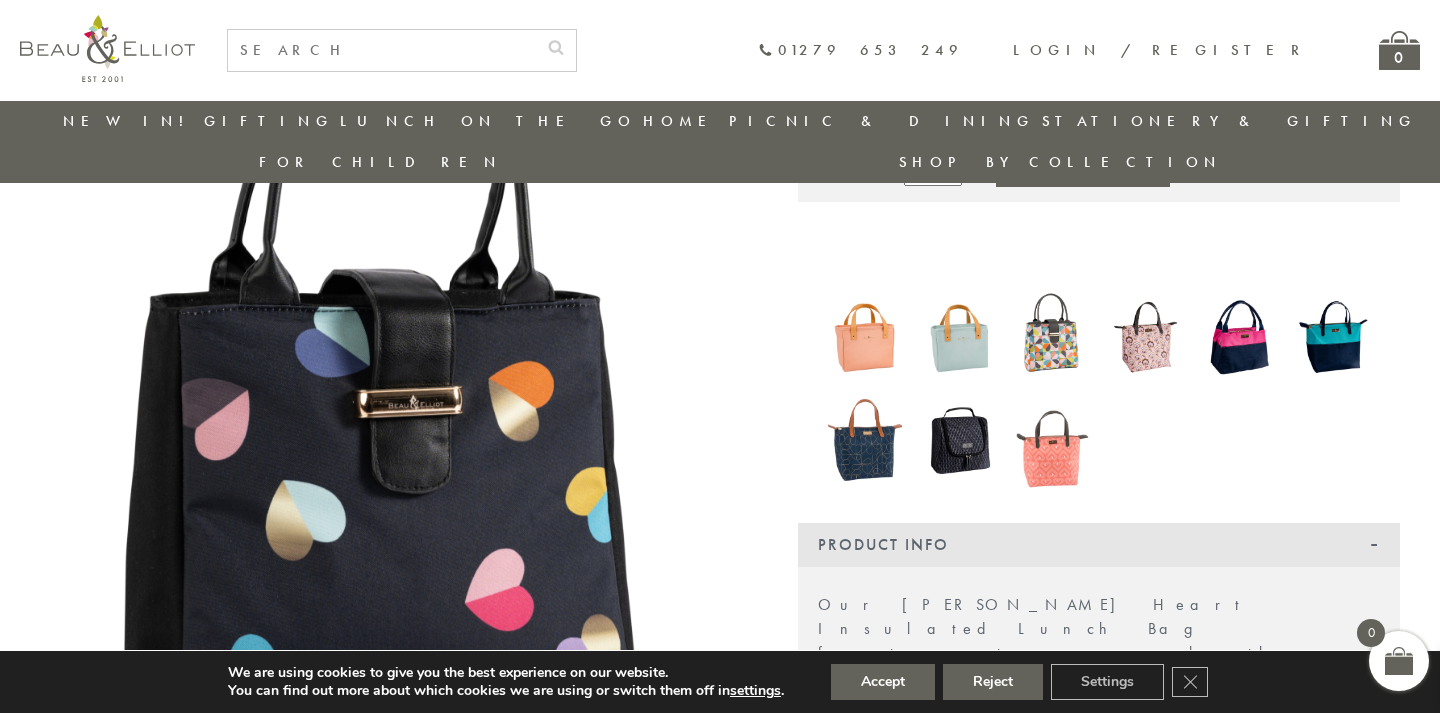 scroll, scrollTop: 297, scrollLeft: 0, axis: vertical 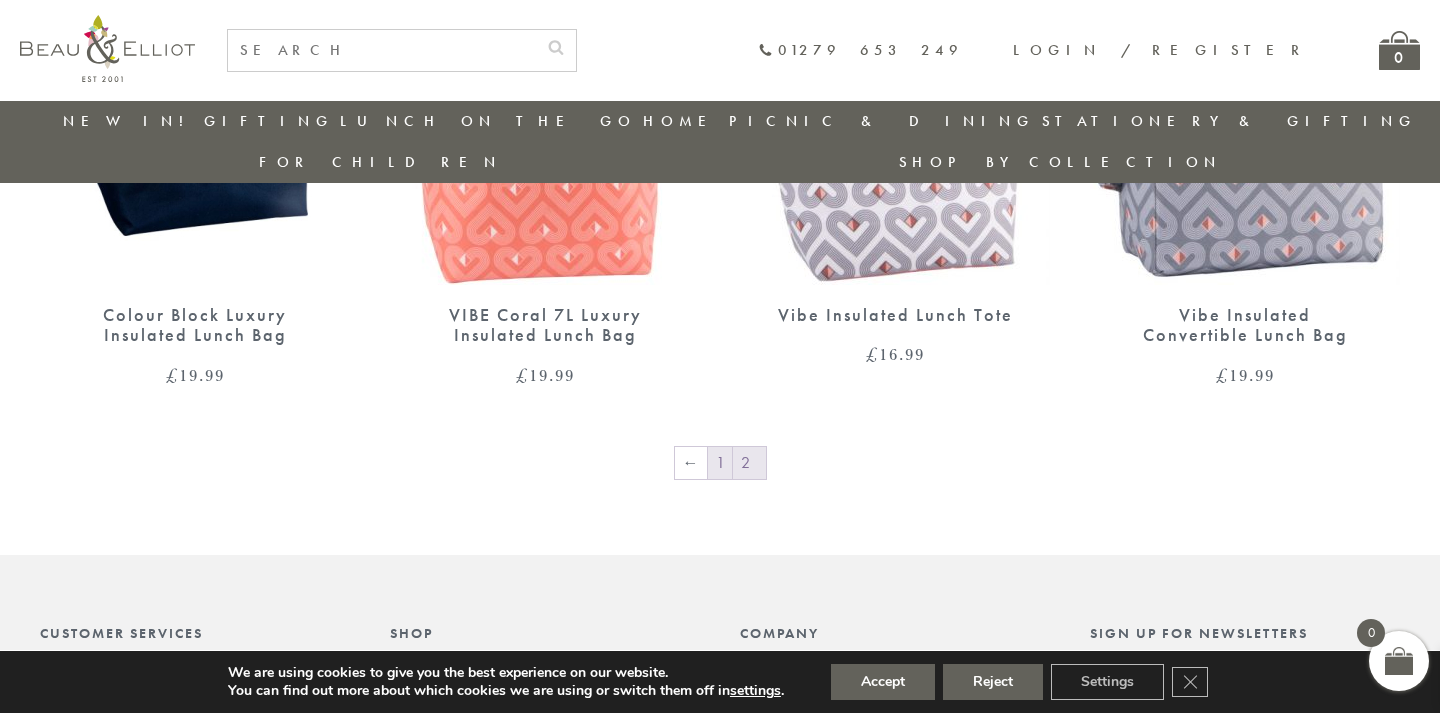 click on "1" at bounding box center [720, 463] 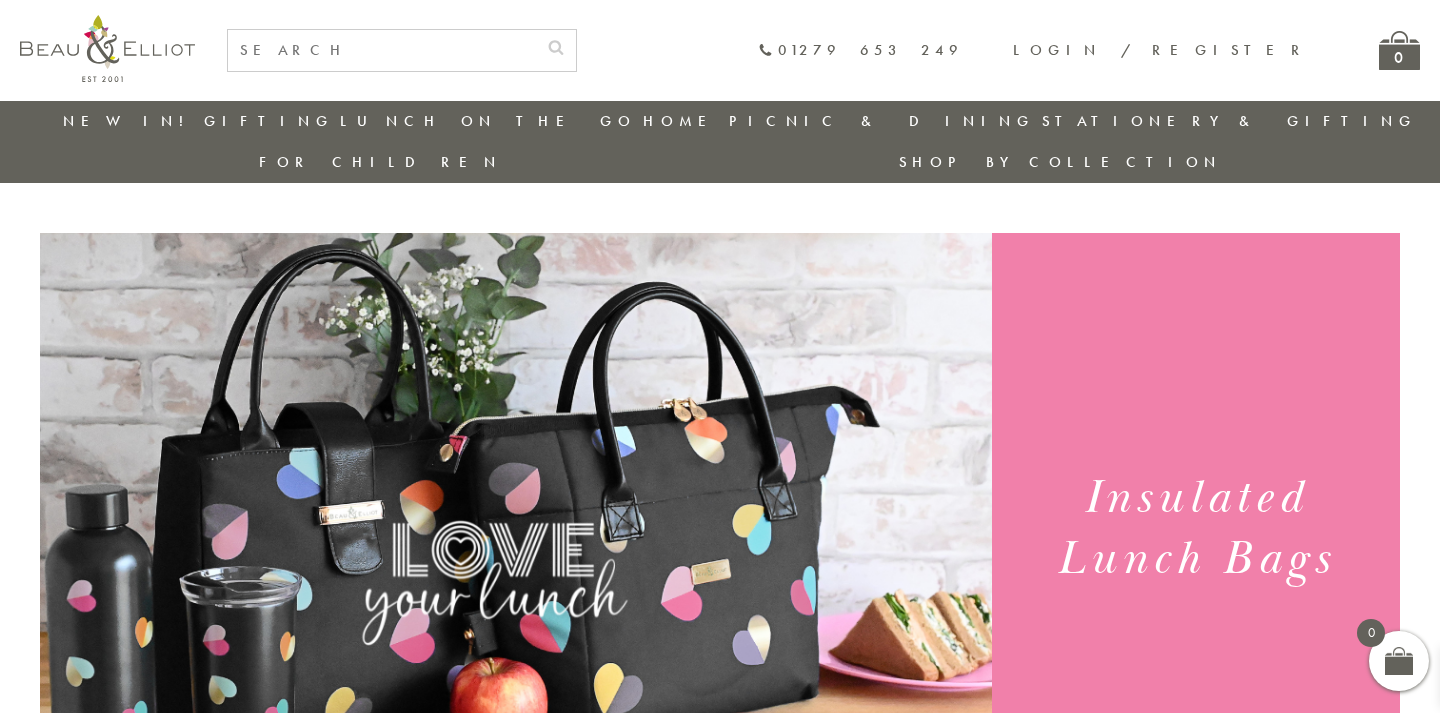 scroll, scrollTop: 636, scrollLeft: 0, axis: vertical 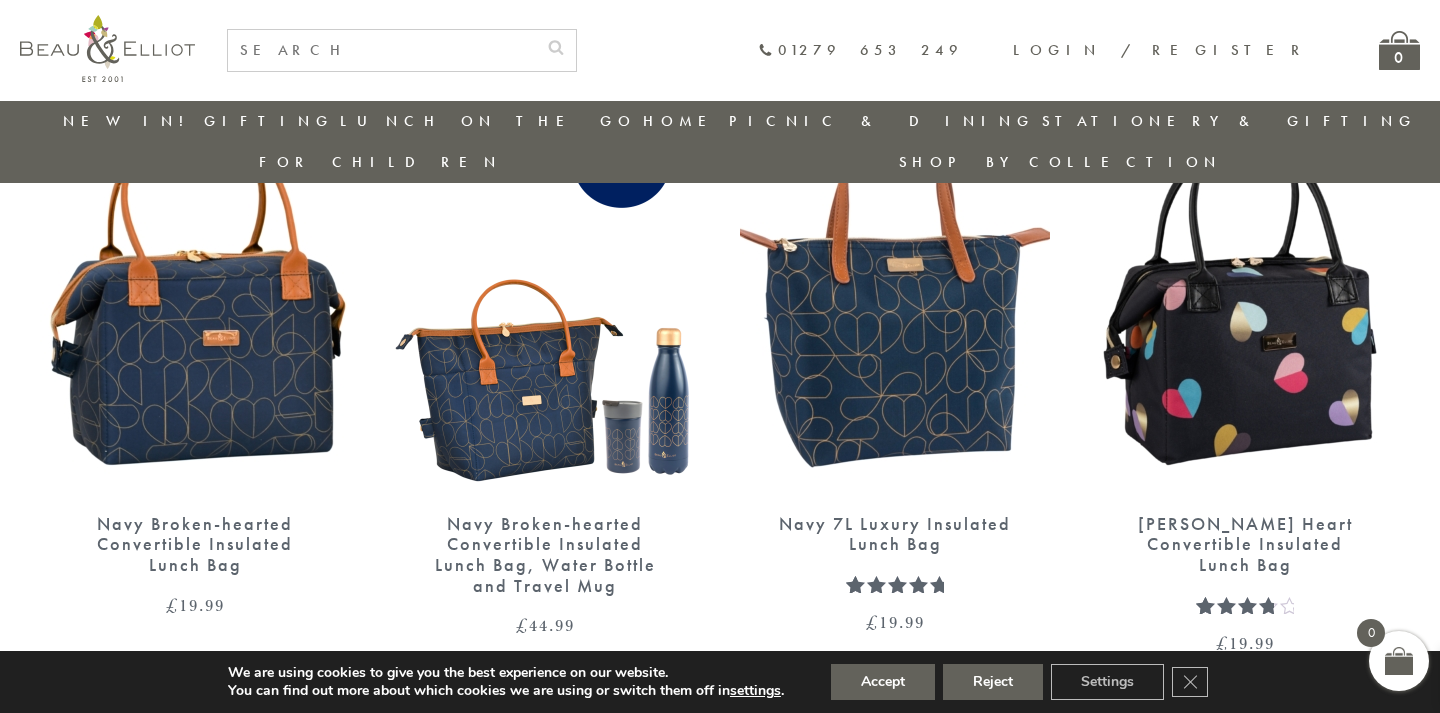click on "Navy Broken-hearted Convertible Insulated Lunch Bag" at bounding box center (195, 545) 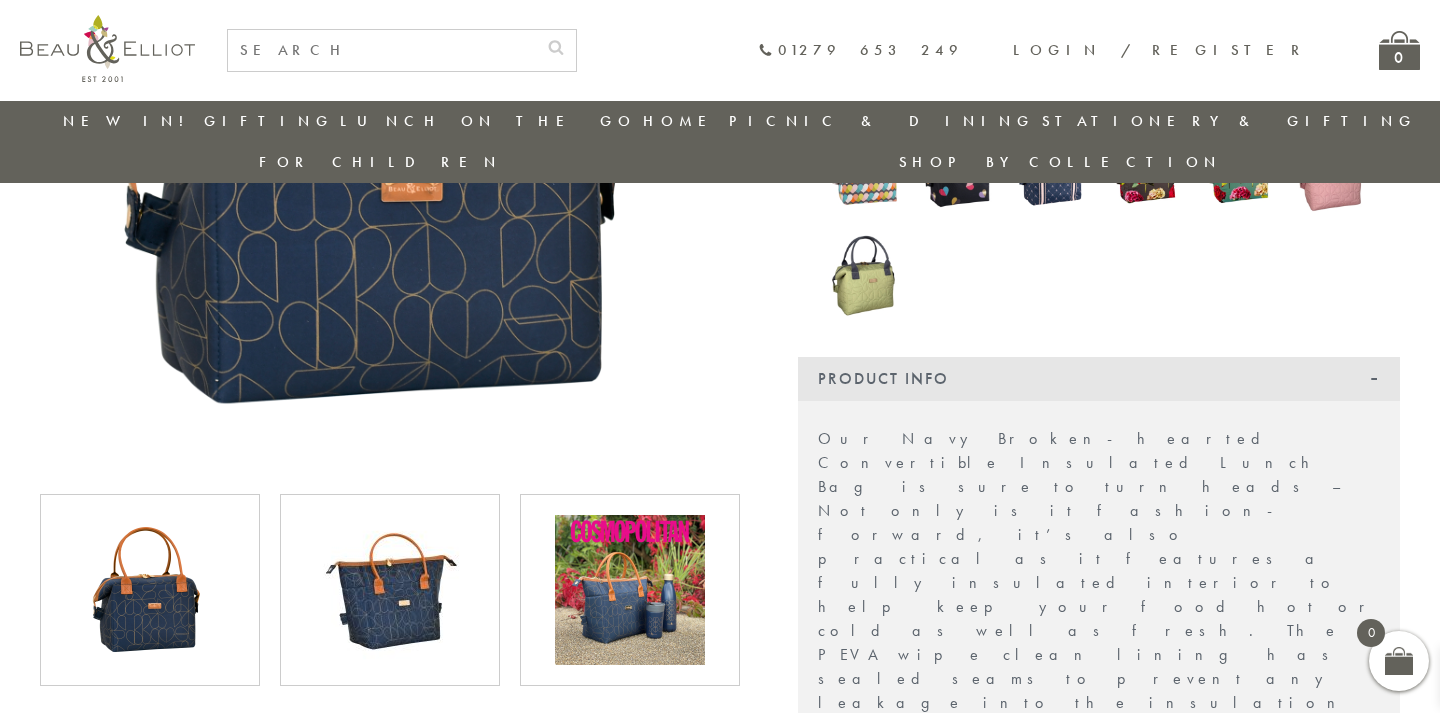 scroll, scrollTop: 615, scrollLeft: 0, axis: vertical 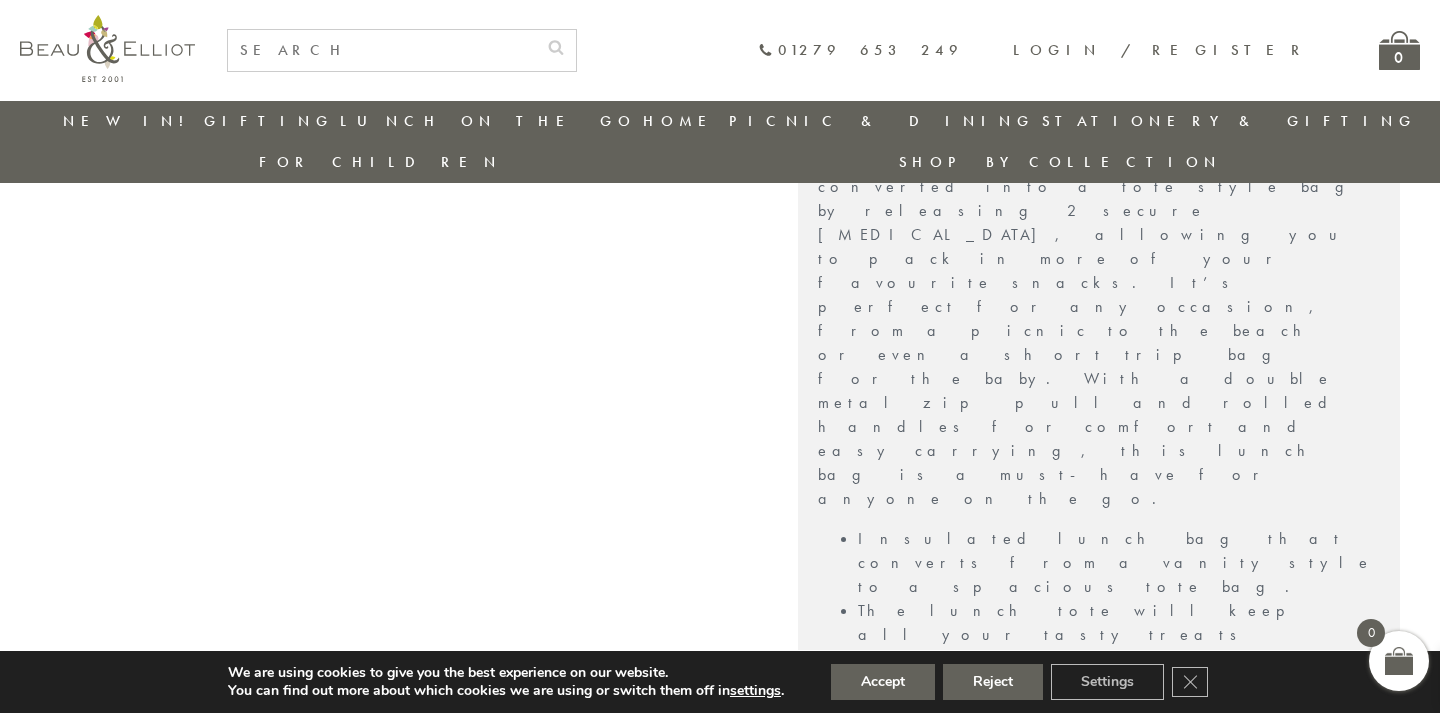 click on "Returns" at bounding box center [1099, 1191] 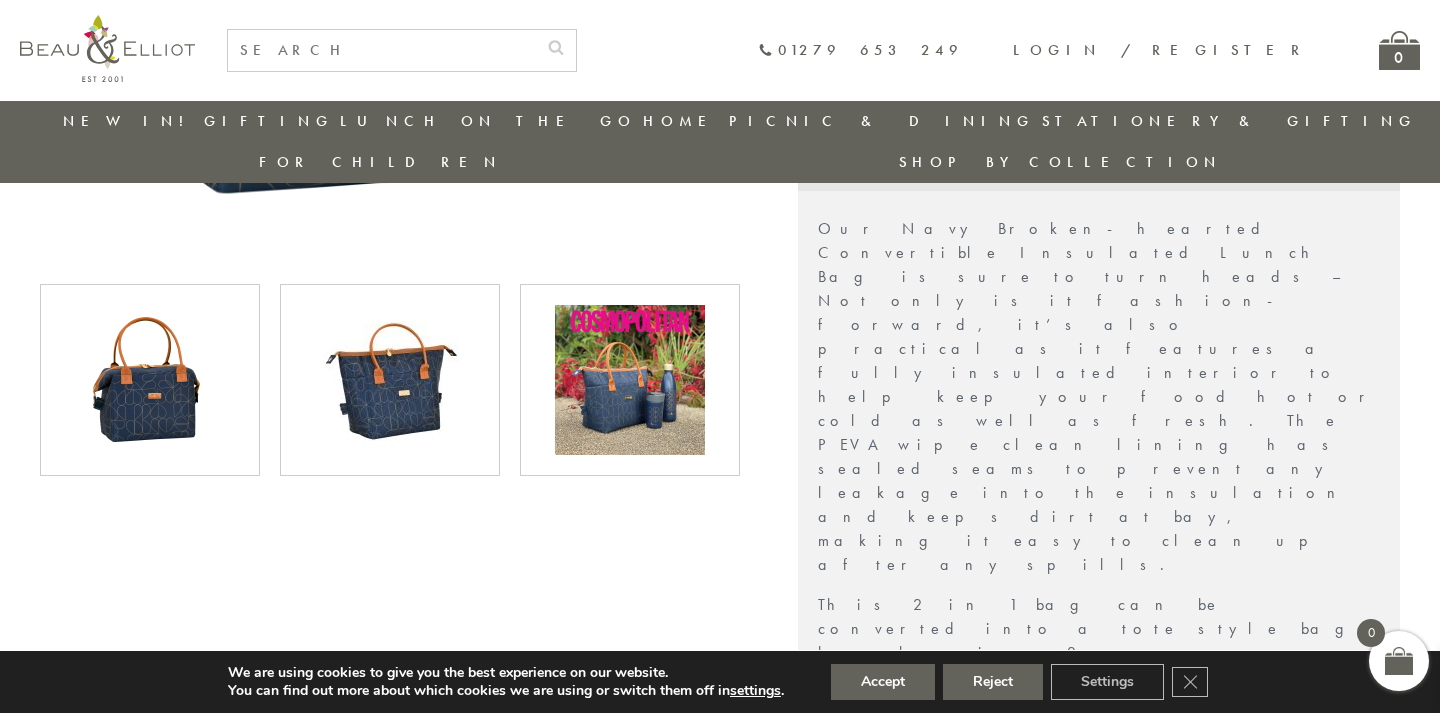 scroll, scrollTop: 698, scrollLeft: 0, axis: vertical 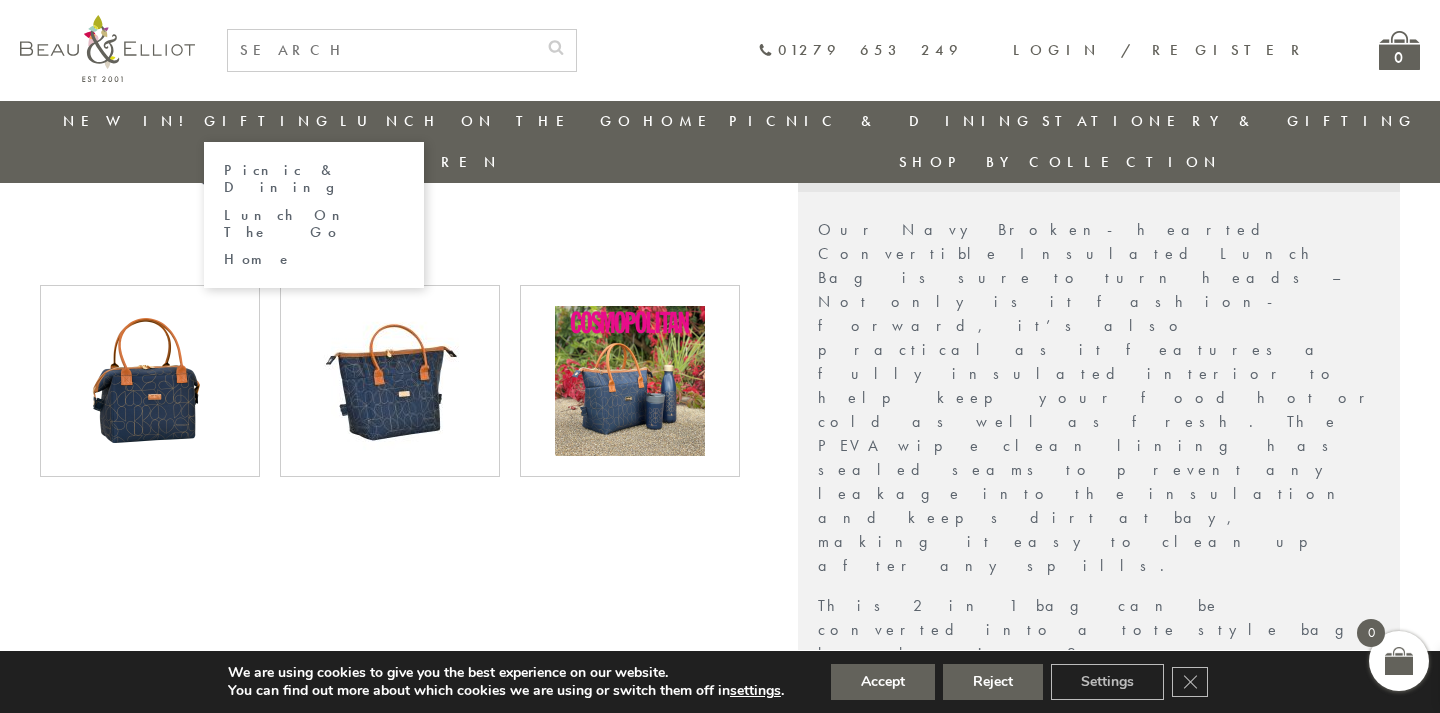 click on "Lunch On The Go" at bounding box center (314, 224) 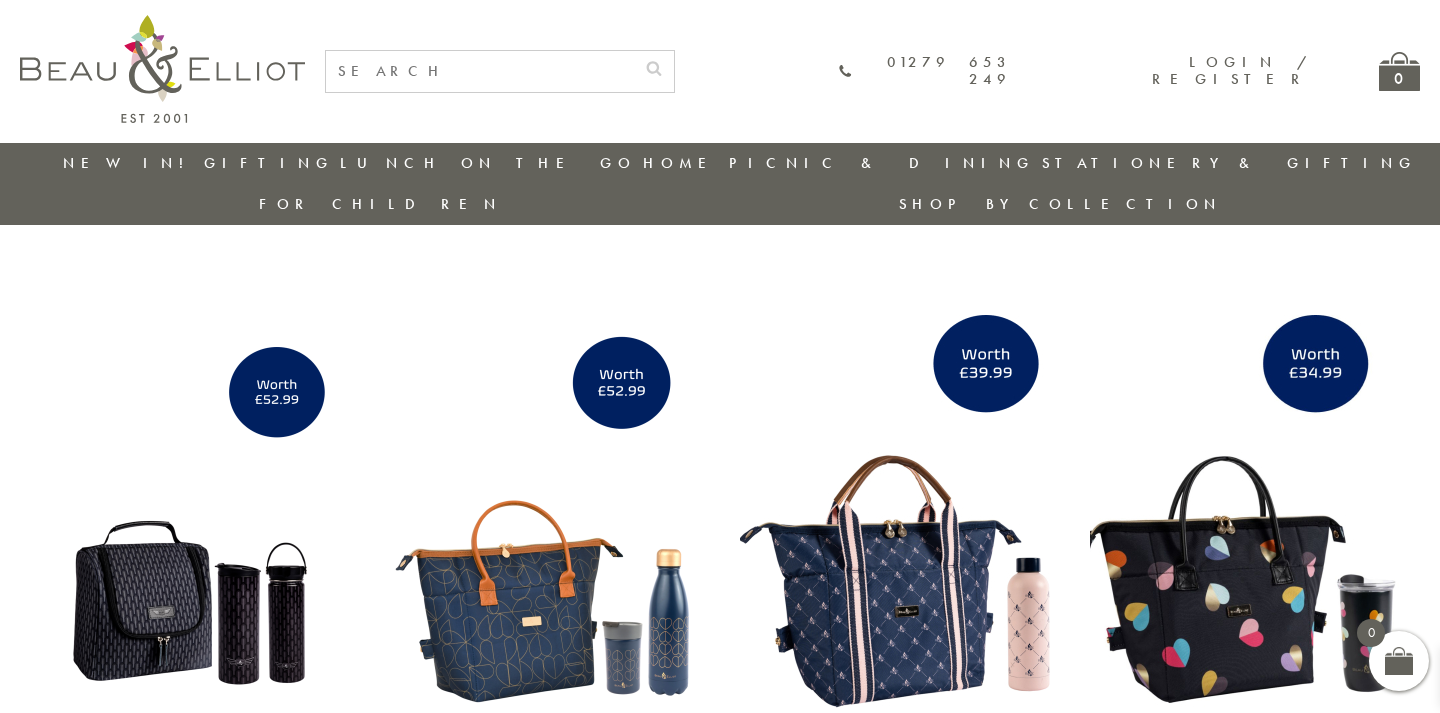 scroll, scrollTop: 0, scrollLeft: 0, axis: both 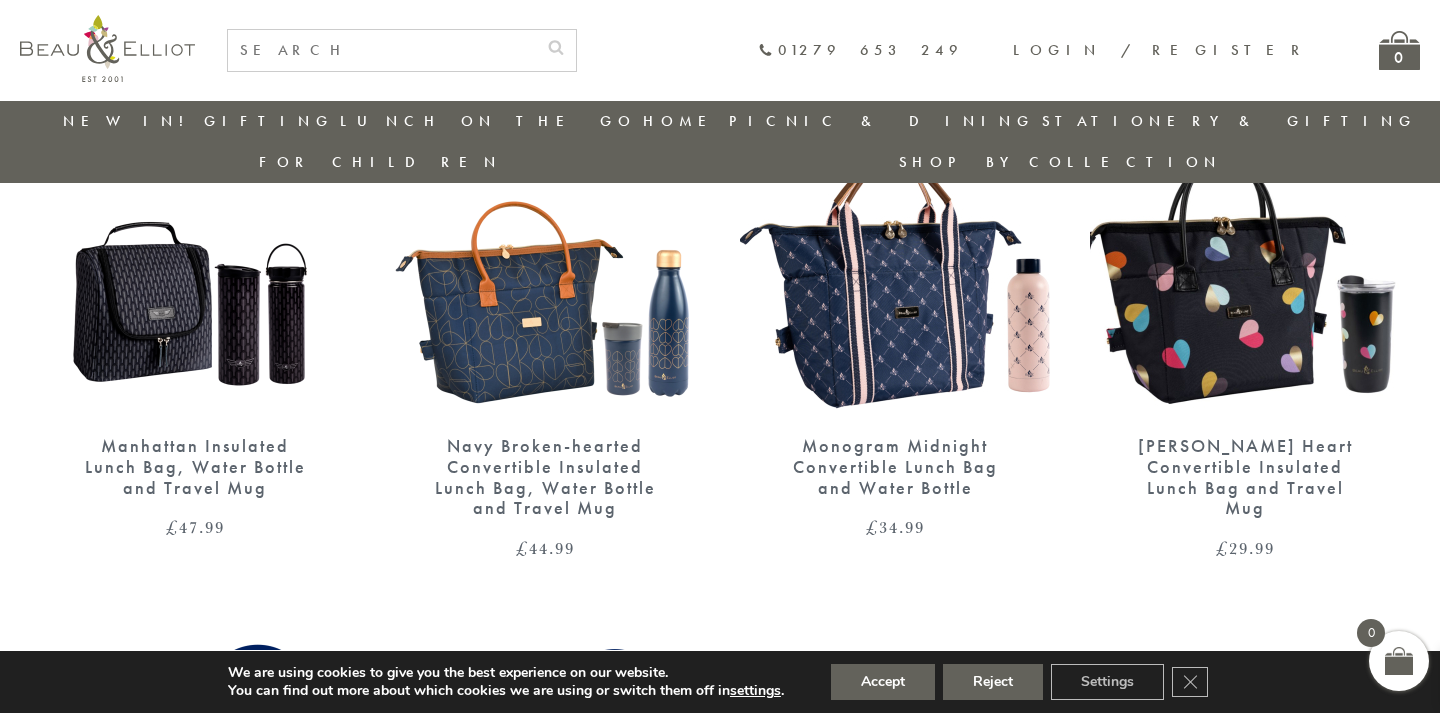 click at bounding box center (195, 216) 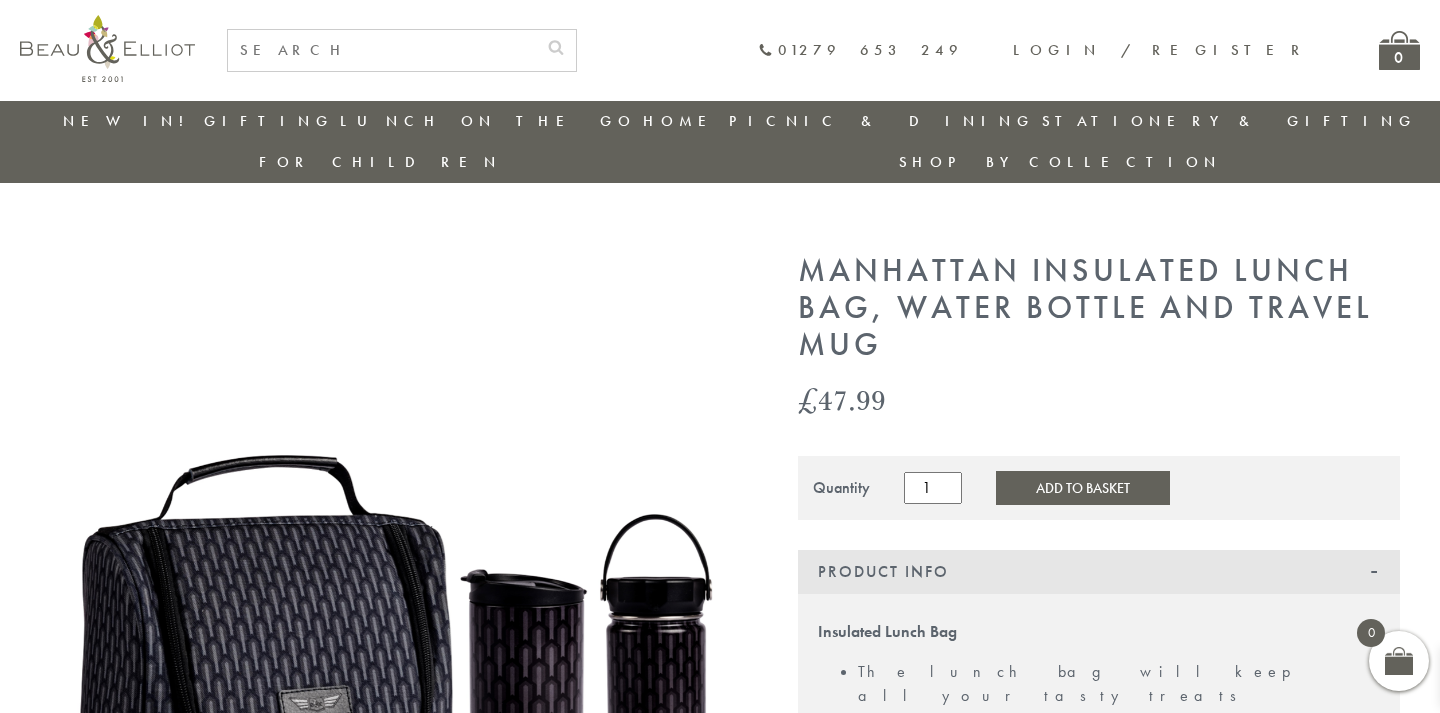 scroll, scrollTop: 194, scrollLeft: 0, axis: vertical 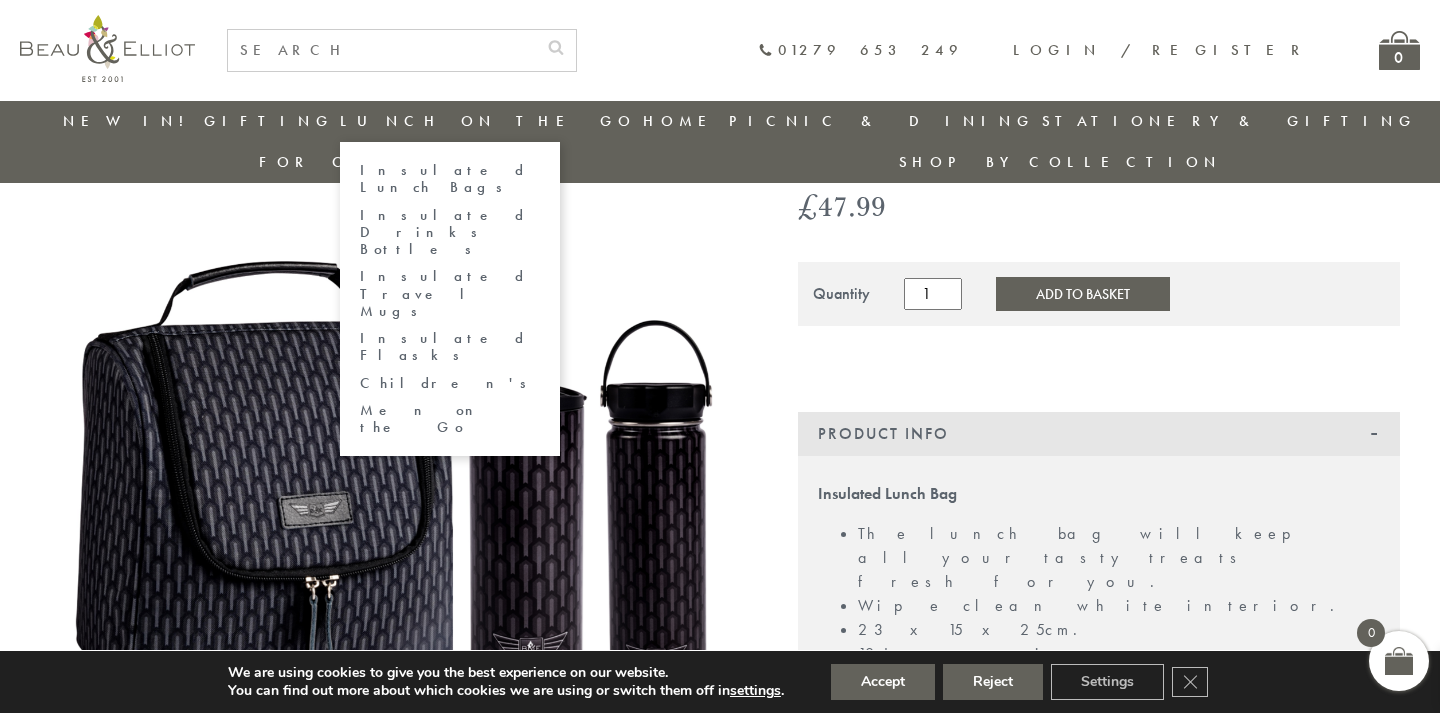 click on "Men on the Go" at bounding box center [450, 419] 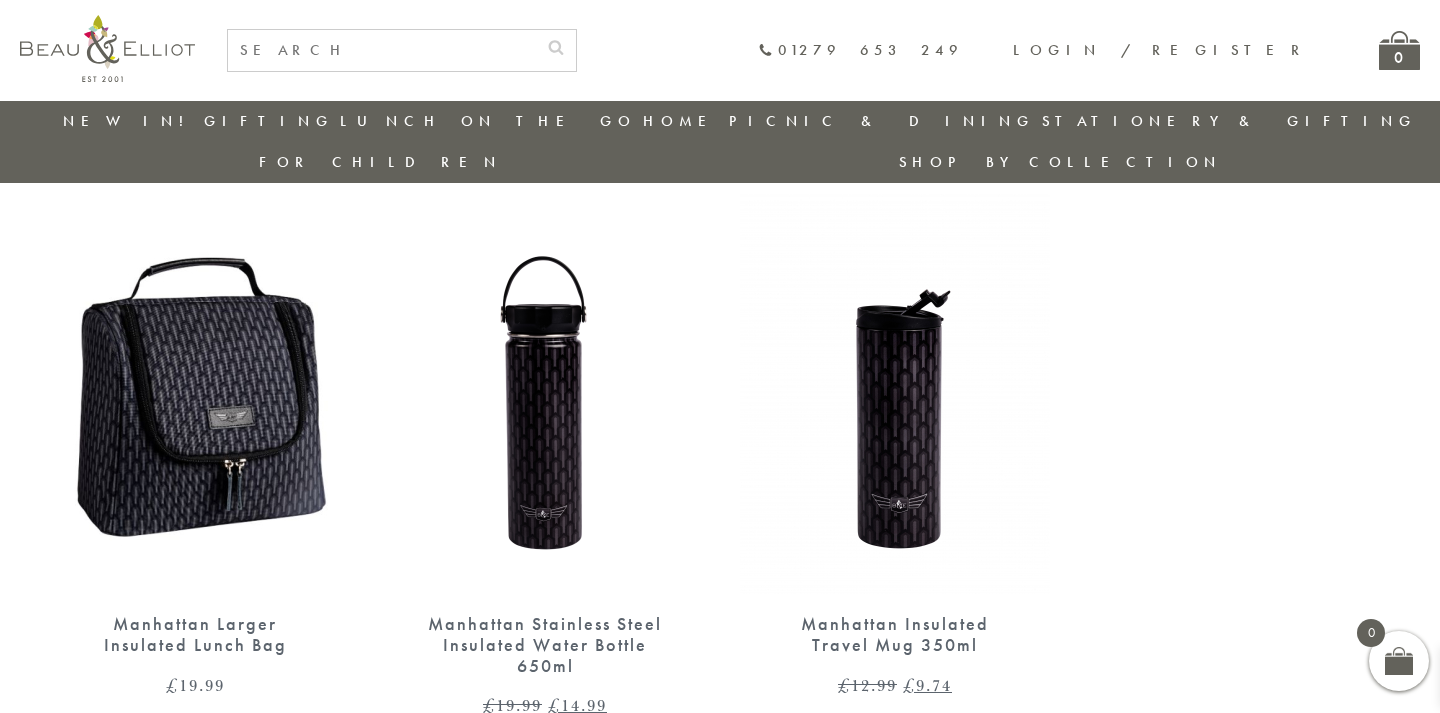 scroll, scrollTop: 752, scrollLeft: 1, axis: both 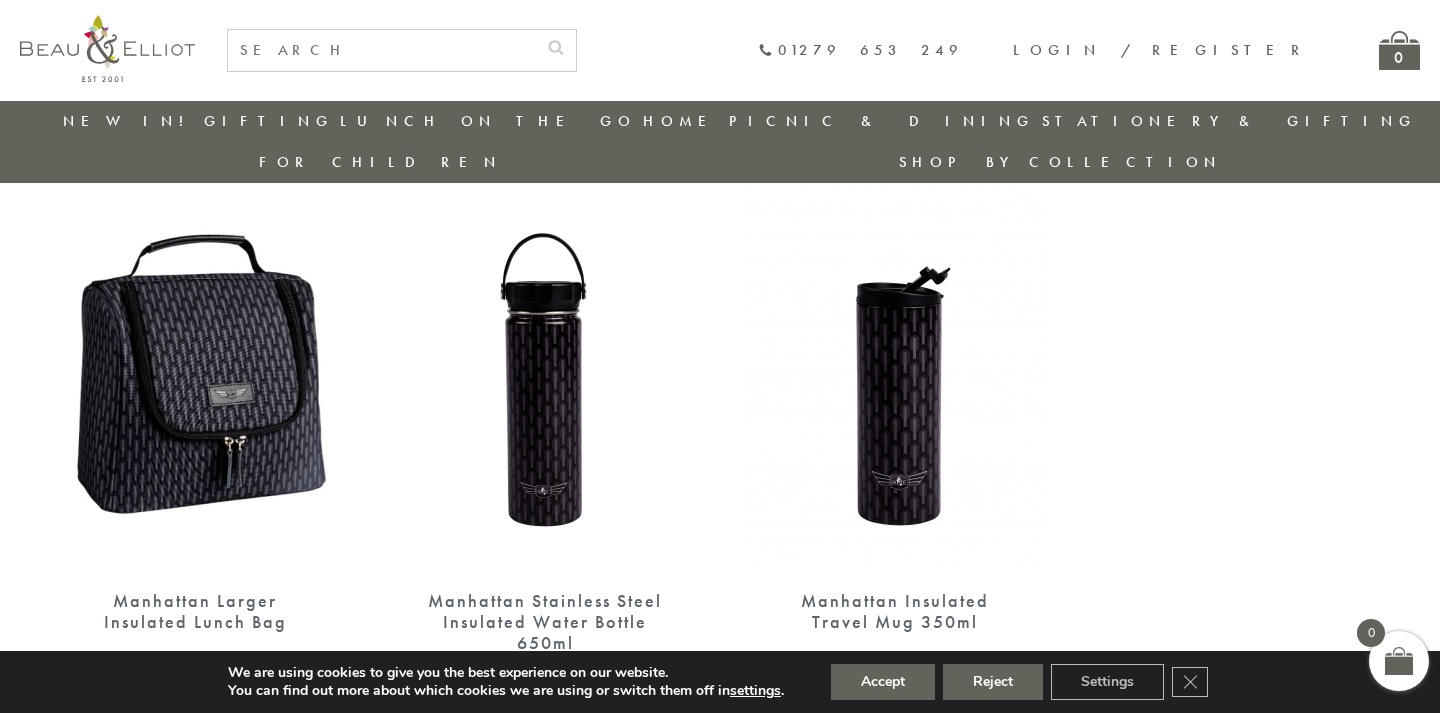 click at bounding box center [195, 371] 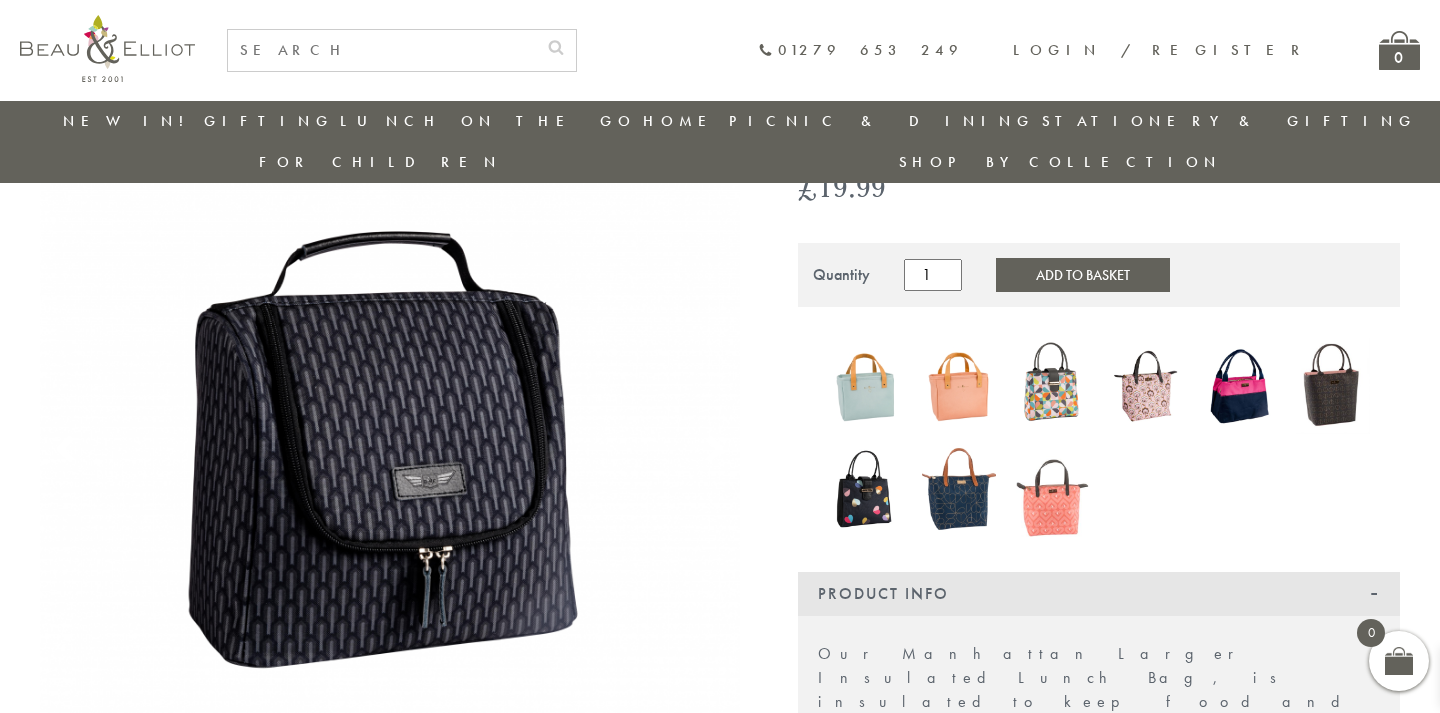 scroll, scrollTop: 176, scrollLeft: 0, axis: vertical 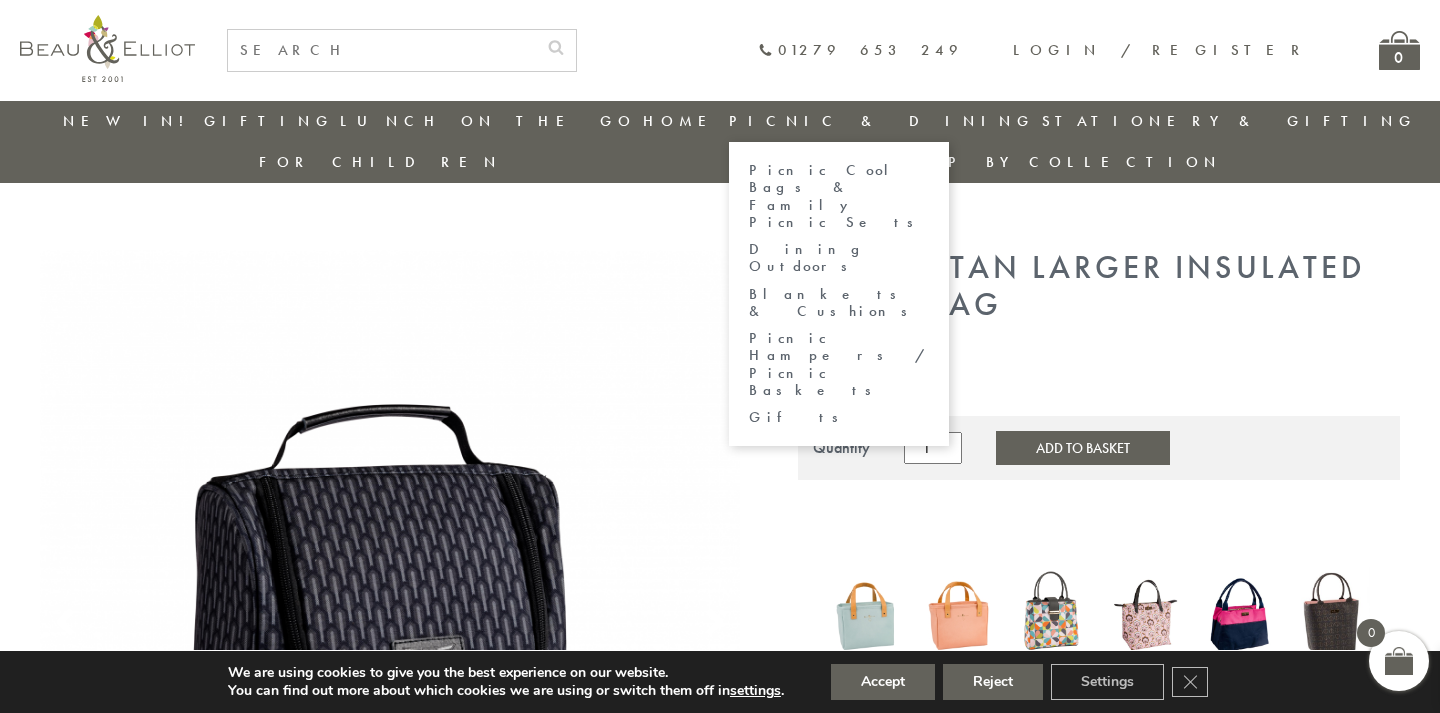 click on "Picnic Hampers / Picnic Baskets" at bounding box center [839, 364] 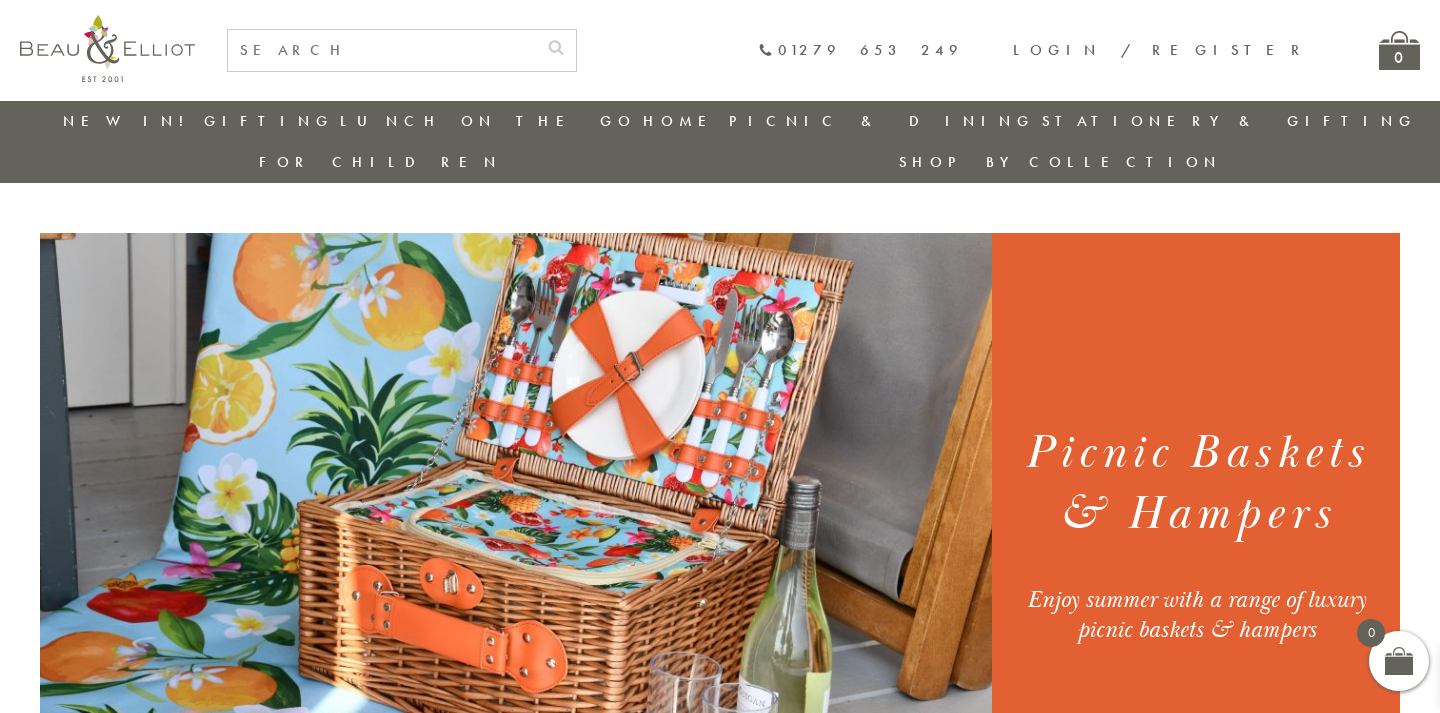 scroll, scrollTop: 390, scrollLeft: 0, axis: vertical 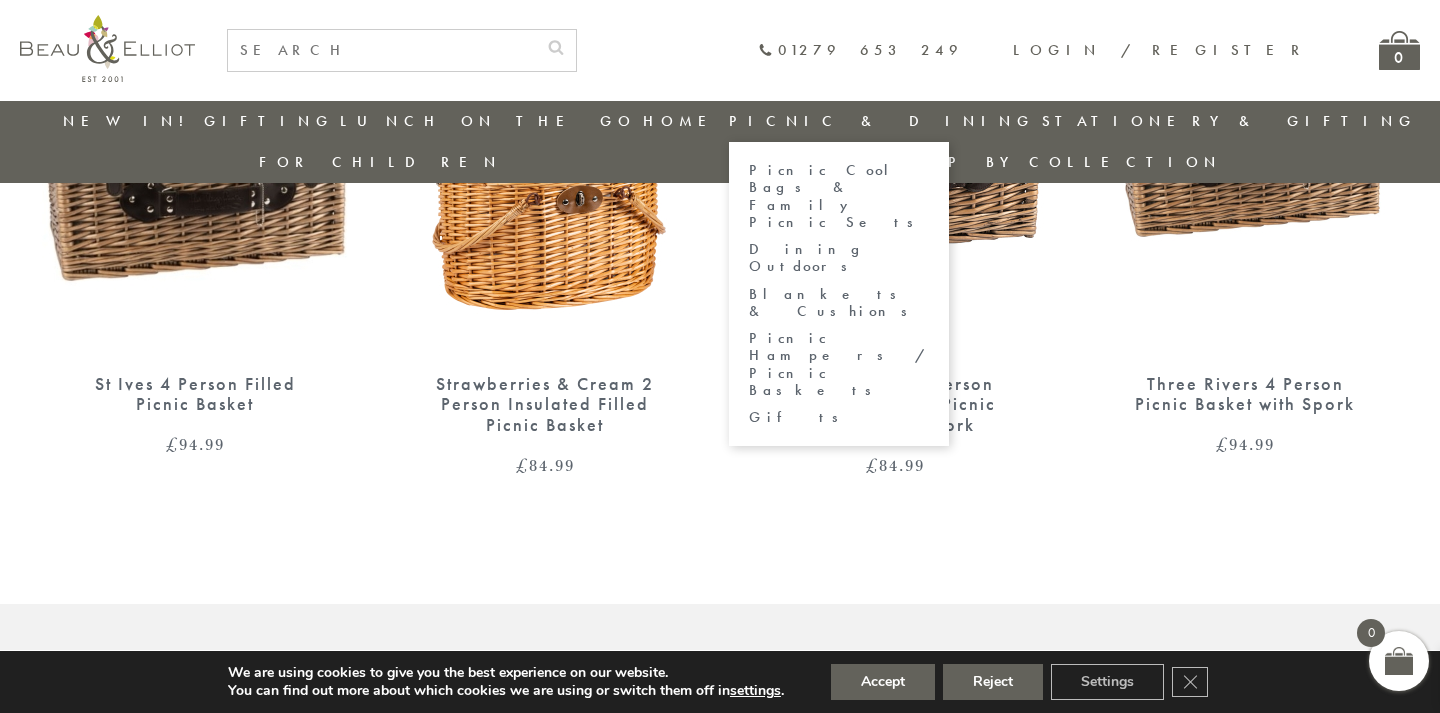 click on "Gifts" at bounding box center [839, 417] 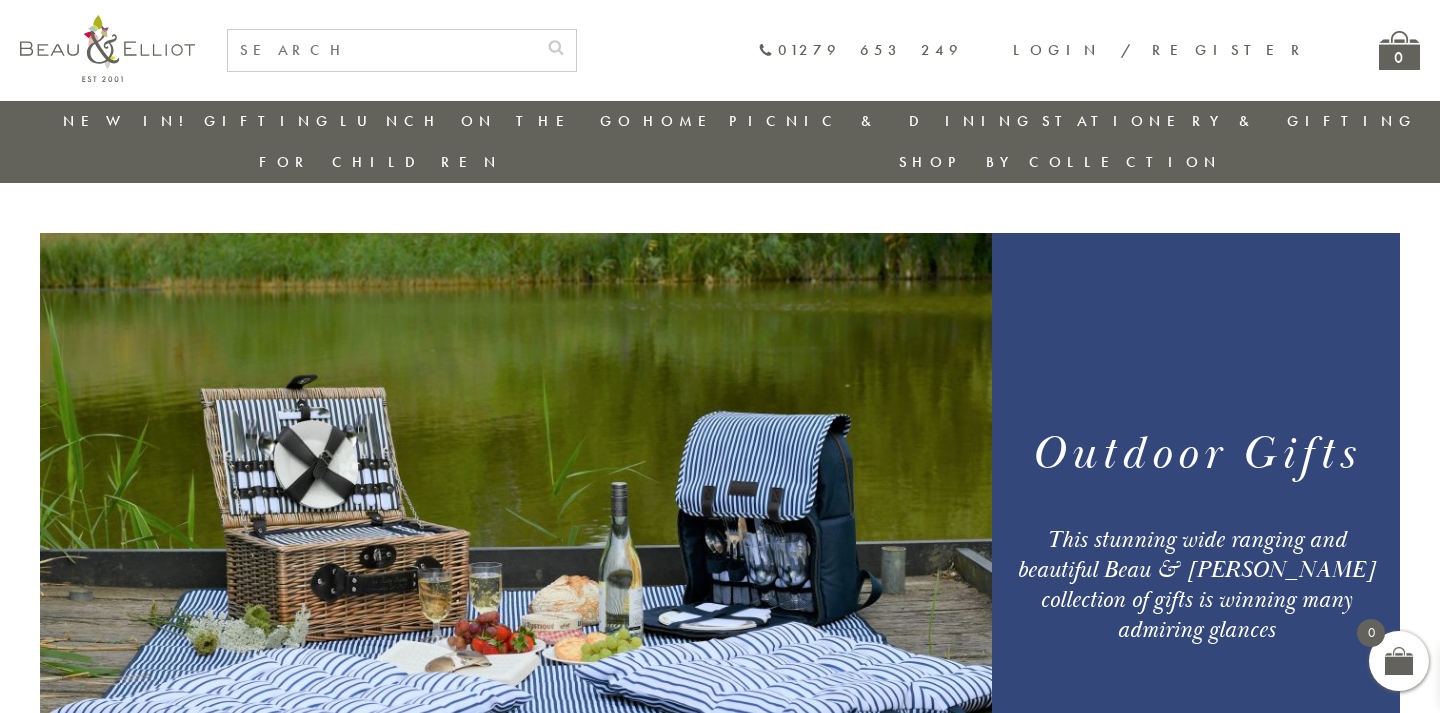 scroll, scrollTop: 499, scrollLeft: 0, axis: vertical 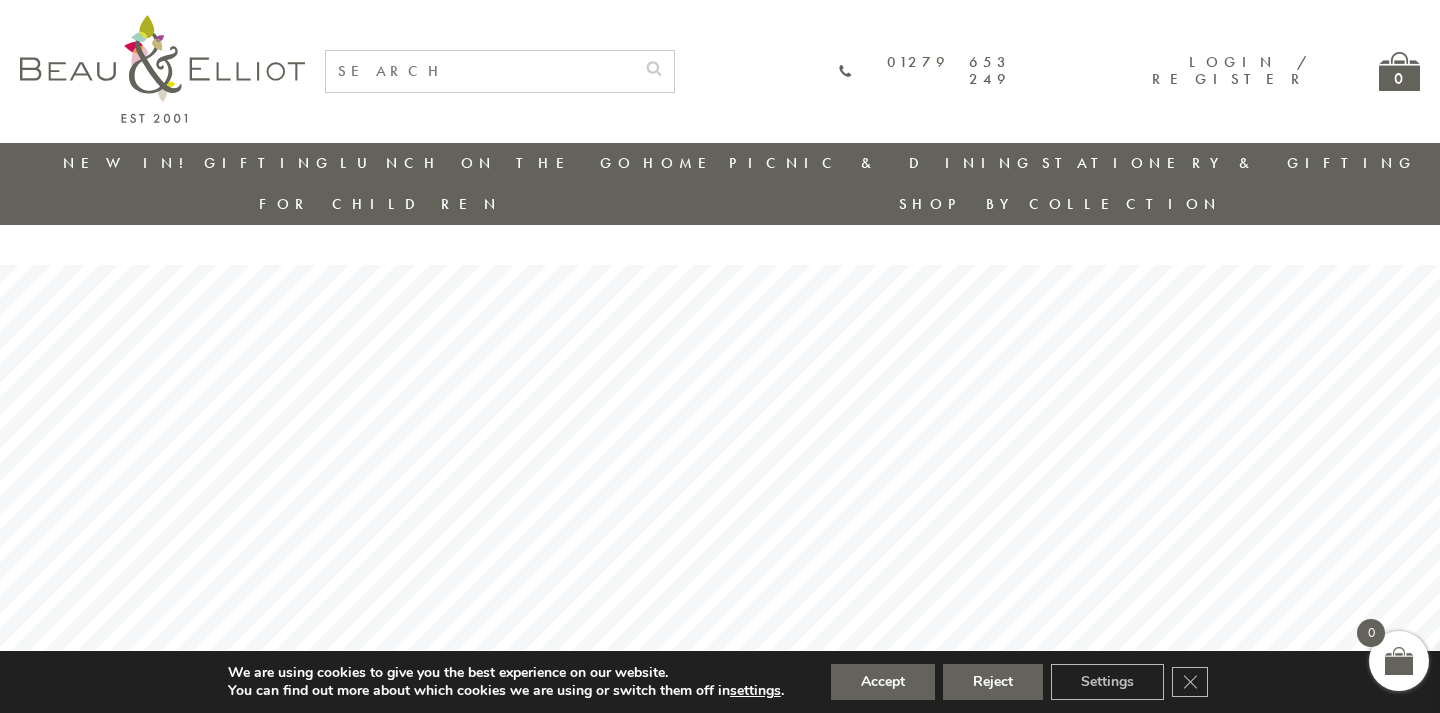 click at bounding box center (480, 71) 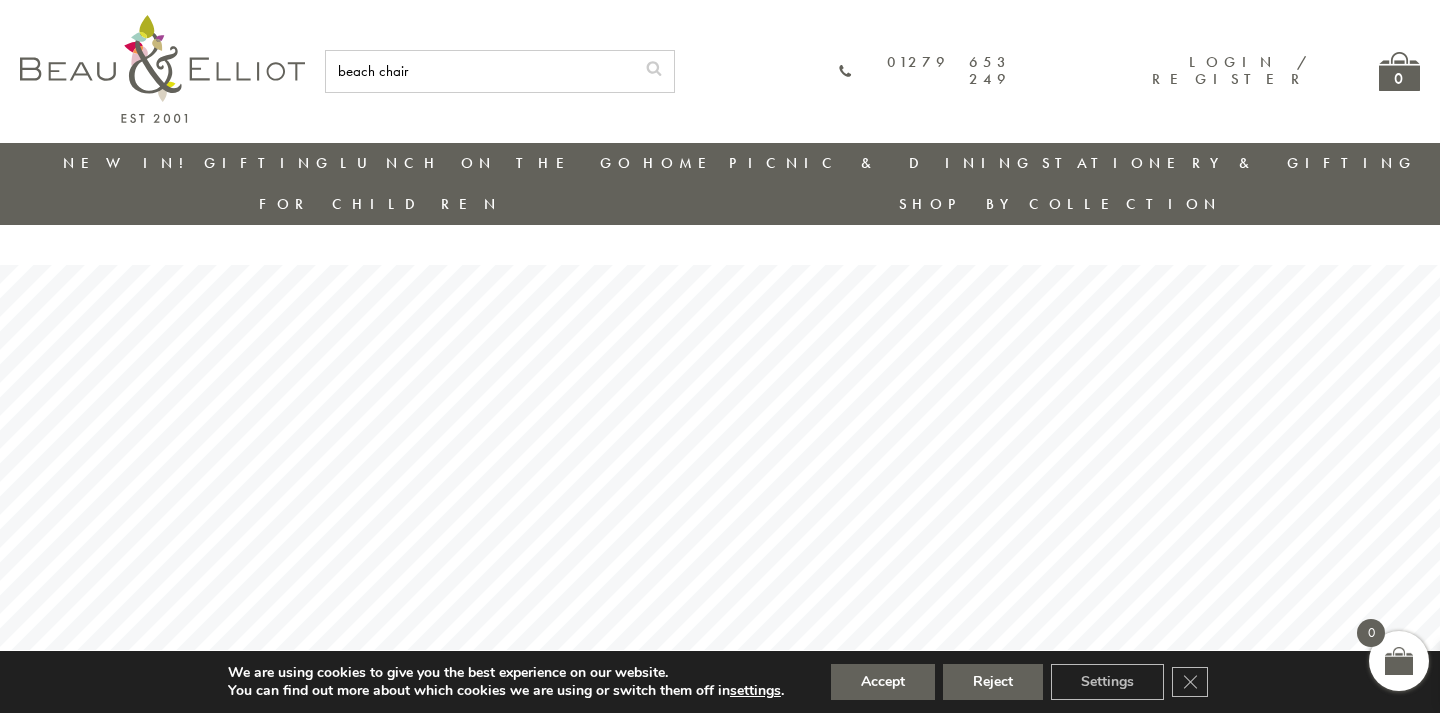 type on "beach chair" 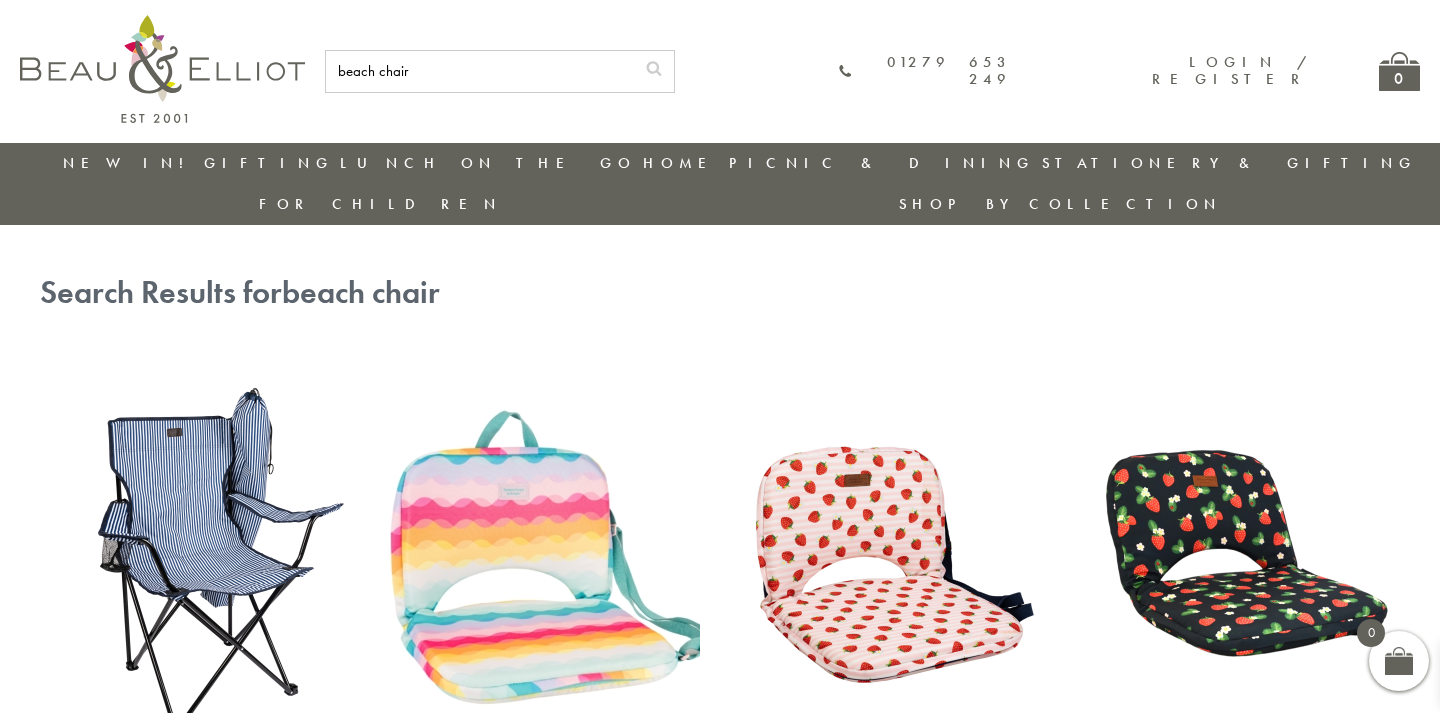 scroll, scrollTop: 0, scrollLeft: 0, axis: both 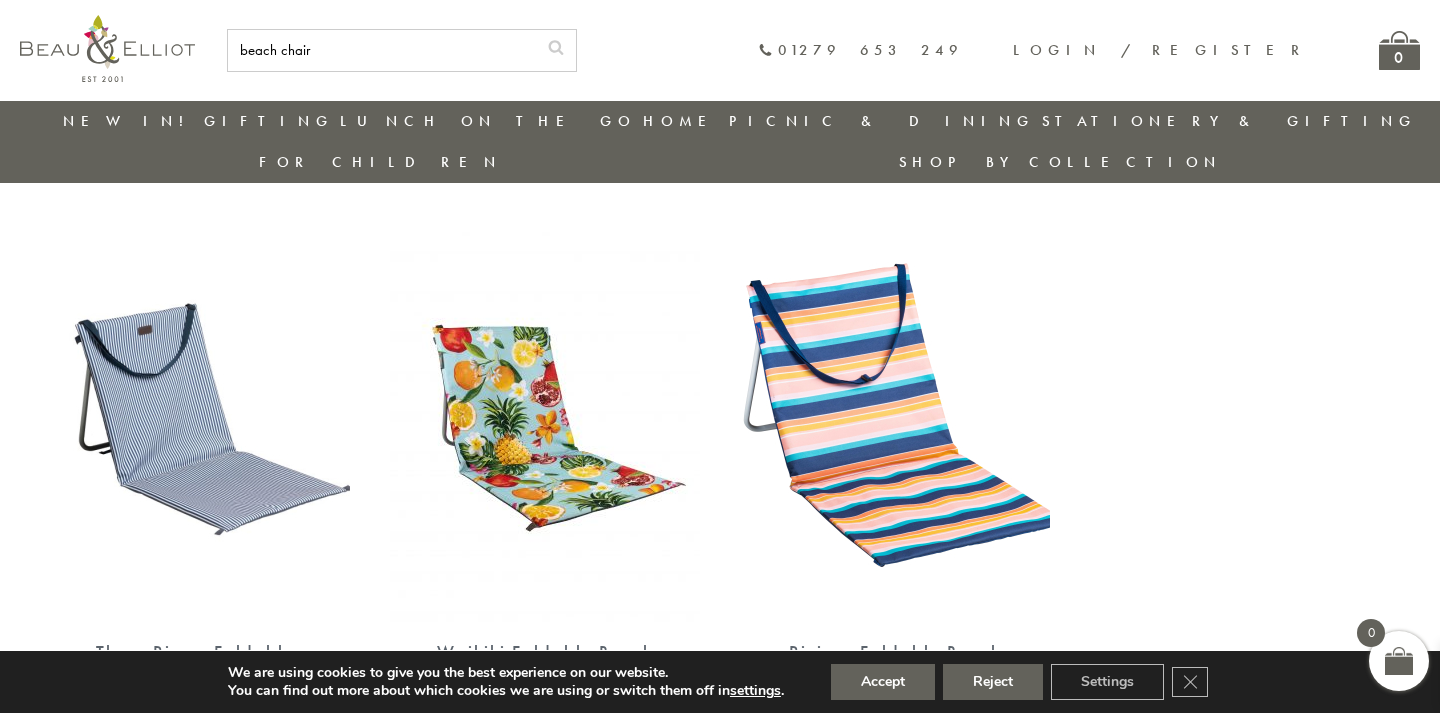 click at bounding box center (195, 422) 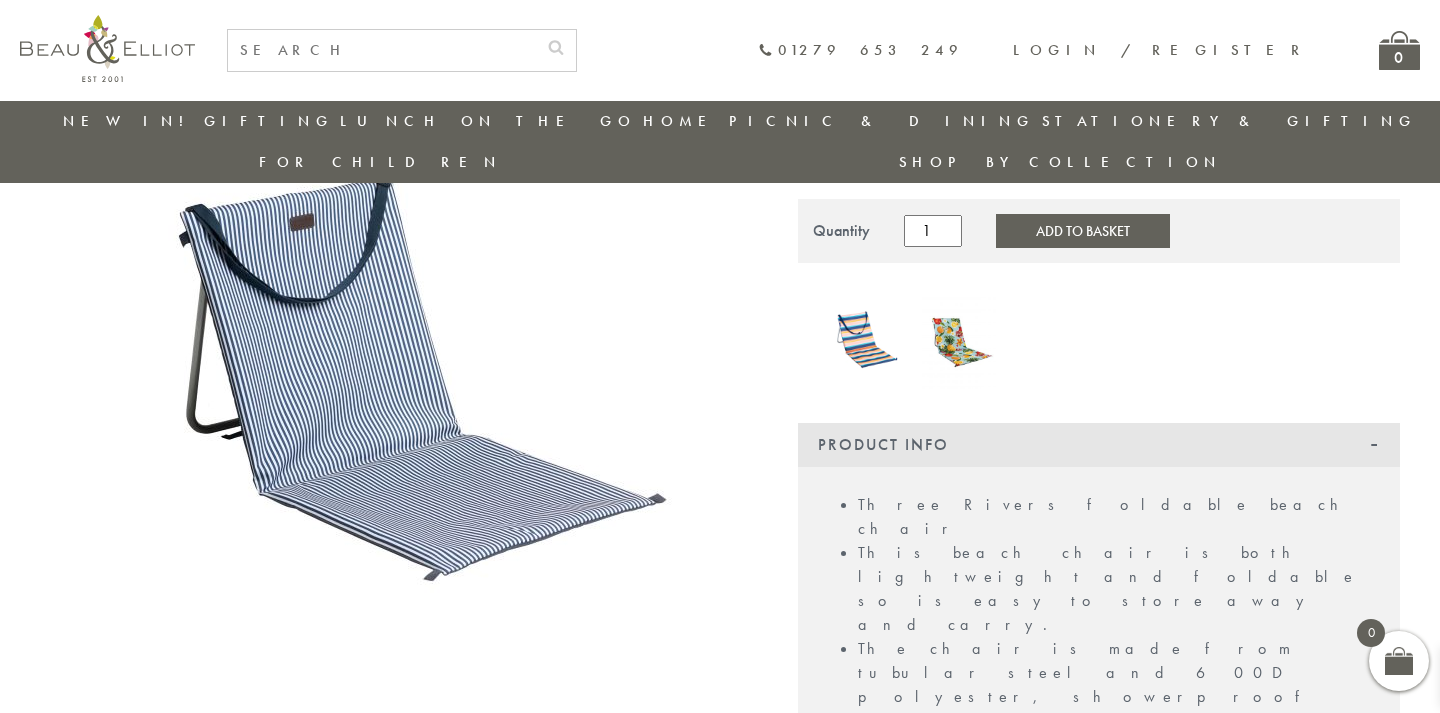 scroll, scrollTop: 0, scrollLeft: 0, axis: both 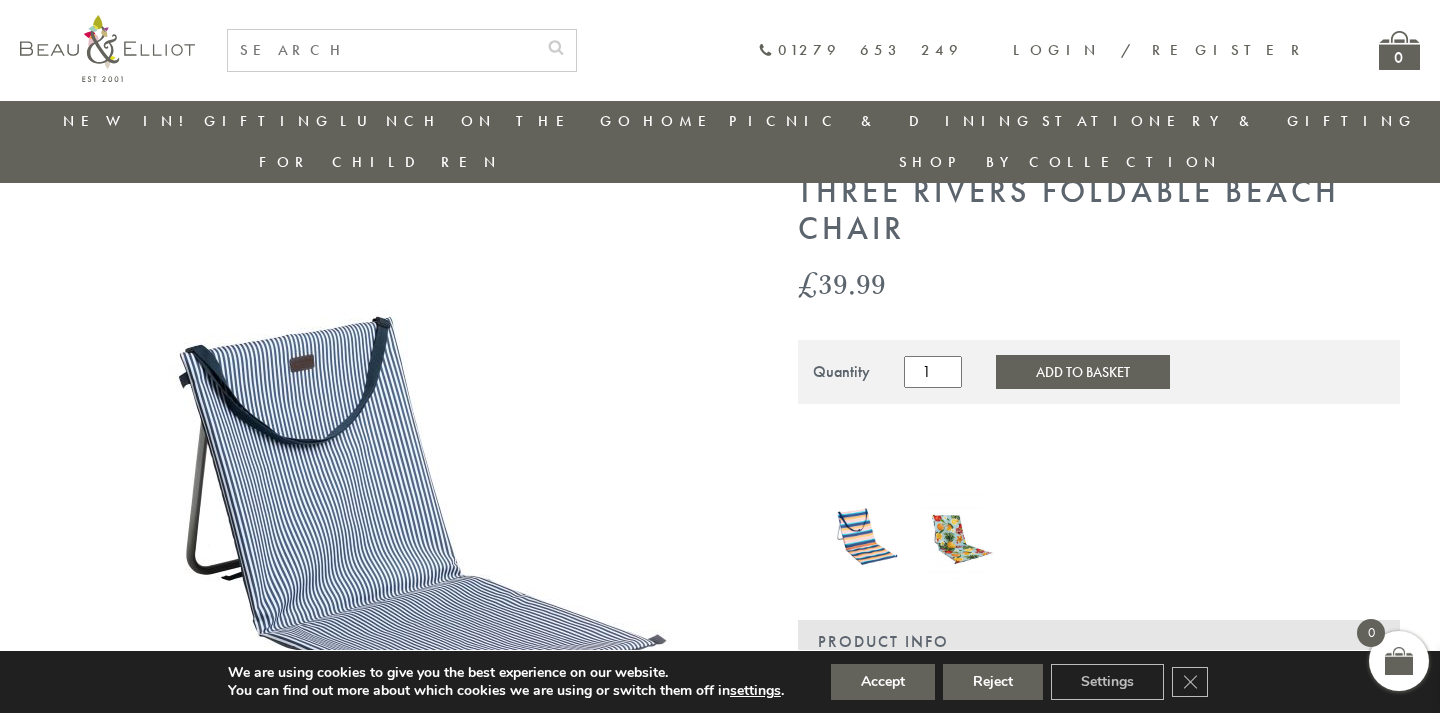 click on "Add to Basket" at bounding box center [1083, 372] 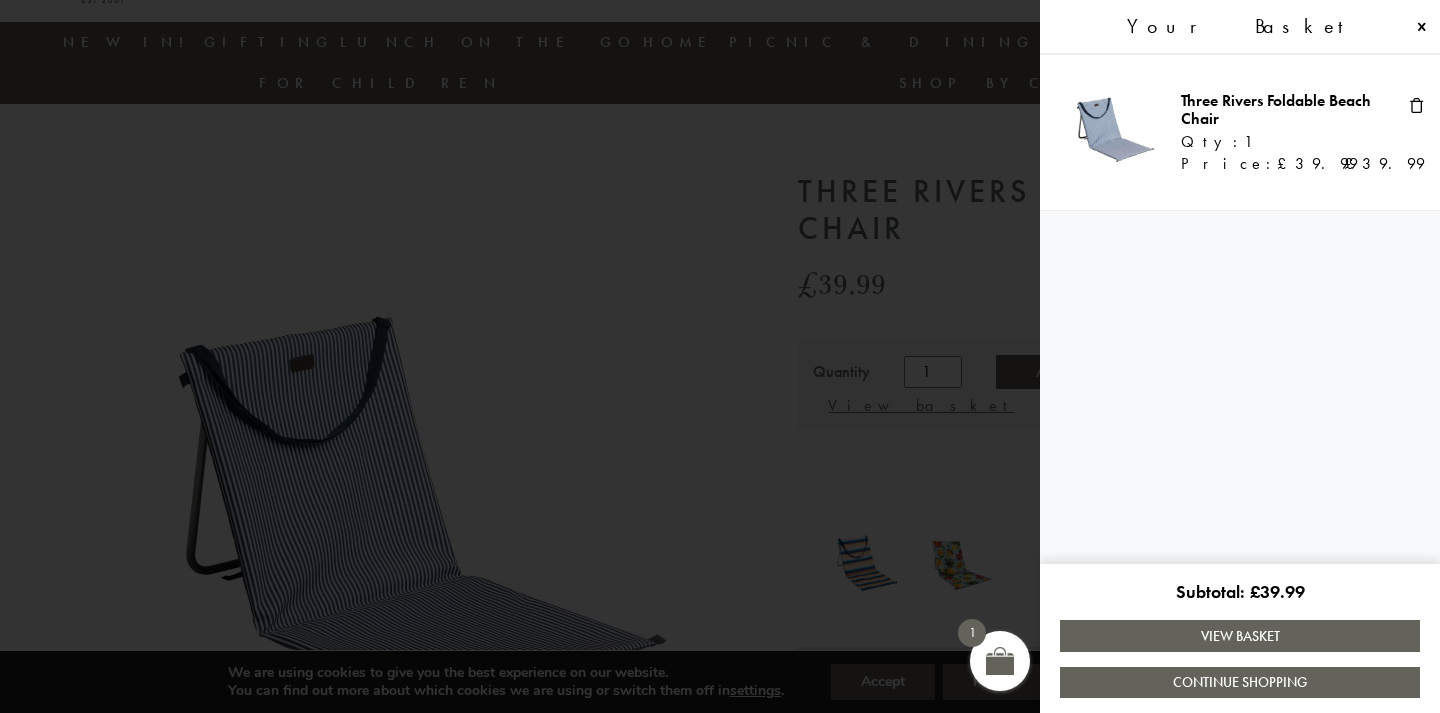 click at bounding box center [720, 356] 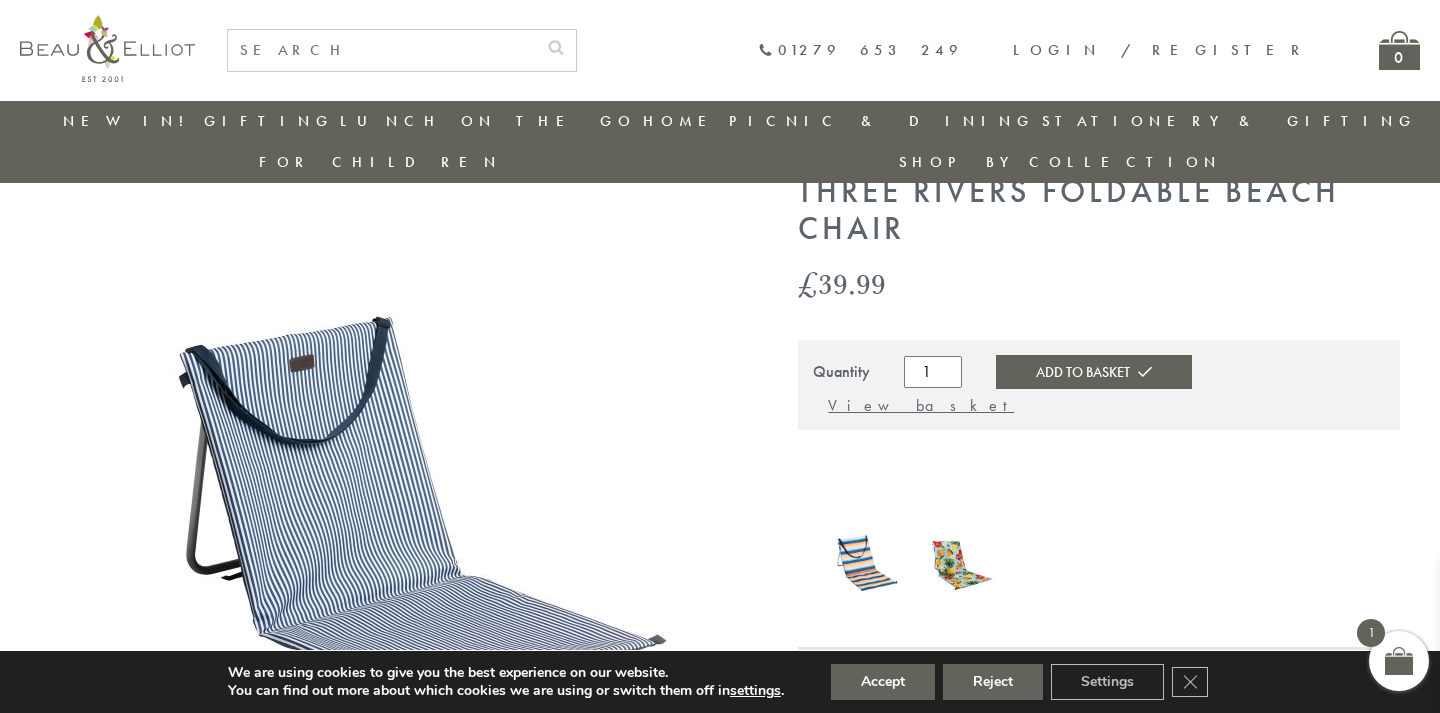 click on "Add to Basket" at bounding box center (1093, 372) 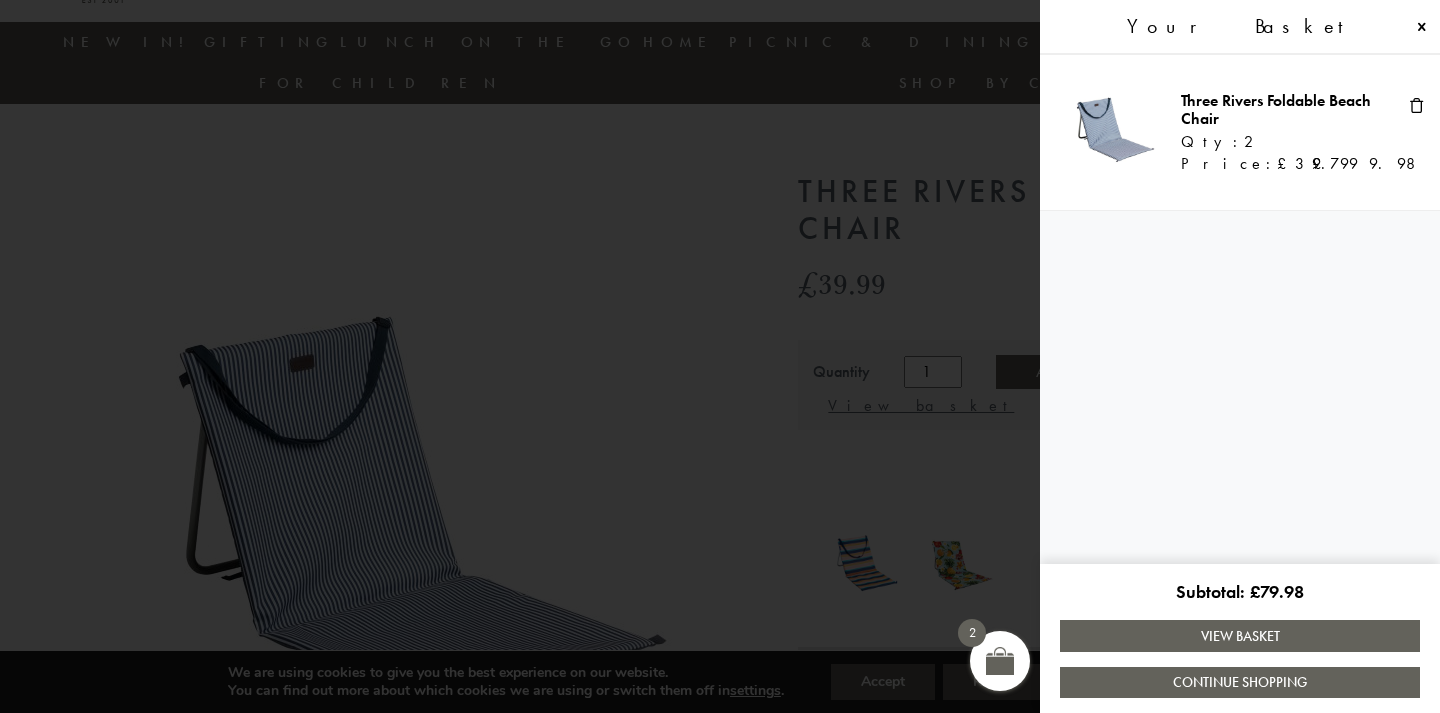 click at bounding box center (720, 356) 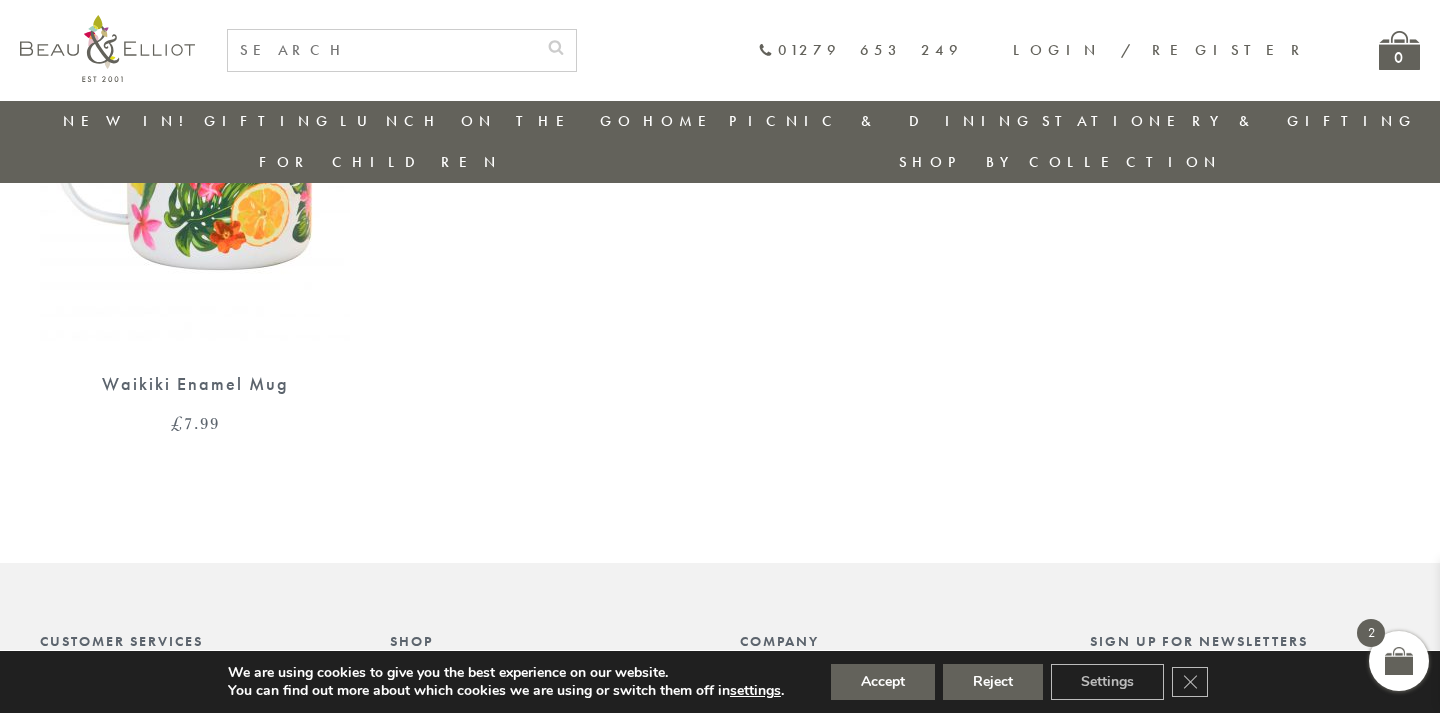 scroll, scrollTop: 2324, scrollLeft: 0, axis: vertical 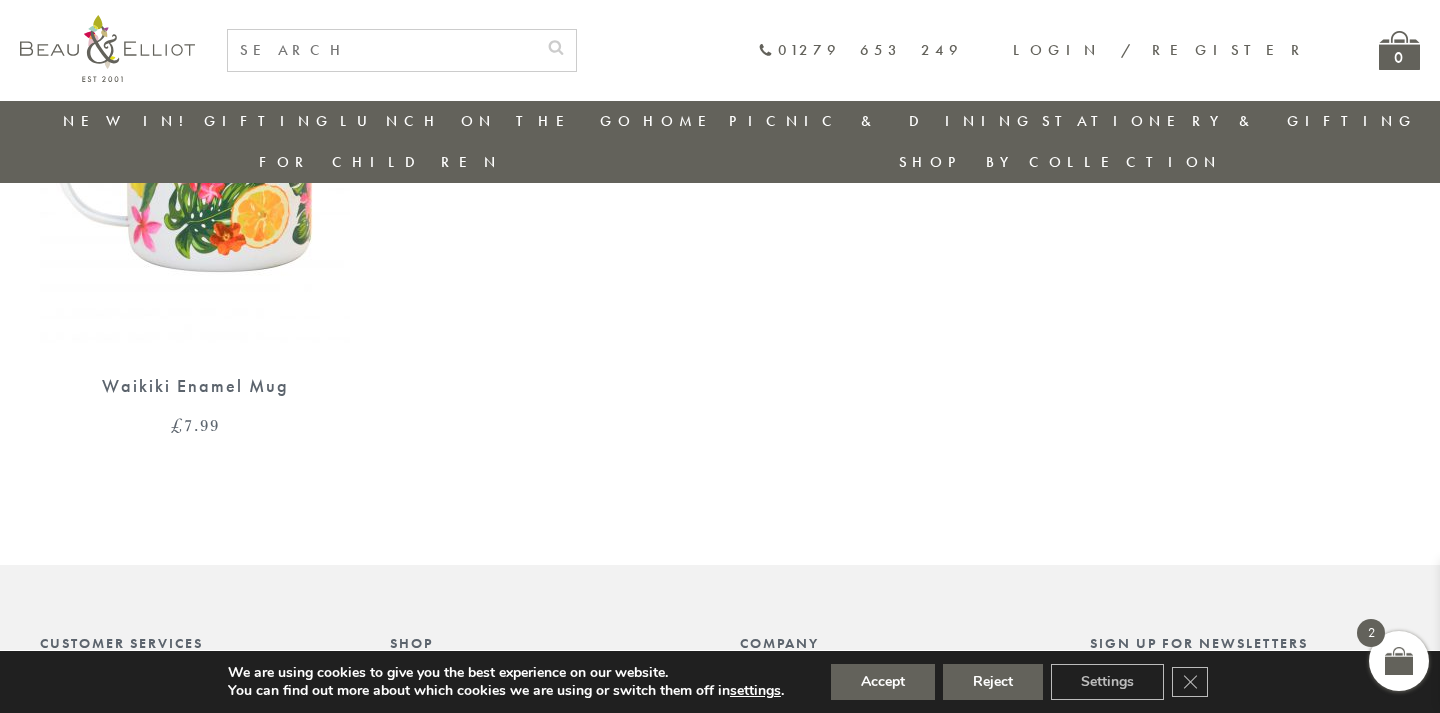 click at bounding box center [195, 156] 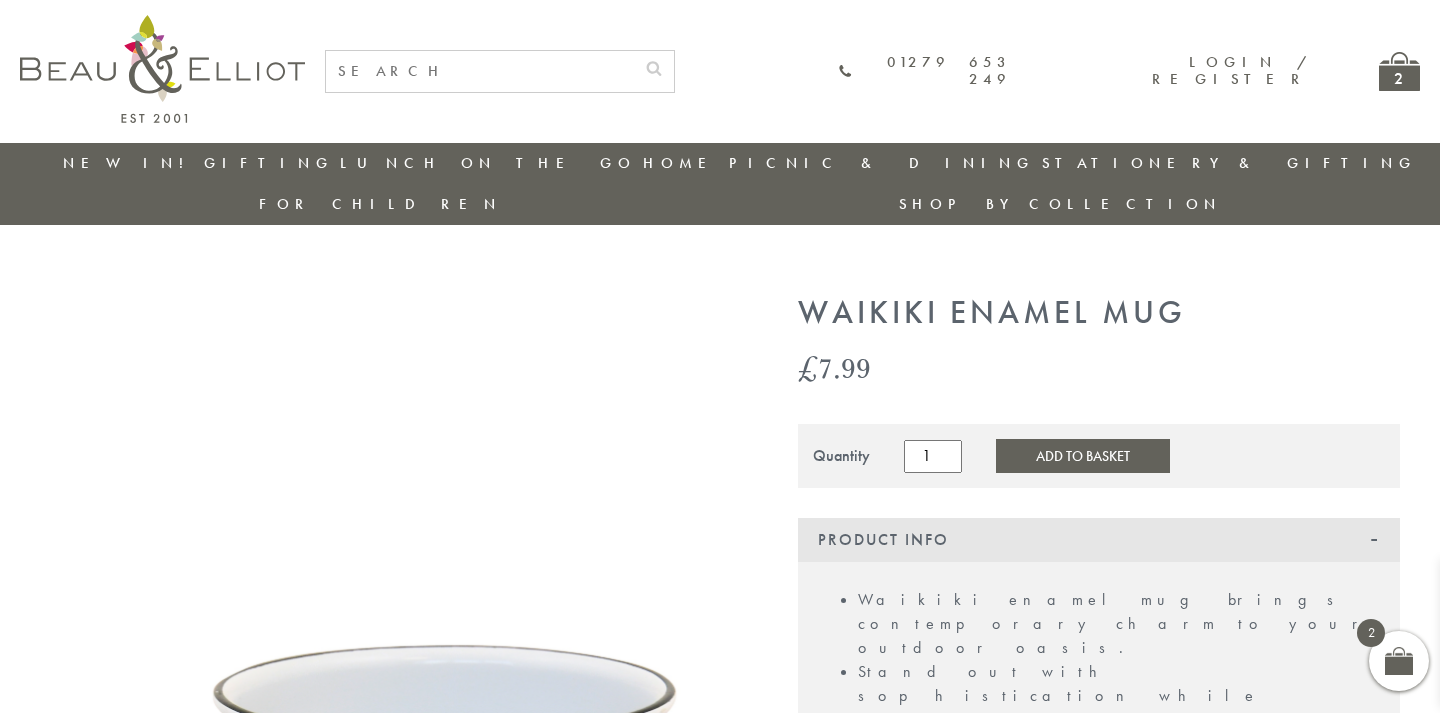 scroll, scrollTop: 0, scrollLeft: 0, axis: both 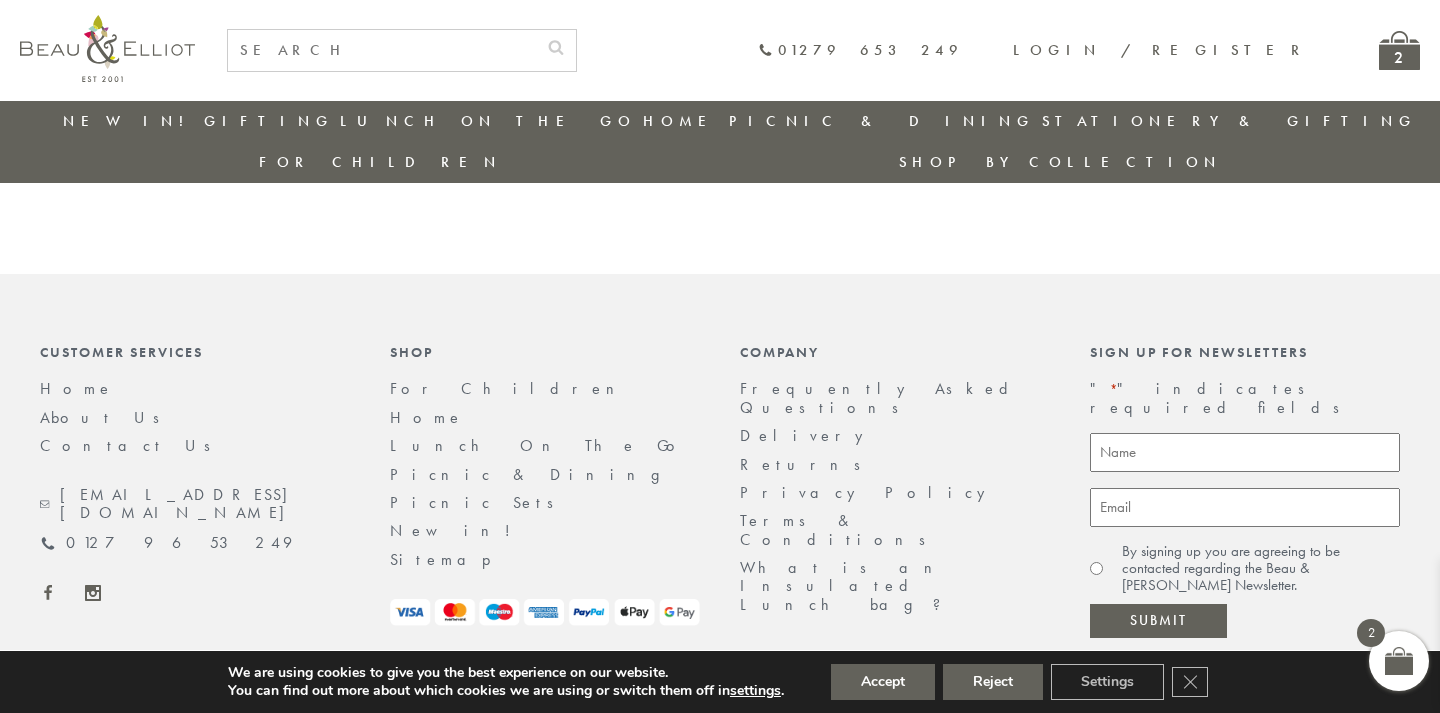 click on "Delivery" at bounding box center [807, 435] 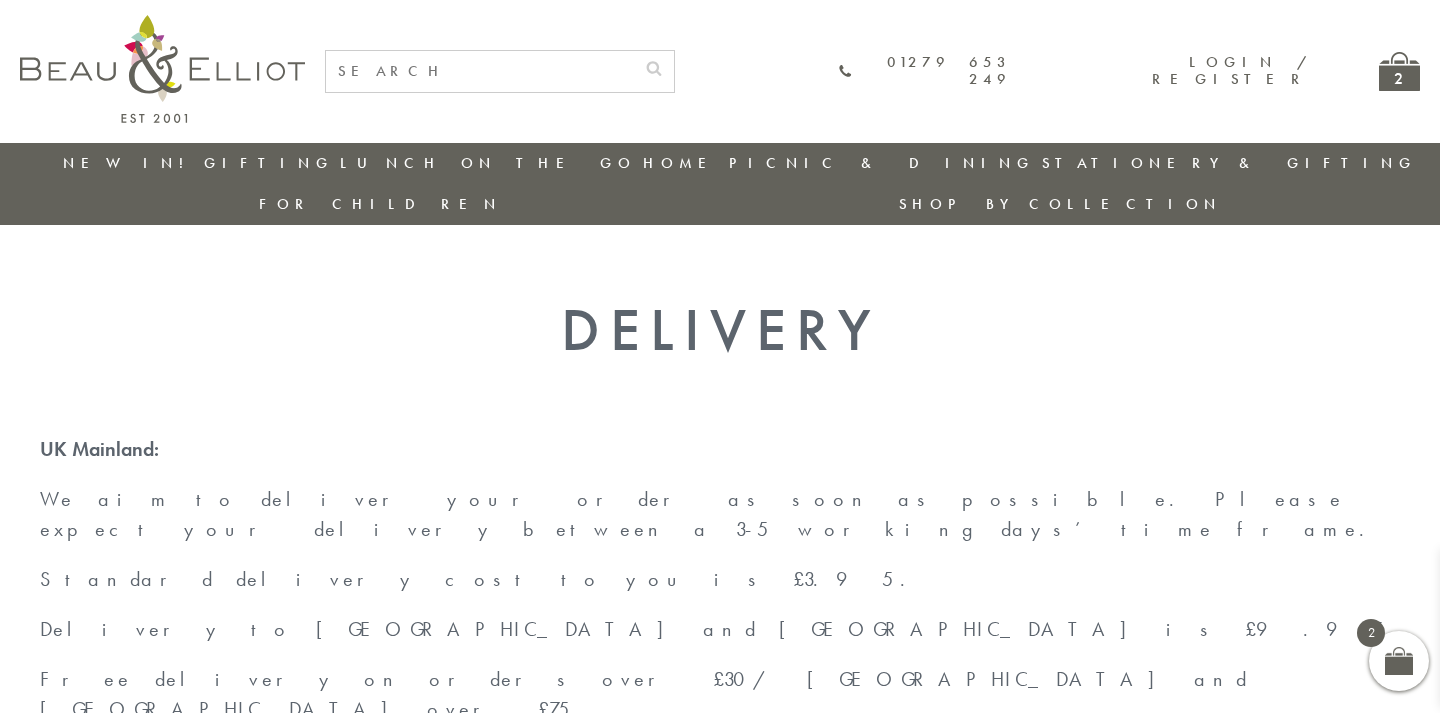 scroll, scrollTop: 0, scrollLeft: 0, axis: both 